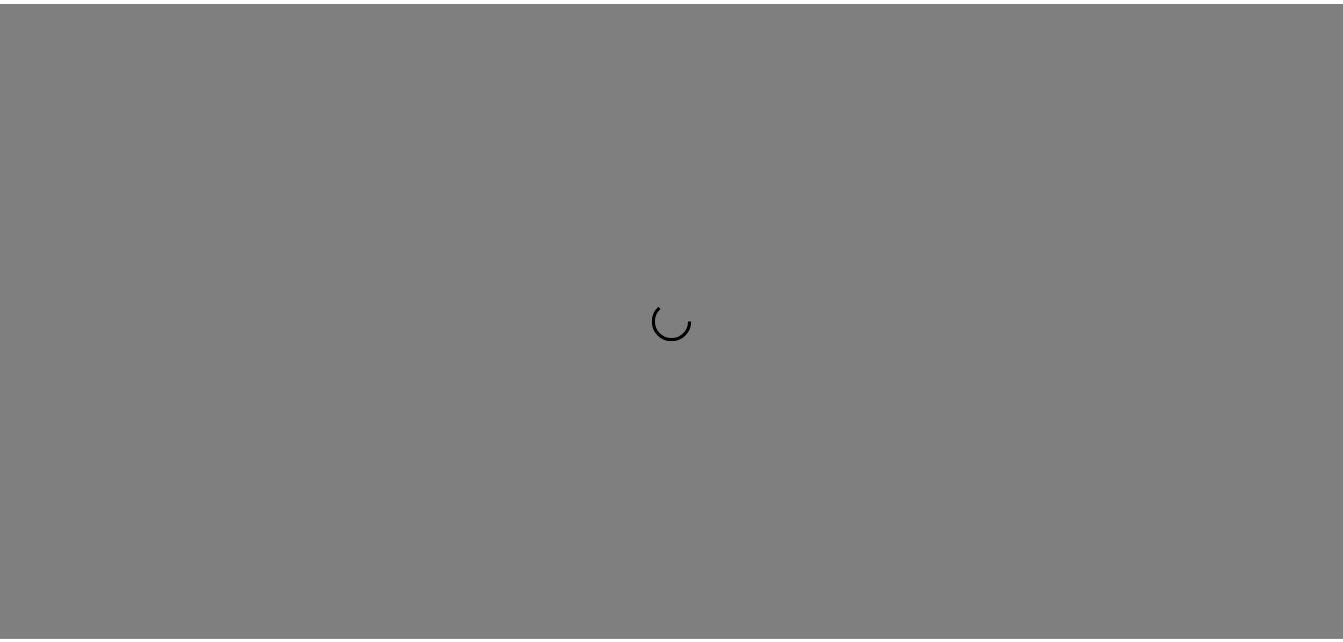 scroll, scrollTop: 0, scrollLeft: 0, axis: both 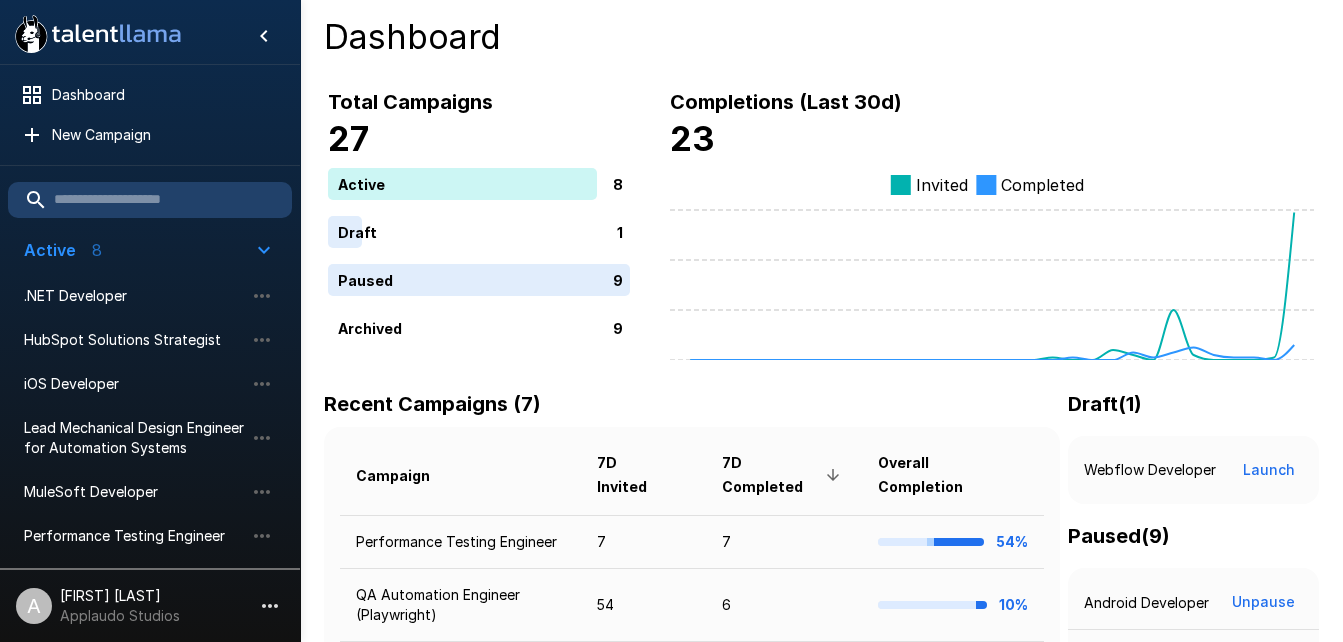 click on "Dashboard" at bounding box center (821, 37) 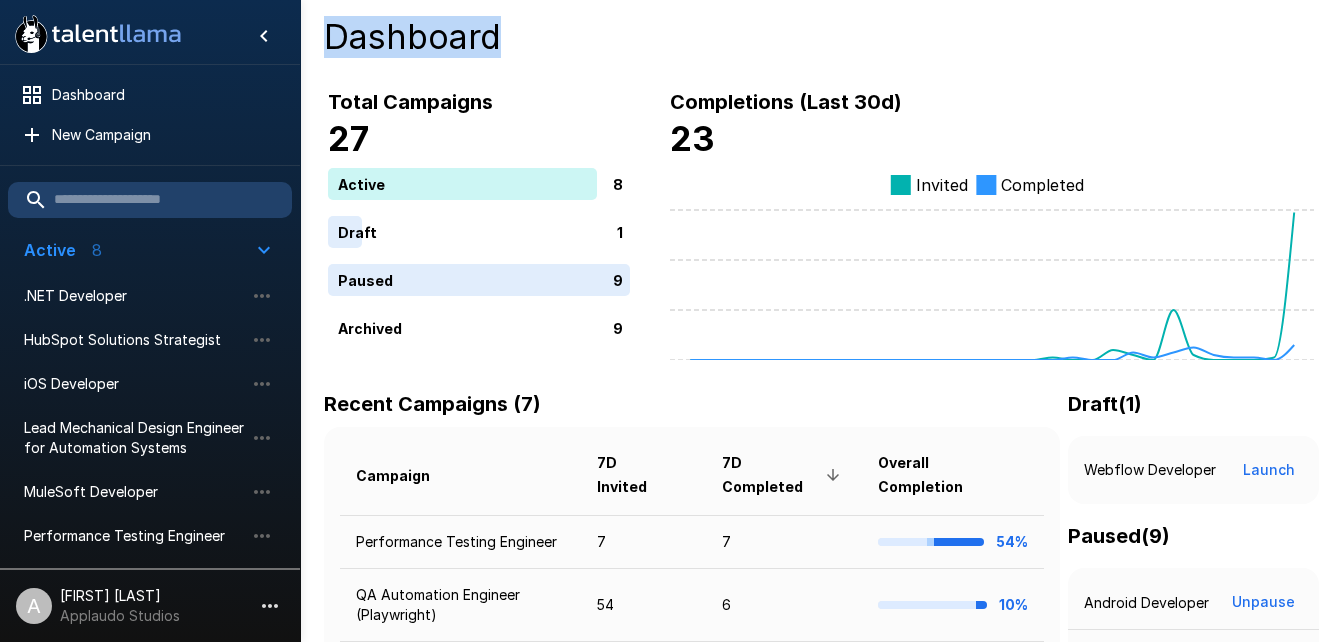 click on "Dashboard" at bounding box center (821, 37) 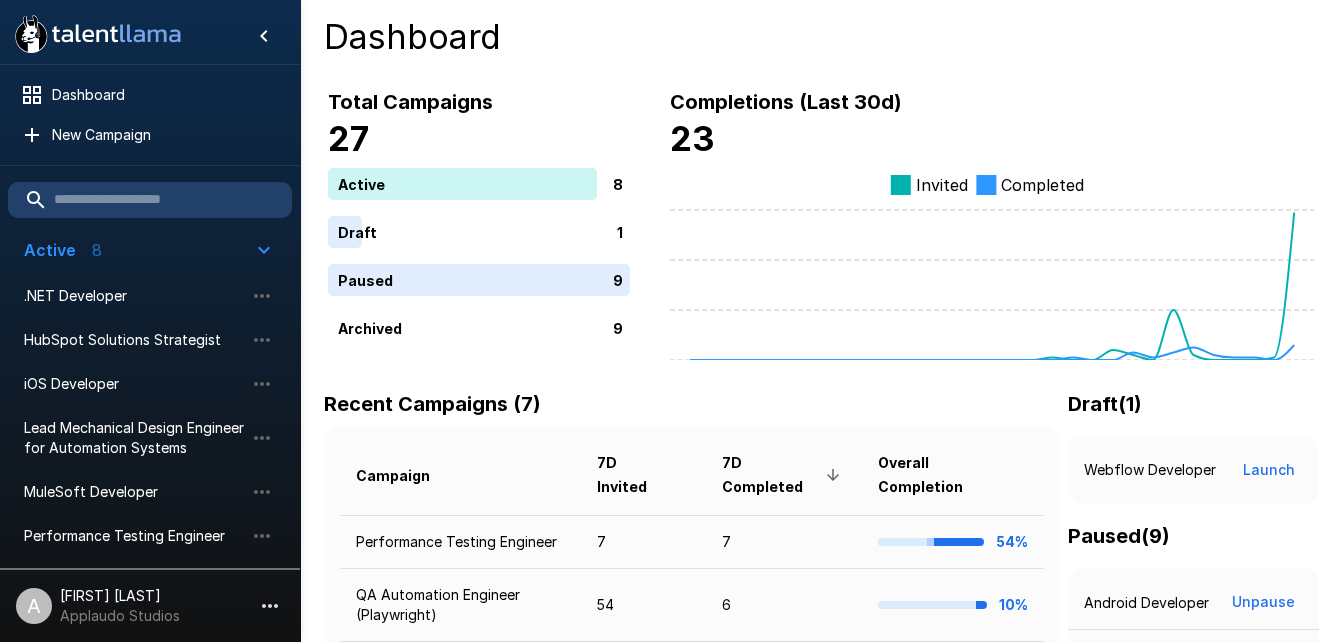 drag, startPoint x: 464, startPoint y: 43, endPoint x: 524, endPoint y: 47, distance: 60.133186 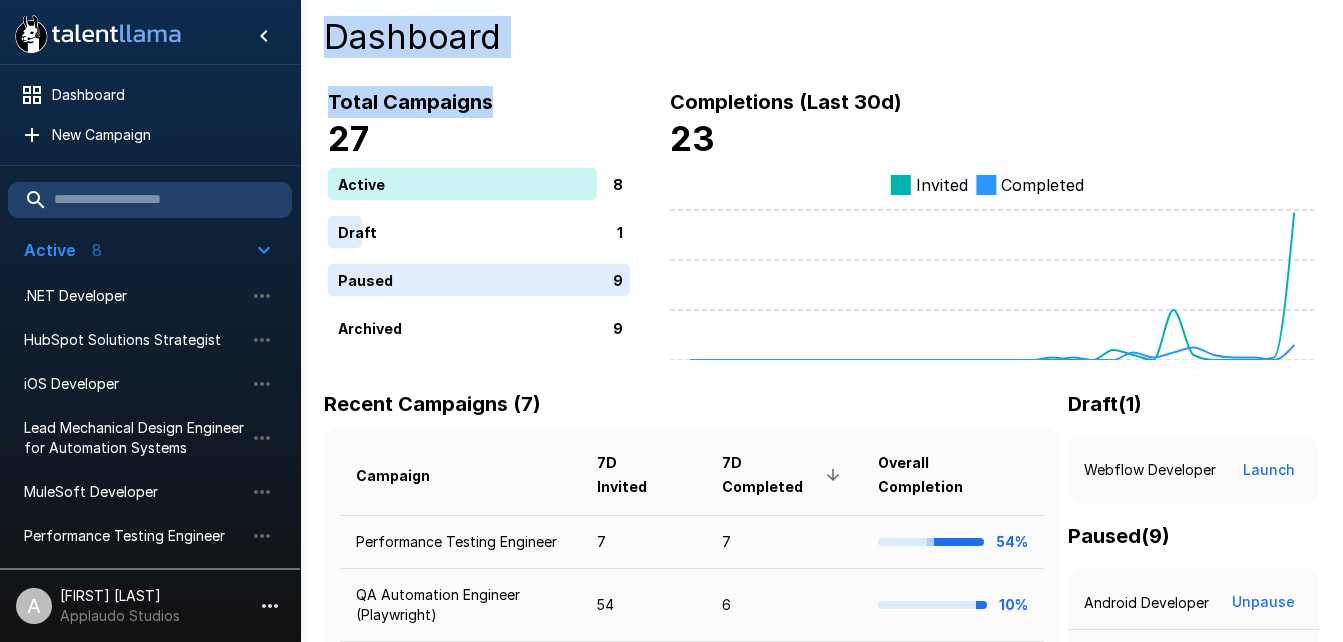 drag, startPoint x: 524, startPoint y: 47, endPoint x: 345, endPoint y: 40, distance: 179.13683 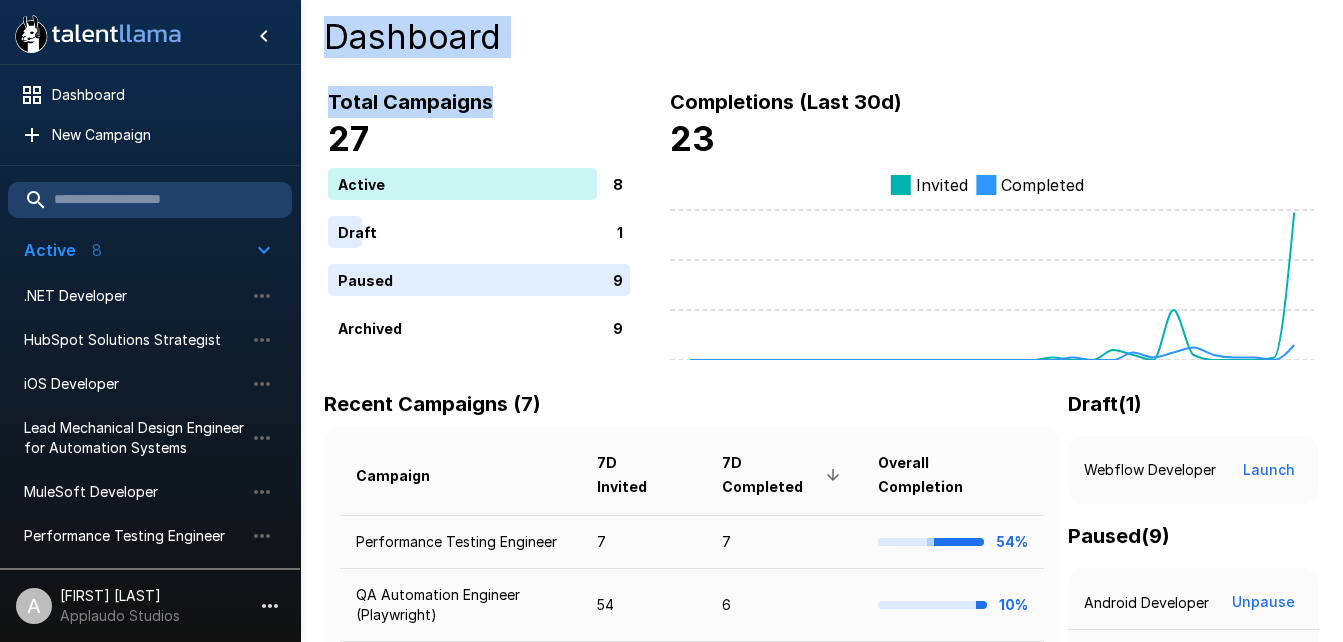 click on "Dashboard Total Campaigns 27 Active 8 Draft 1 Paused 9 Archived 9 Completions (Last 30d) 23 Invited Completed Recent Campaigns   (7) Campaign 7D Invited 7D Completed Overall Completion Performance Testing Engineer 7 7 54% QA Automation Engineer (Playwright) 54 6 10% Webflow Developer 4 2 40% HubSpot Solutions Strategist 1 2 67% MuleSoft Developer 2 1 33% iOS Developer 9 0 49% .NET Developer 5 0 0% Draft  ( 1 ) Webflow Developer Launch Paused  ( 9 ) Android Developer Unpause Data Analyst Unpause Frontend Angular Dev Unpause Frontend Angular Dev Def Unpause Java Developer Unpause SAP ABAP Consultant Unpause SOC Engineer Unpause SOC Engineer Unpause UI Designer Unpause" at bounding box center (821, 578) 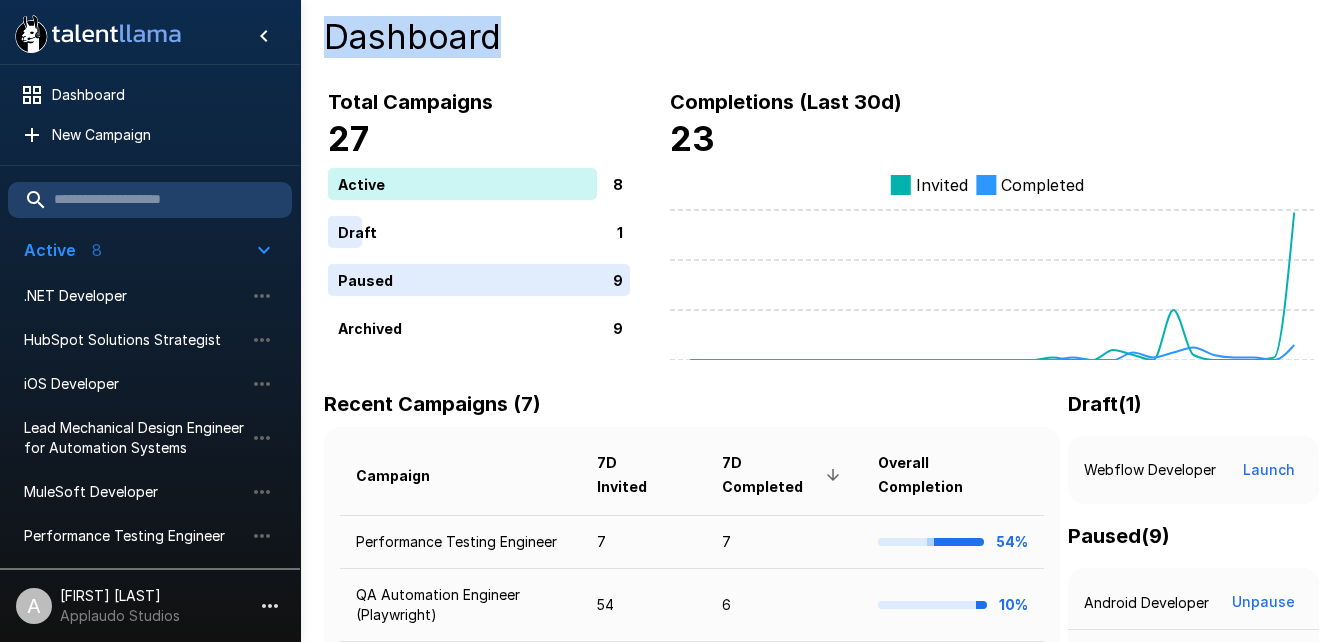 drag, startPoint x: 345, startPoint y: 40, endPoint x: 491, endPoint y: 44, distance: 146.05478 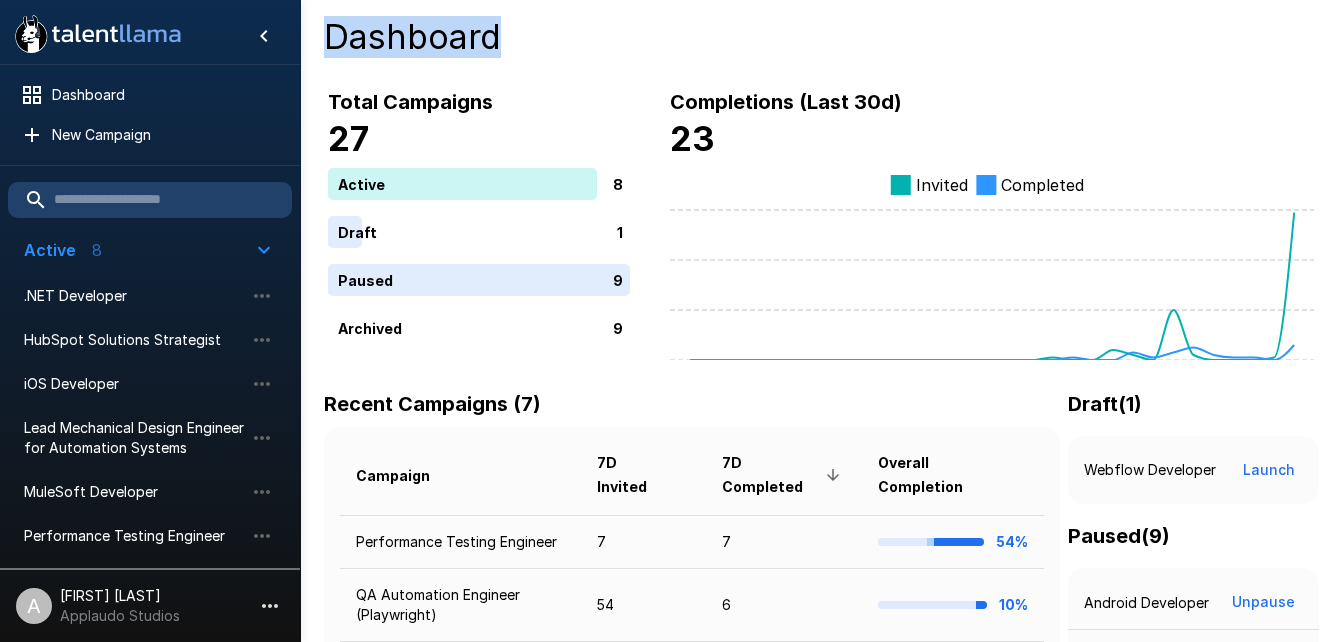 click on "Dashboard" at bounding box center (821, 37) 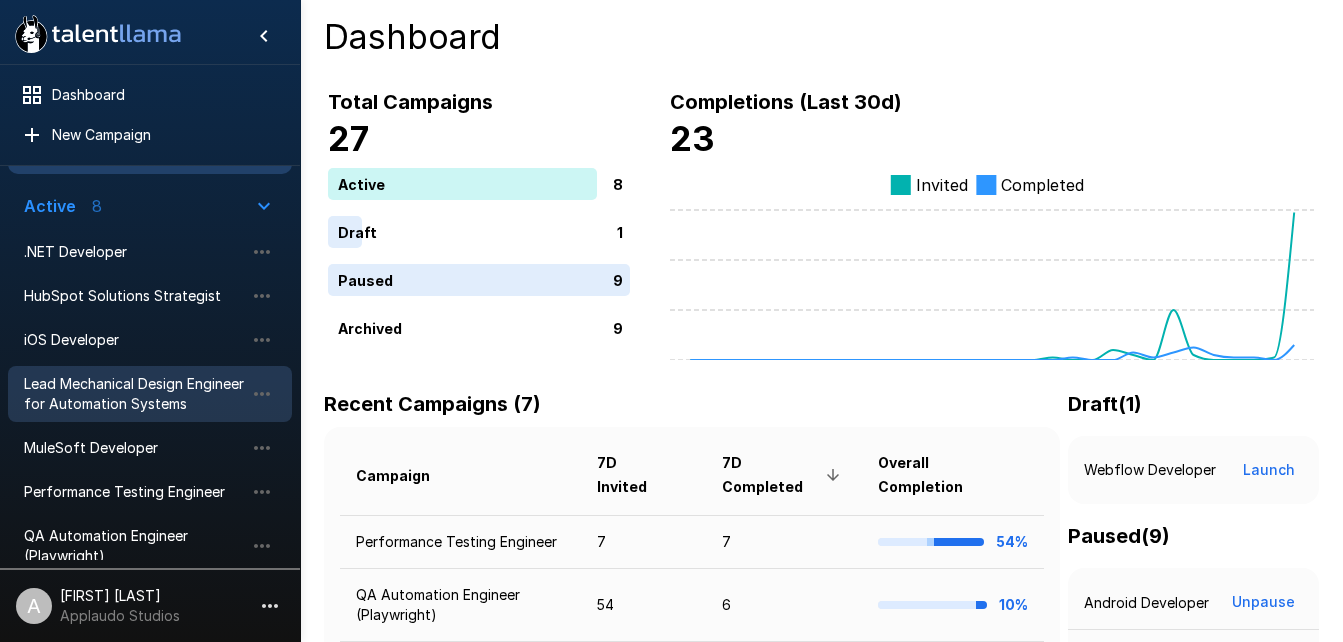 scroll, scrollTop: 0, scrollLeft: 0, axis: both 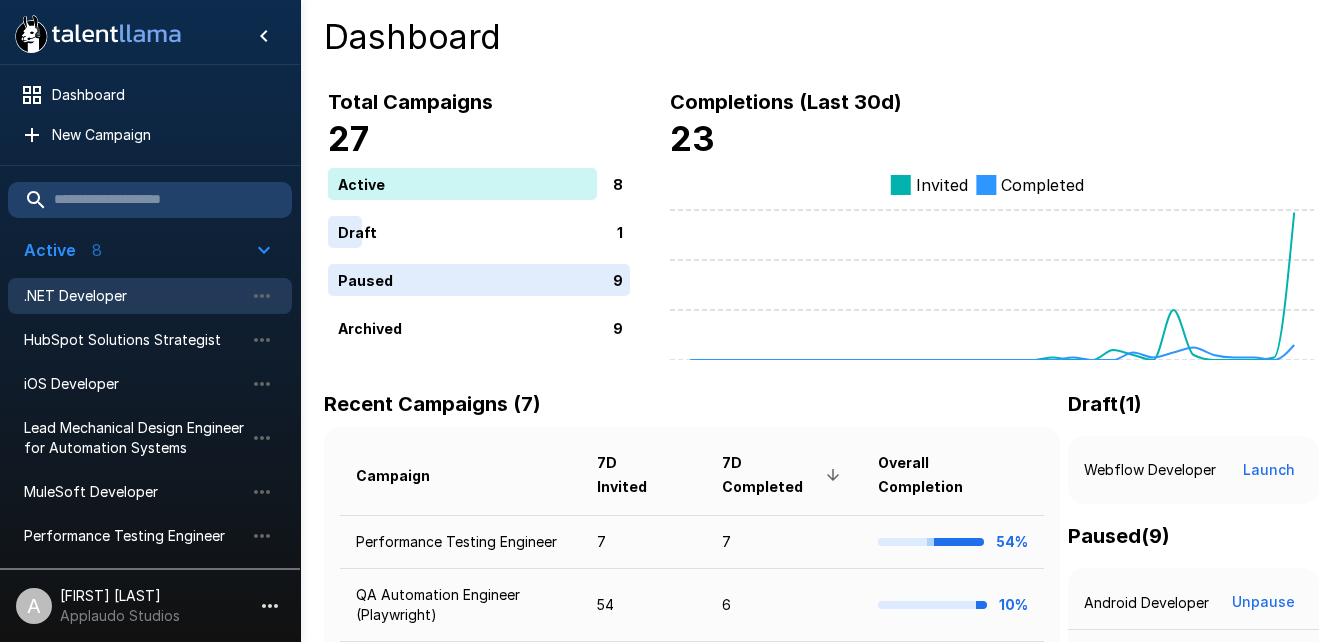 click on ".NET Developer" at bounding box center (134, 296) 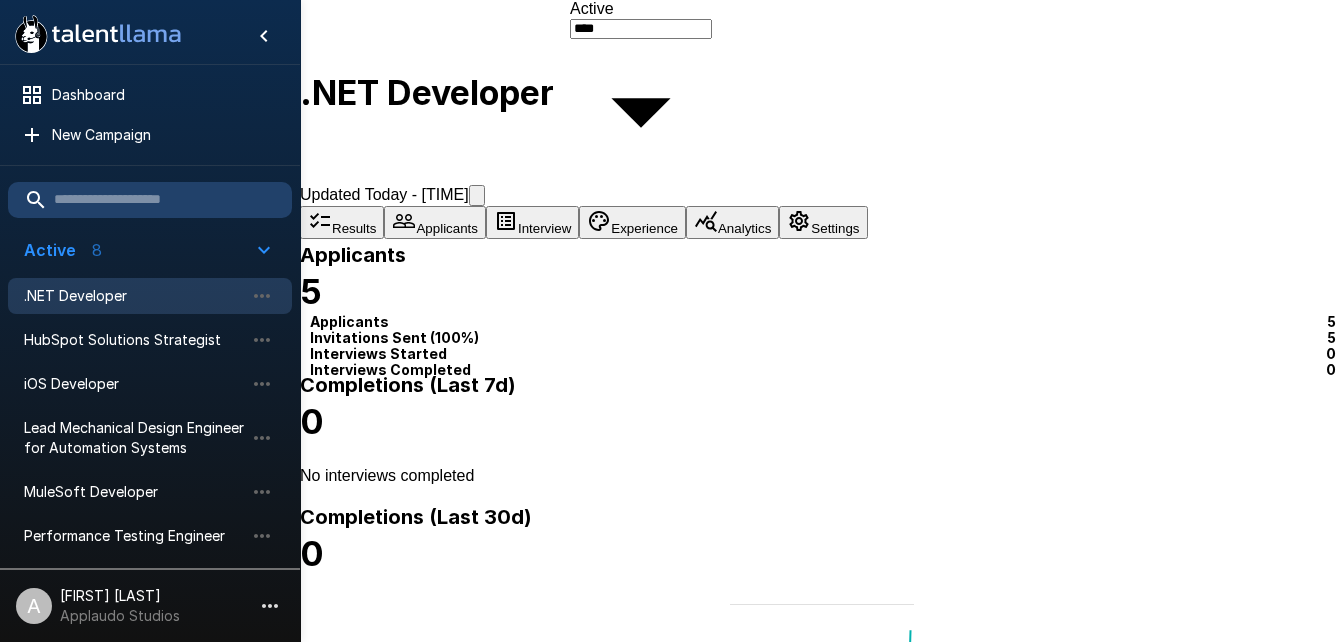 drag, startPoint x: 517, startPoint y: 120, endPoint x: 499, endPoint y: 122, distance: 18.110771 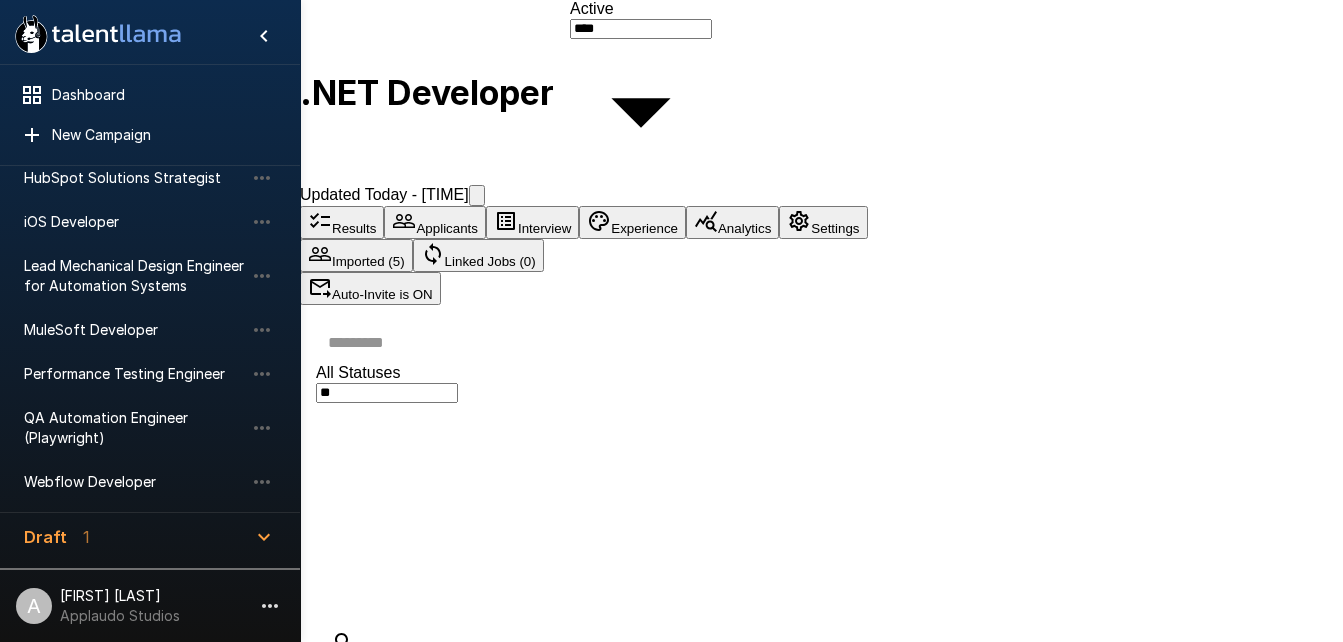 scroll, scrollTop: 160, scrollLeft: 0, axis: vertical 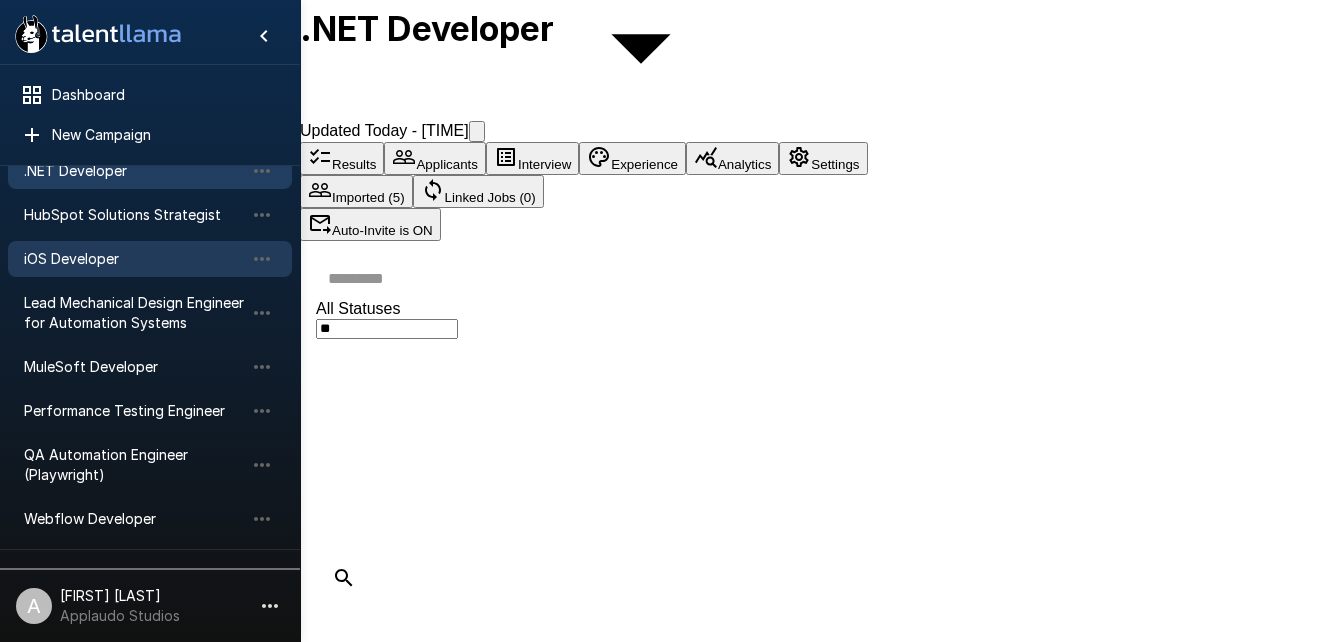 click on "iOS Developer" at bounding box center (134, 259) 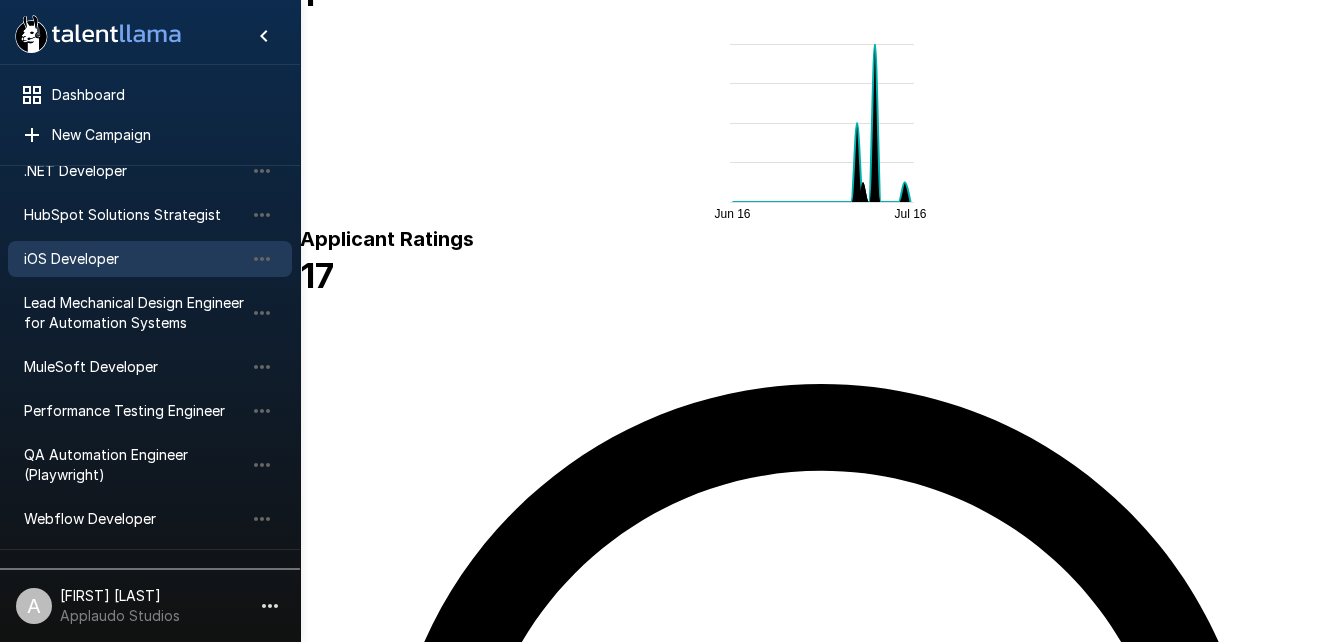 scroll, scrollTop: 561, scrollLeft: 0, axis: vertical 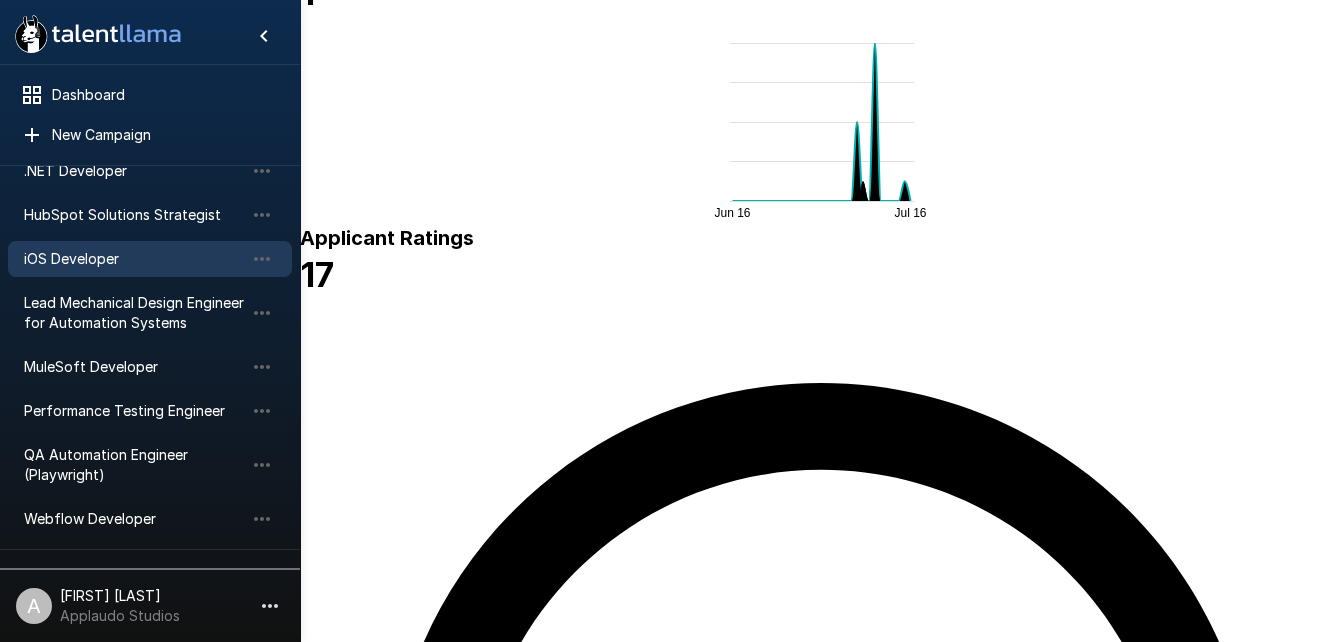 click on "[FIRST] [LAST] [LAST]" at bounding box center (415, 1629) 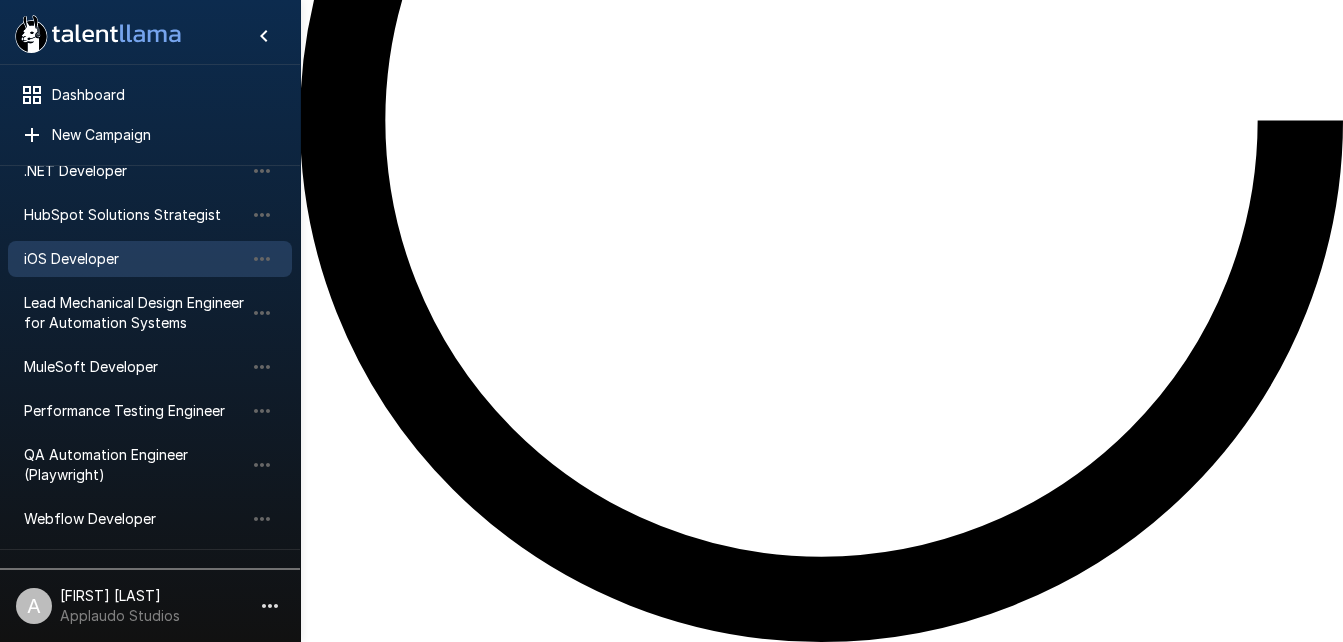 scroll, scrollTop: 0, scrollLeft: 0, axis: both 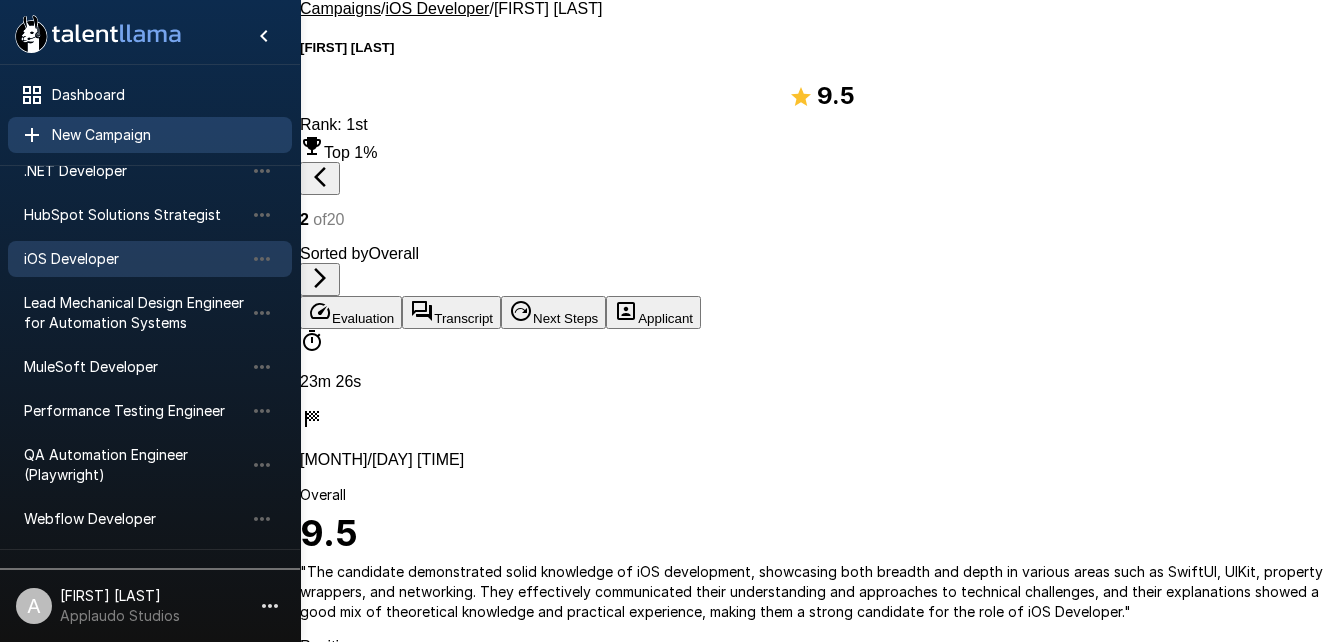 click on "New Campaign" at bounding box center (164, 135) 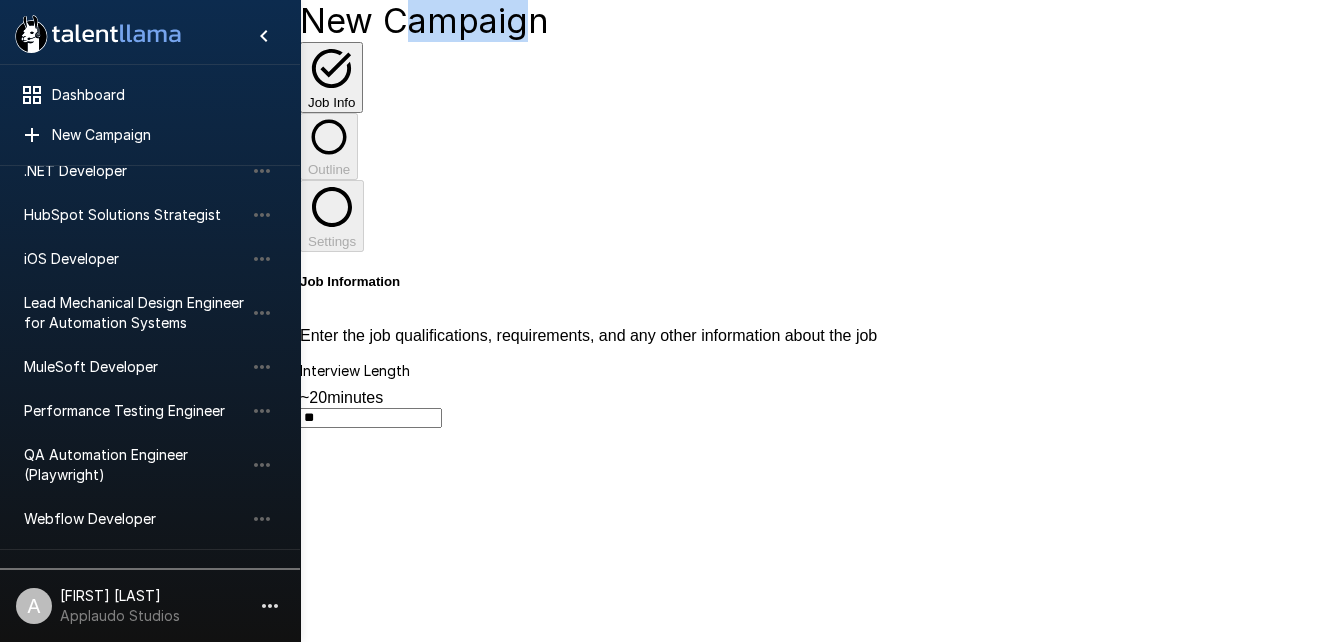 drag, startPoint x: 425, startPoint y: 40, endPoint x: 589, endPoint y: 38, distance: 164.01219 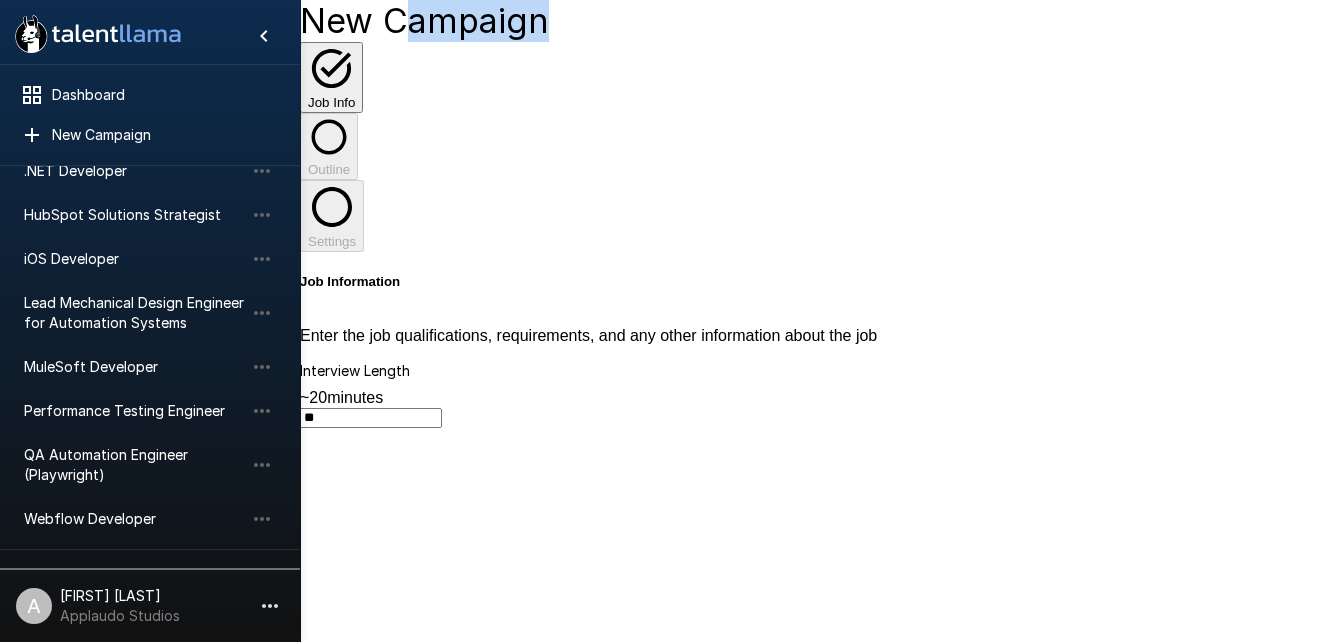 click on "New Campaign Job Info Outline Settings" at bounding box center (821, 126) 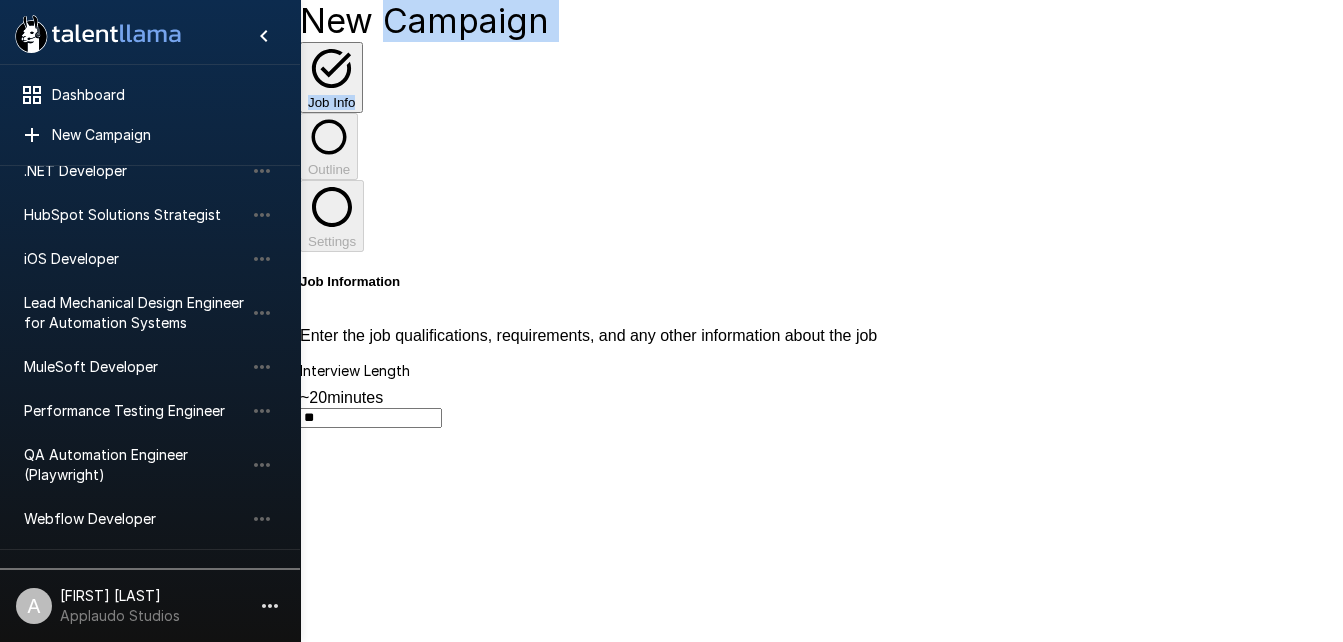 drag, startPoint x: 589, startPoint y: 38, endPoint x: 486, endPoint y: 38, distance: 103 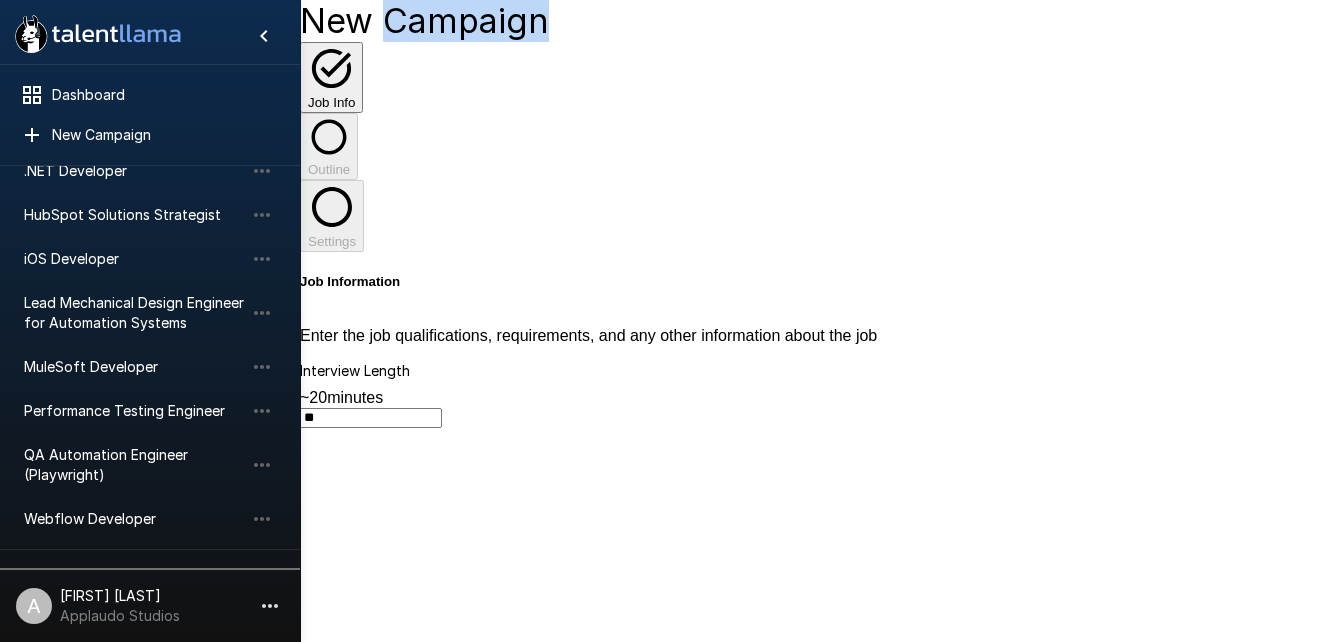 click on "New Campaign" at bounding box center [821, 21] 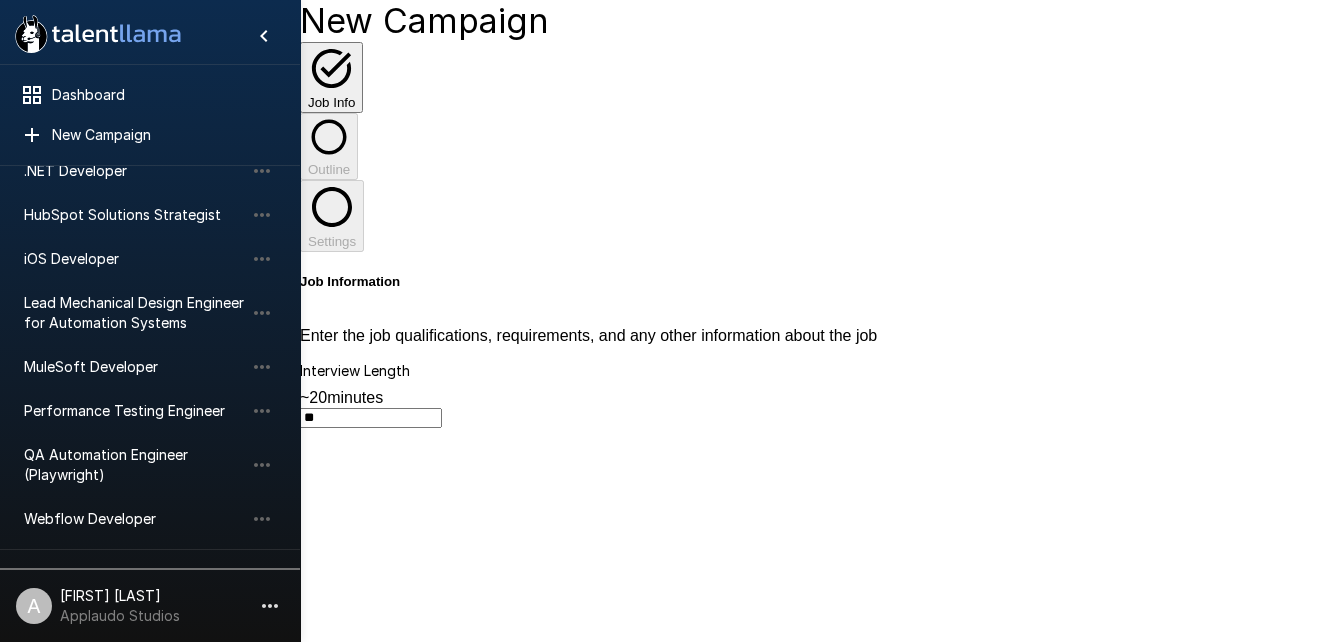 drag, startPoint x: 486, startPoint y: 38, endPoint x: 507, endPoint y: 160, distance: 123.79418 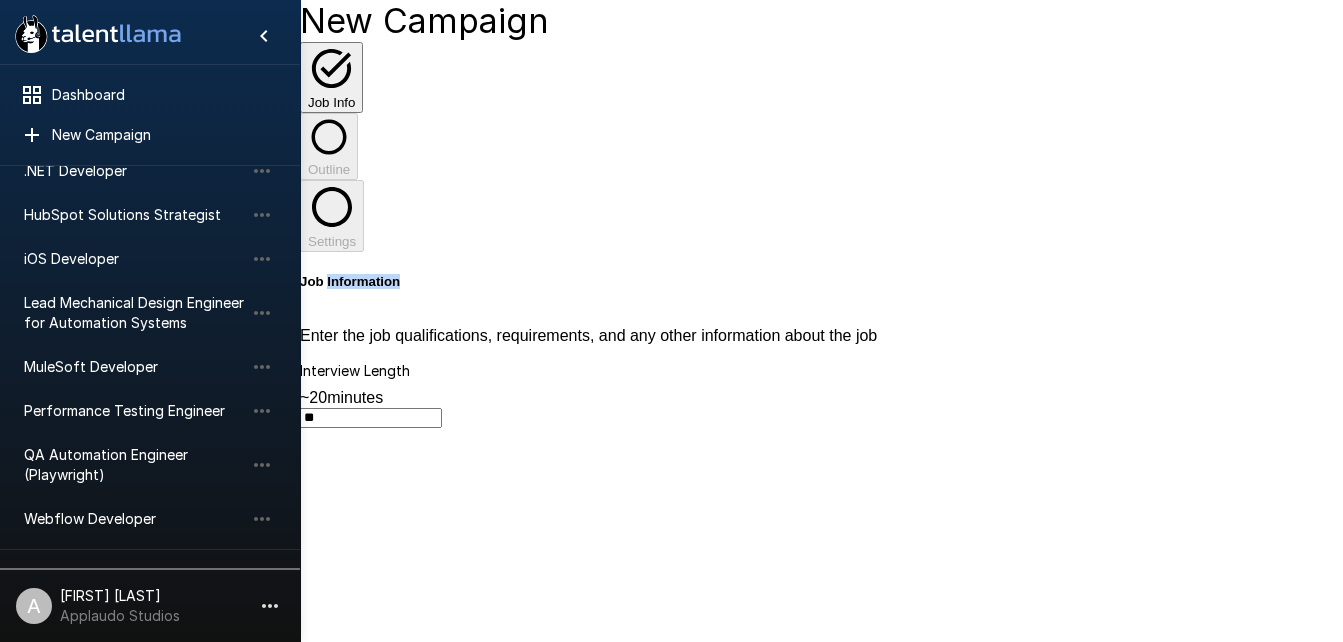 click on "Job Information" at bounding box center (821, 281) 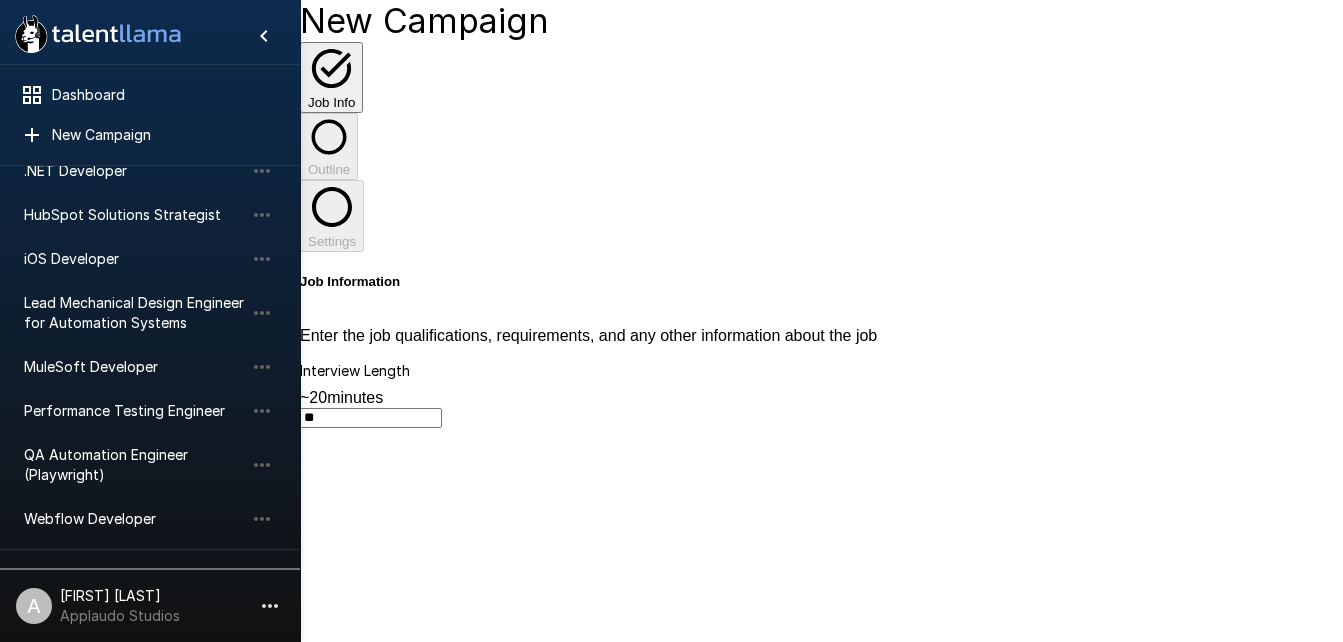 drag, startPoint x: 507, startPoint y: 160, endPoint x: 594, endPoint y: 288, distance: 154.76756 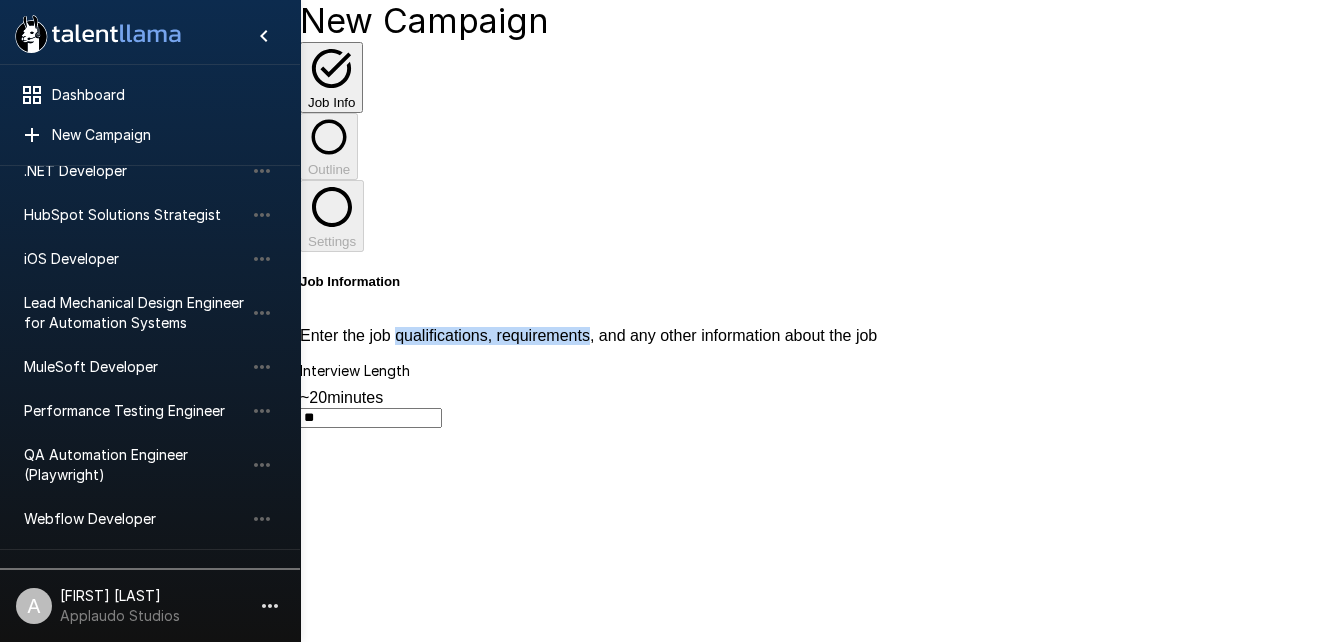 drag, startPoint x: 468, startPoint y: 183, endPoint x: 604, endPoint y: 186, distance: 136.03308 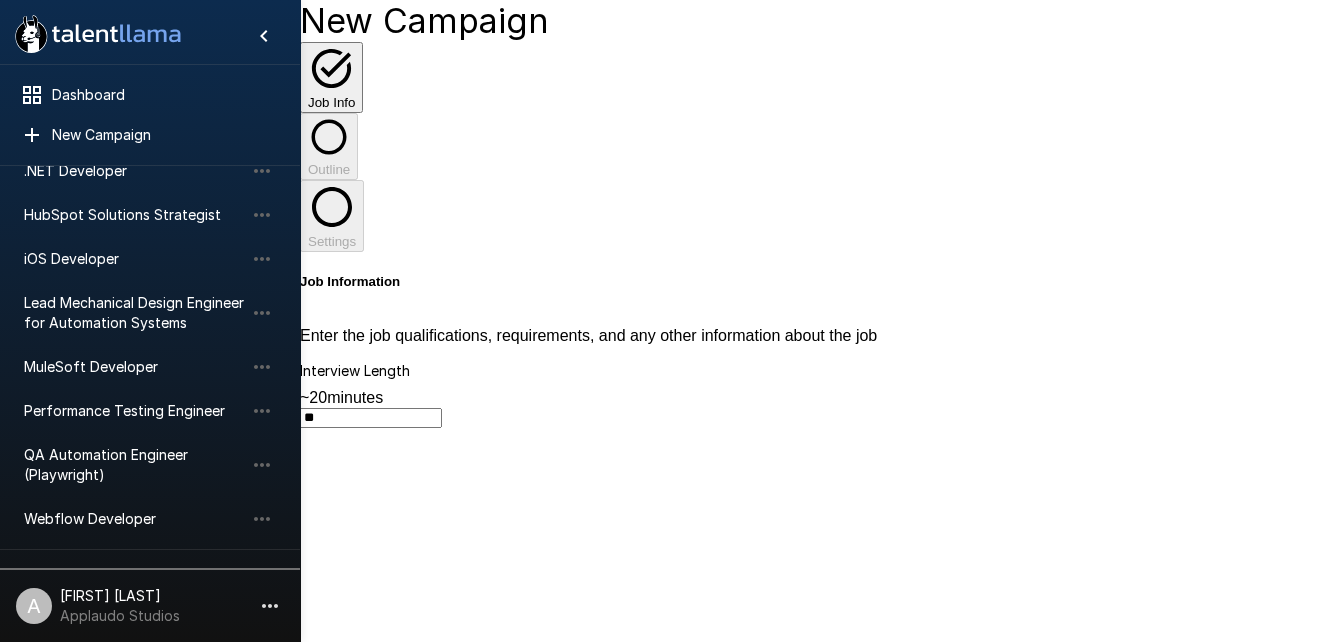 click on "Enter the job qualifications, requirements, and any other information about the job" at bounding box center [821, 336] 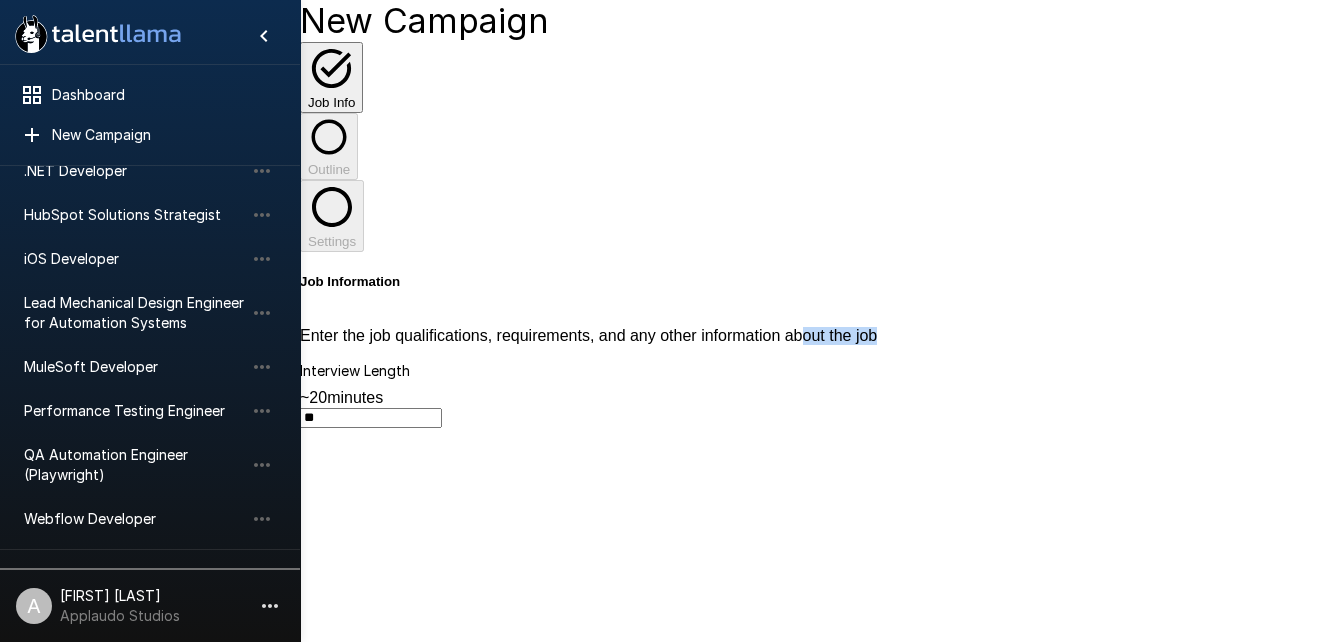 drag, startPoint x: 923, startPoint y: 186, endPoint x: 791, endPoint y: 184, distance: 132.01515 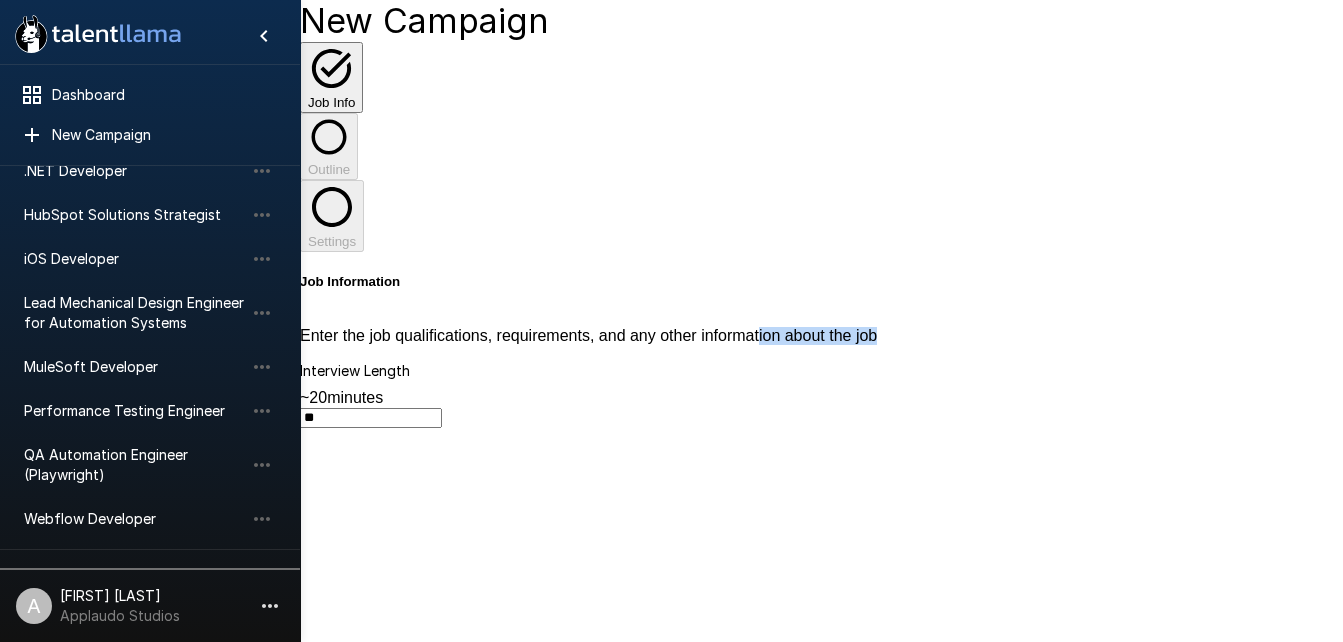 click on "Enter the job qualifications, requirements, and any other information about the job" at bounding box center (821, 336) 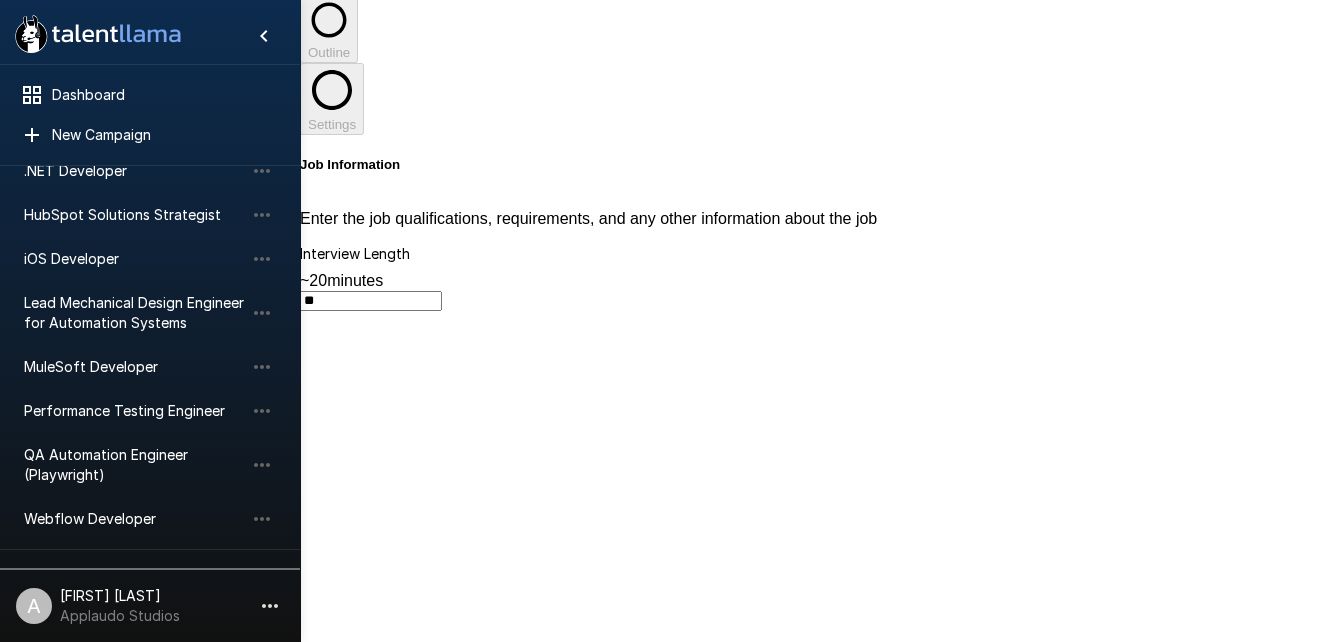 scroll, scrollTop: 0, scrollLeft: 0, axis: both 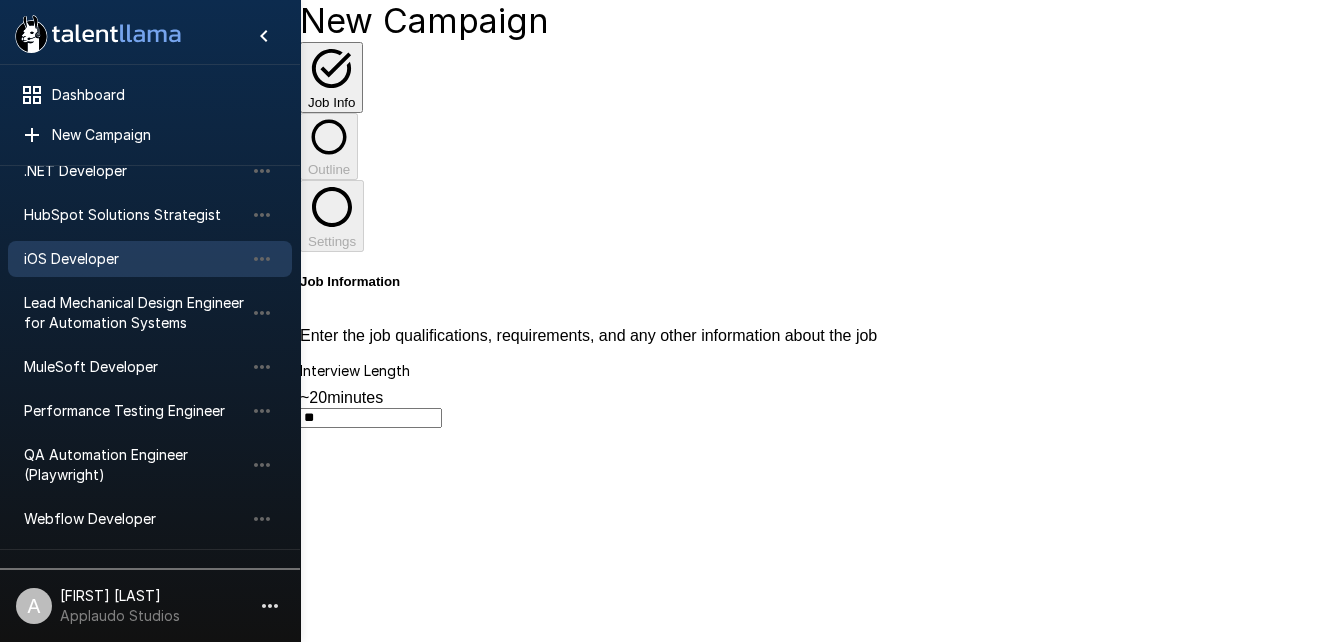 click on "iOS Developer" at bounding box center [134, 259] 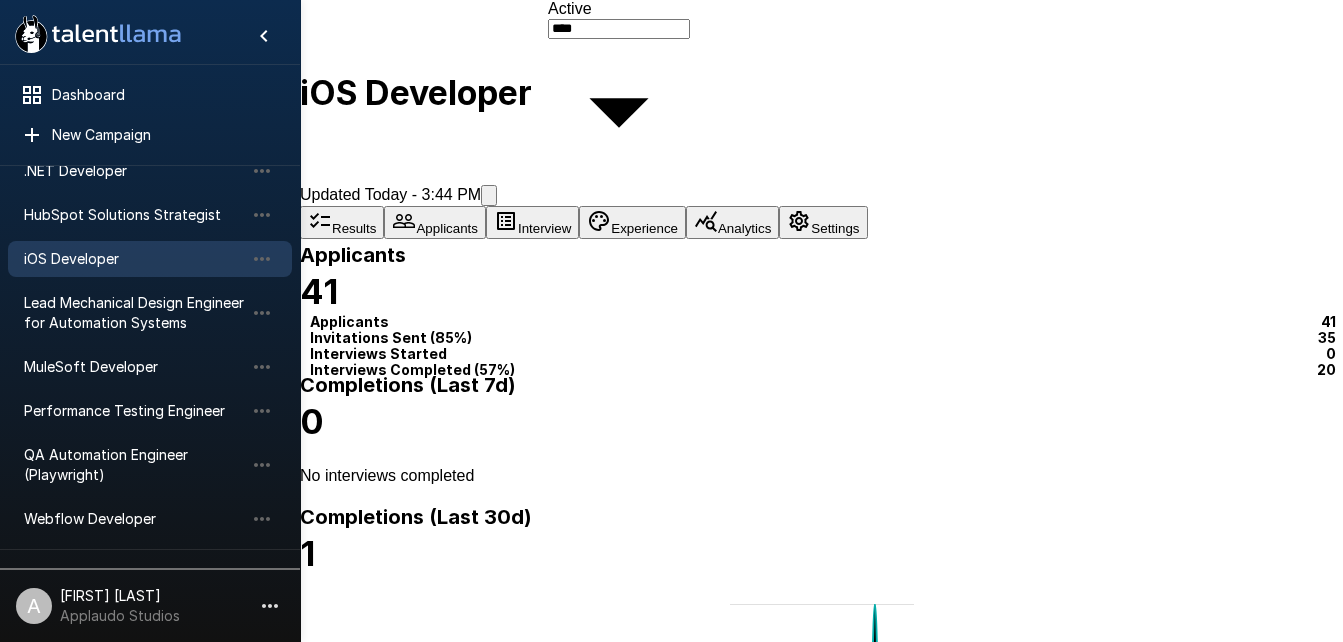 click on "Interview" at bounding box center (532, 222) 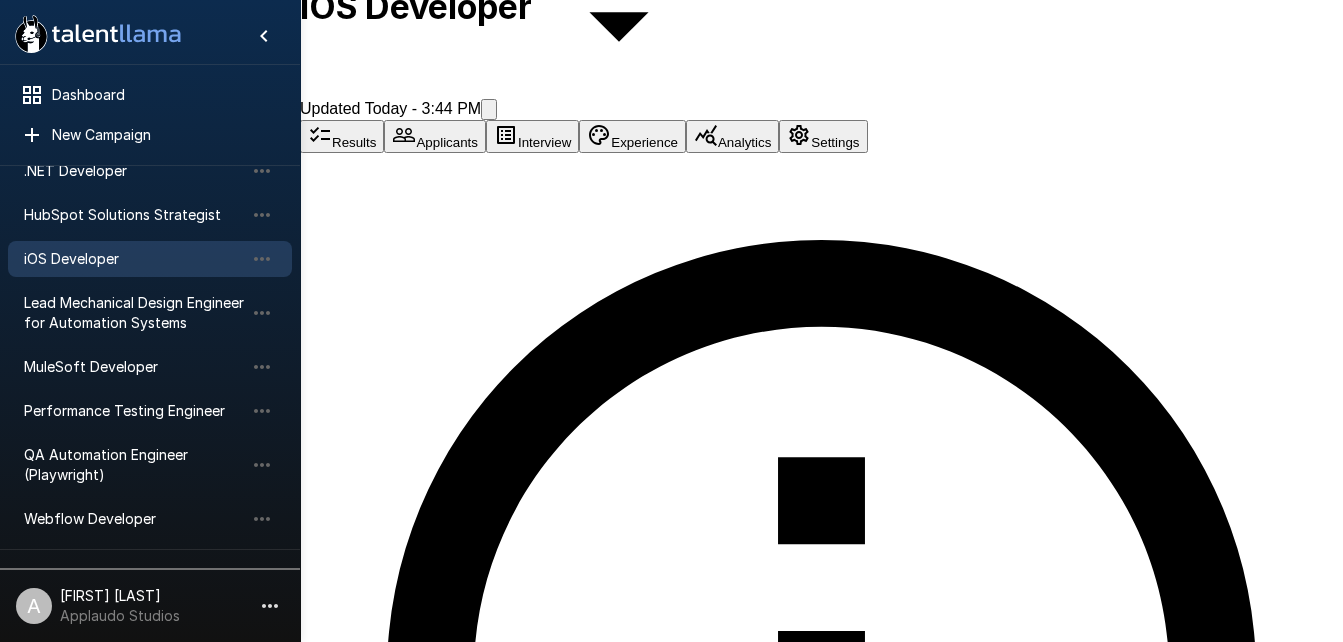 scroll, scrollTop: 93, scrollLeft: 0, axis: vertical 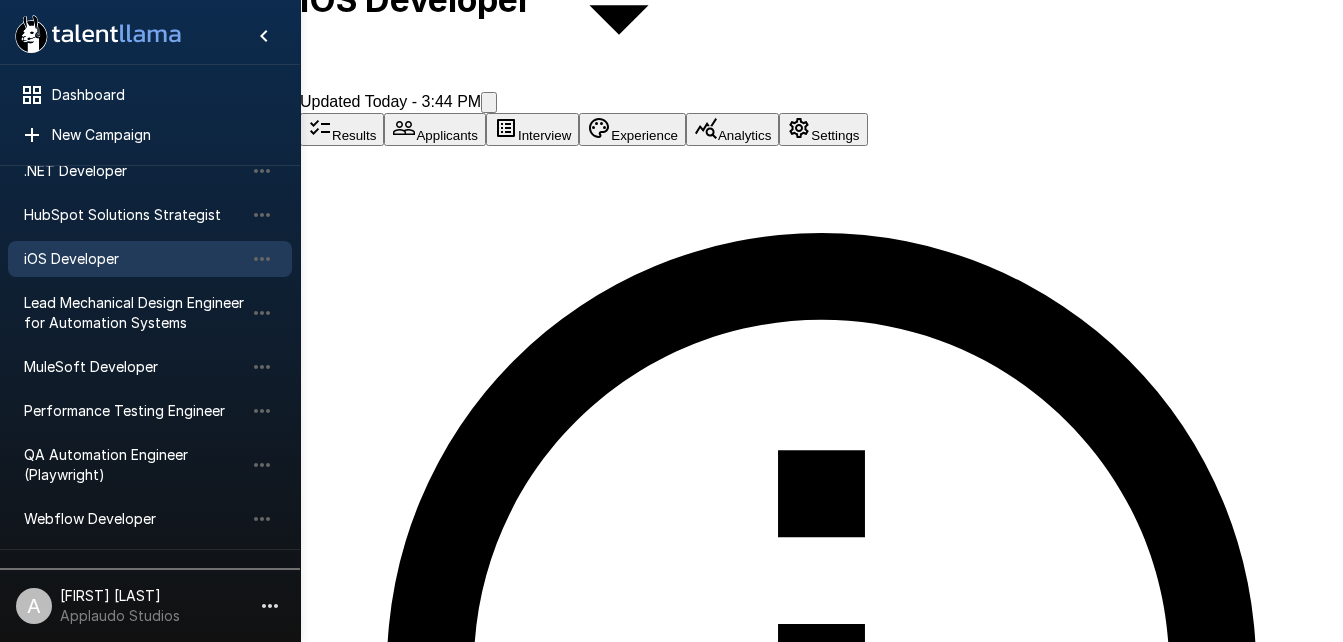 drag, startPoint x: 341, startPoint y: 218, endPoint x: 1077, endPoint y: 311, distance: 741.8524 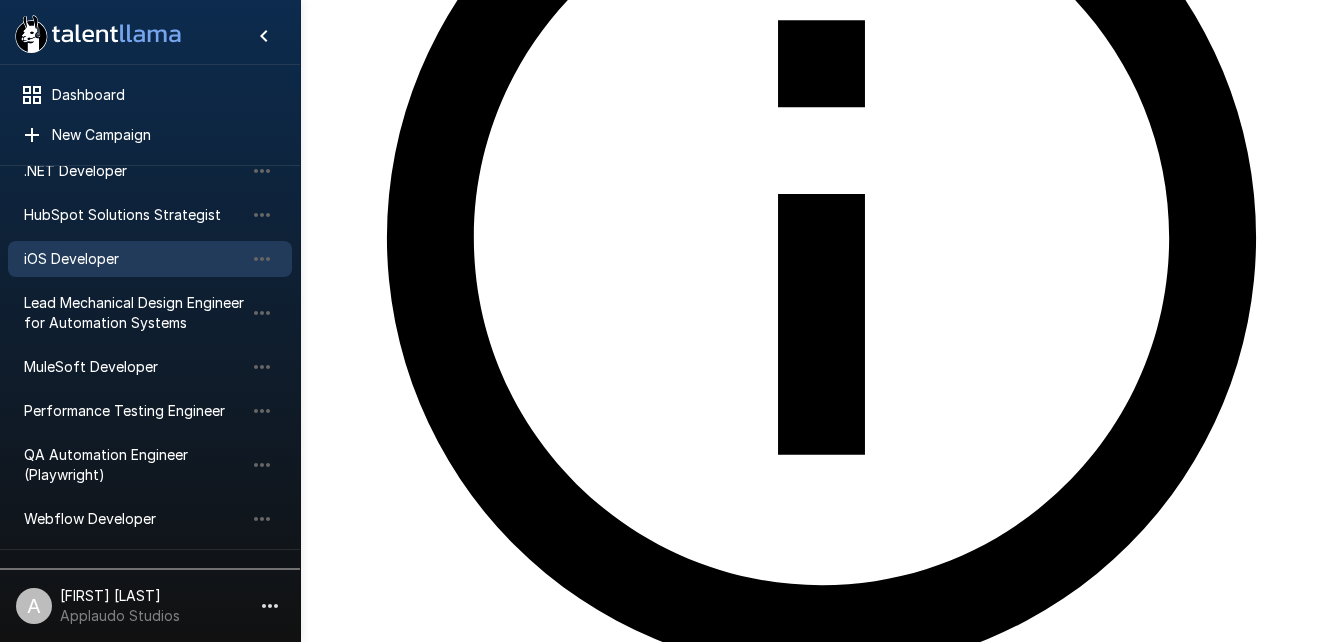 scroll, scrollTop: 524, scrollLeft: 0, axis: vertical 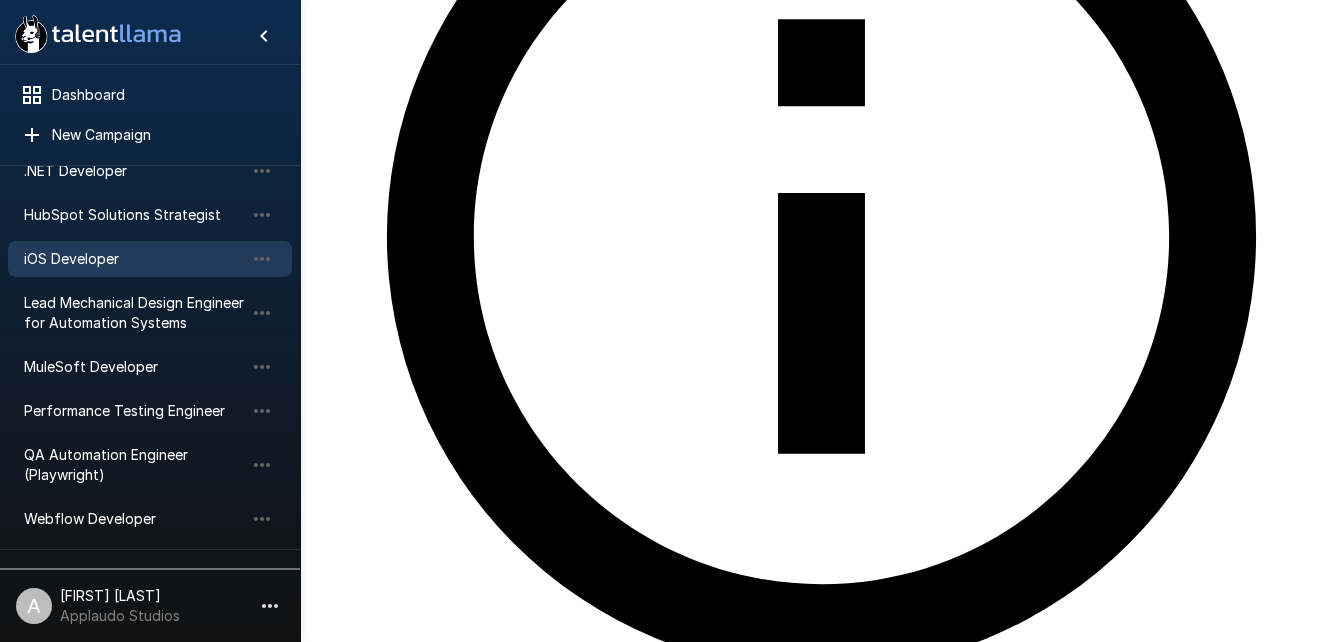 click on "Welcome to the Interview" at bounding box center [821, 4706] 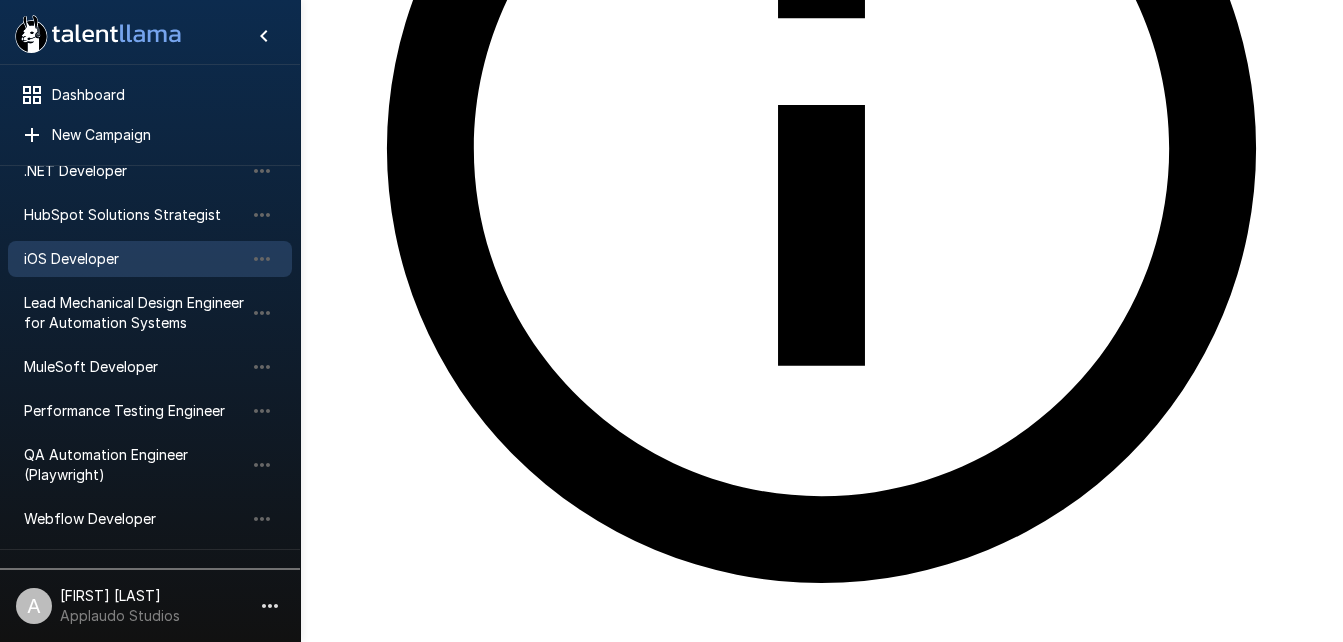 drag, startPoint x: 541, startPoint y: 100, endPoint x: 416, endPoint y: 80, distance: 126.58989 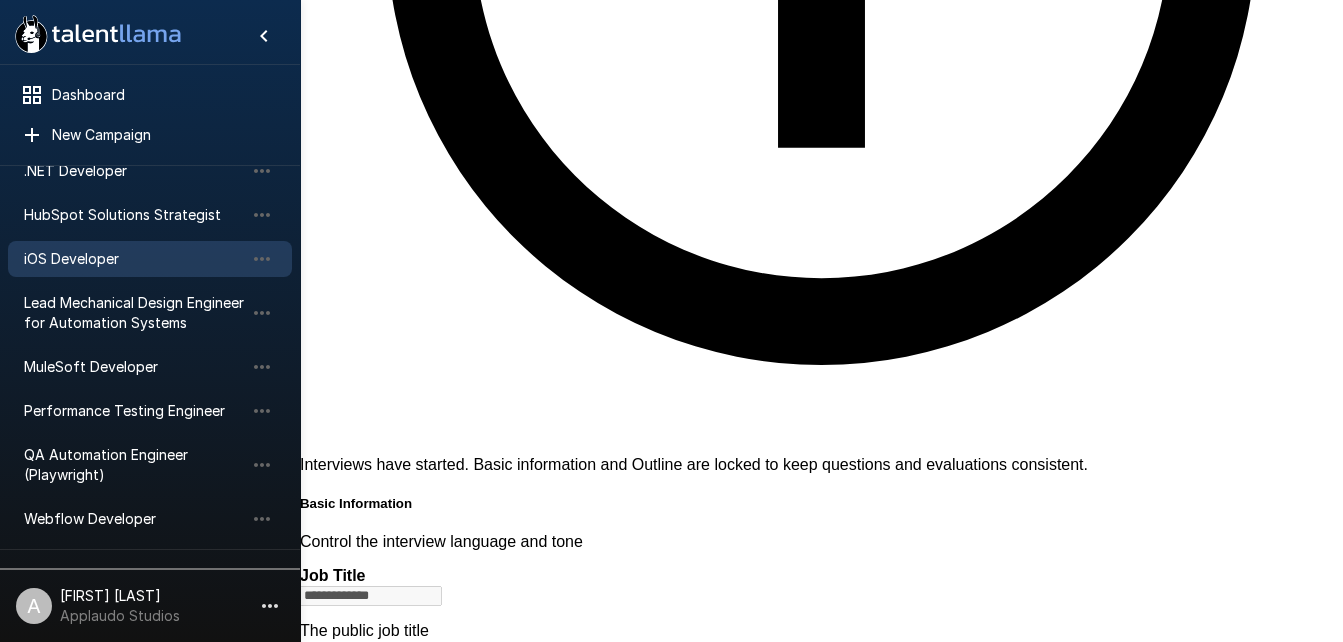 scroll, scrollTop: 831, scrollLeft: 0, axis: vertical 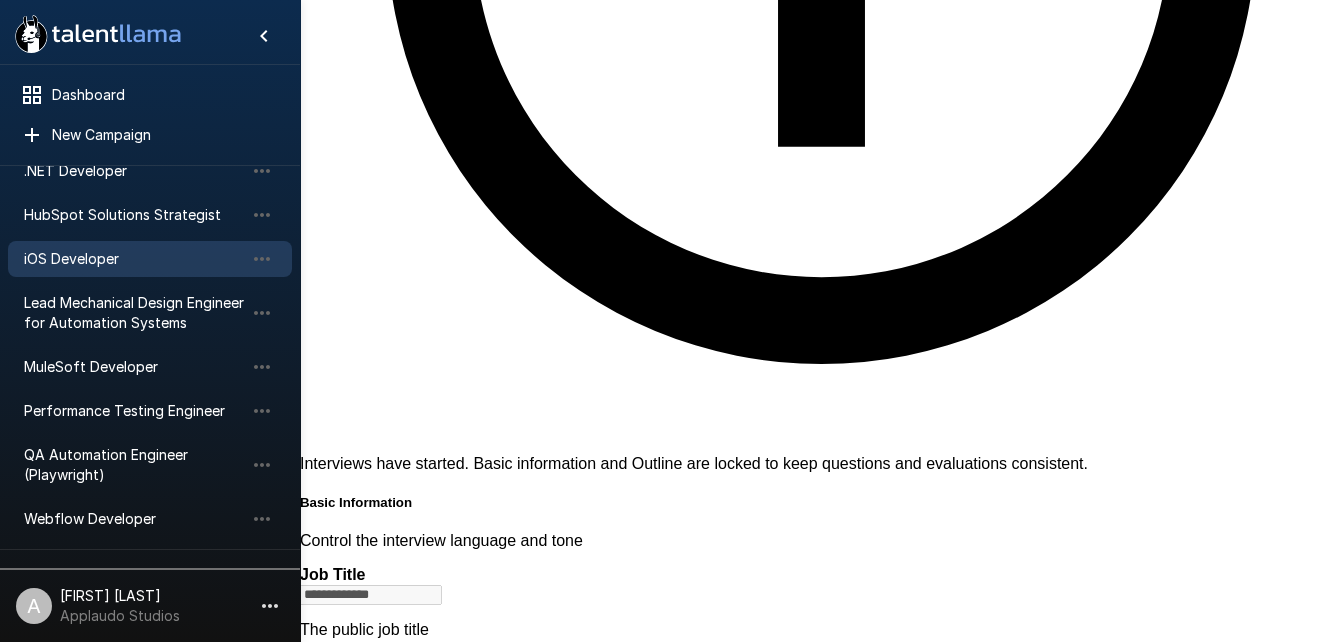click on "Interview Topics" at bounding box center (373, 4701) 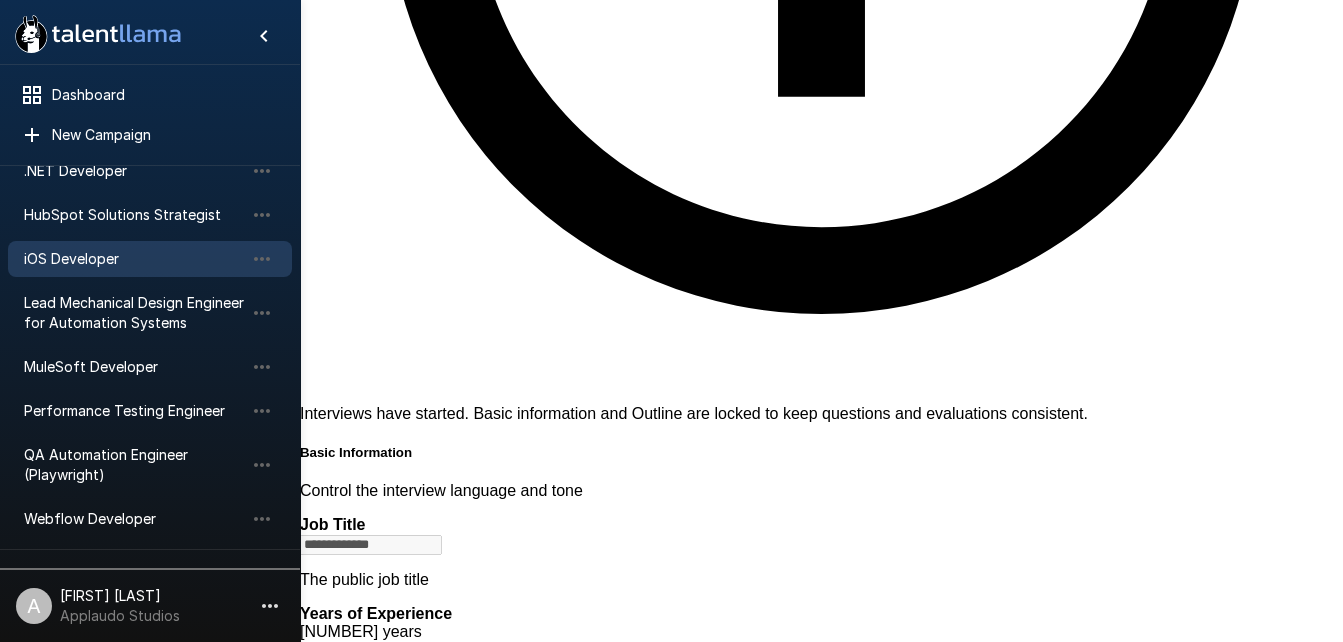 scroll, scrollTop: 882, scrollLeft: 0, axis: vertical 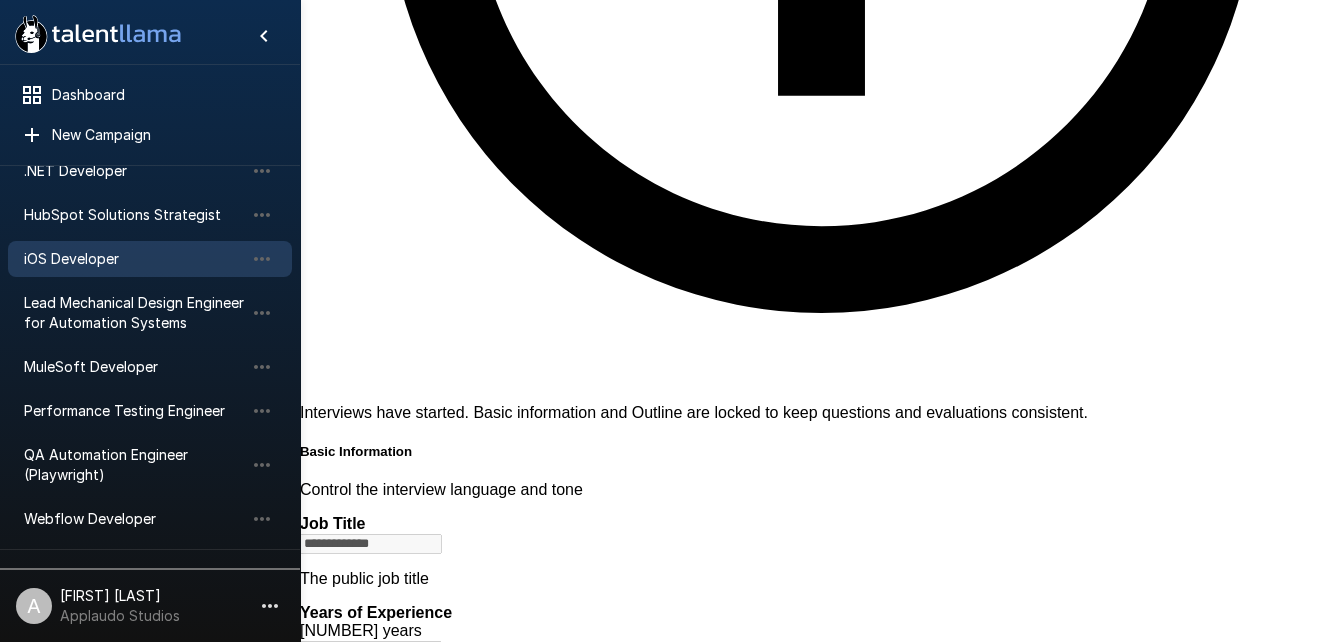click on "Interview Topics" at bounding box center (821, 4651) 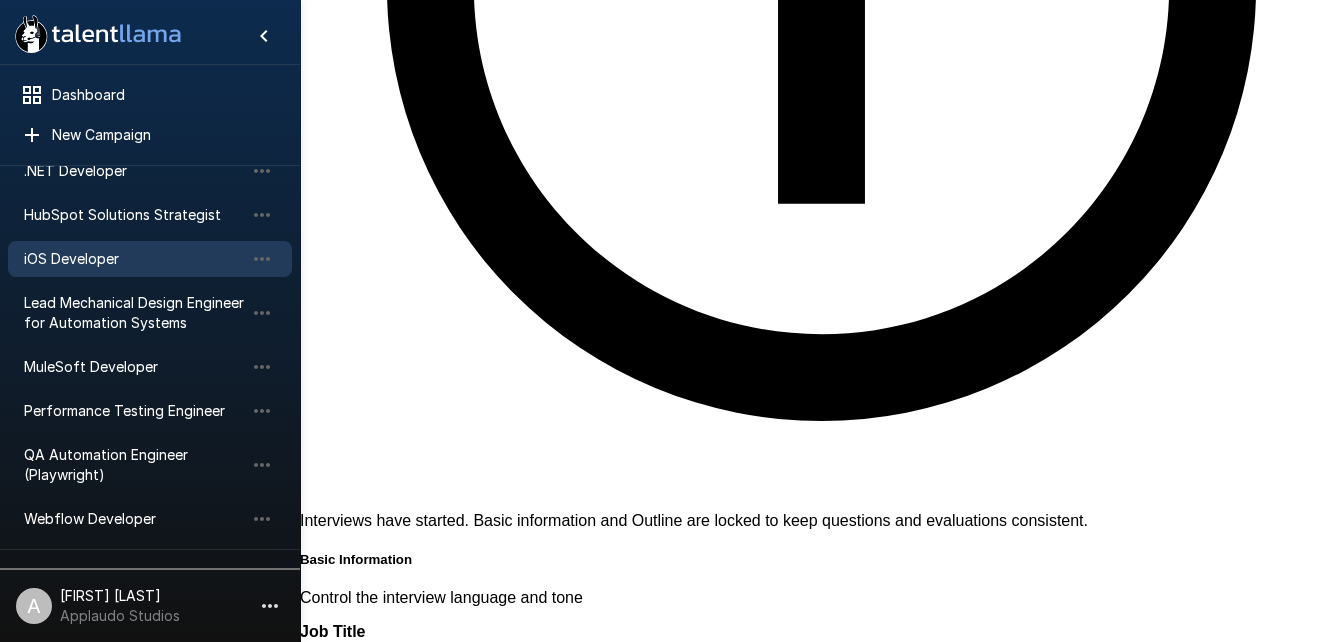 scroll, scrollTop: 772, scrollLeft: 0, axis: vertical 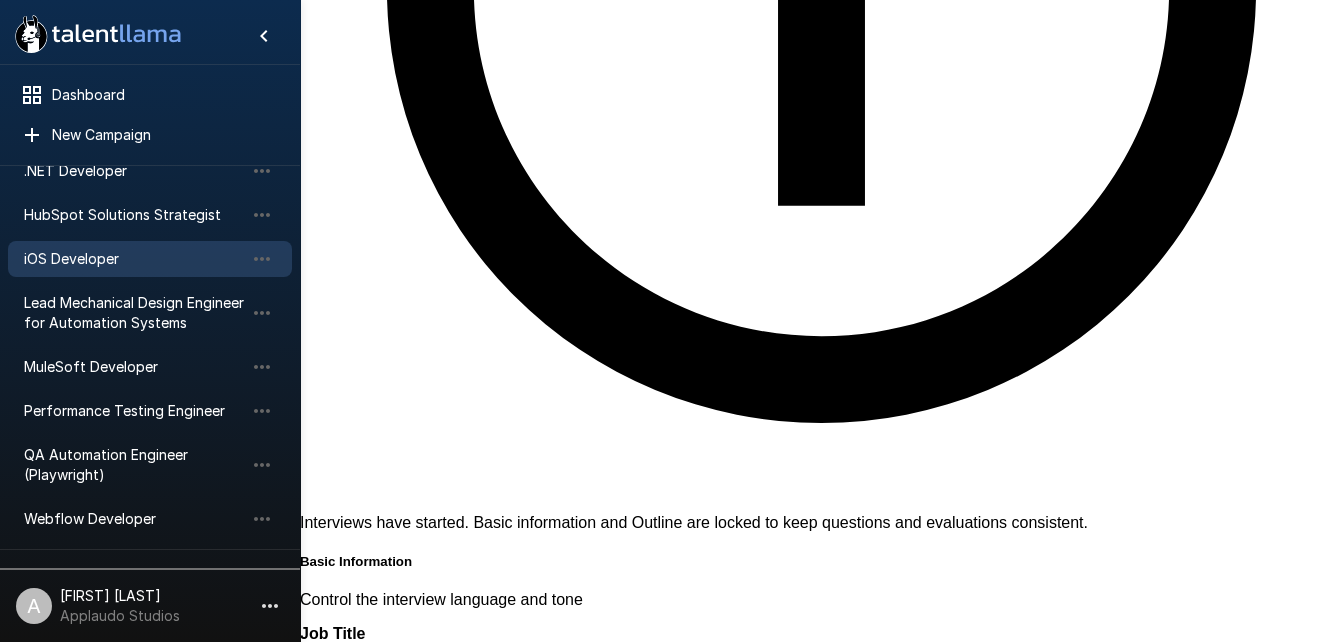 click 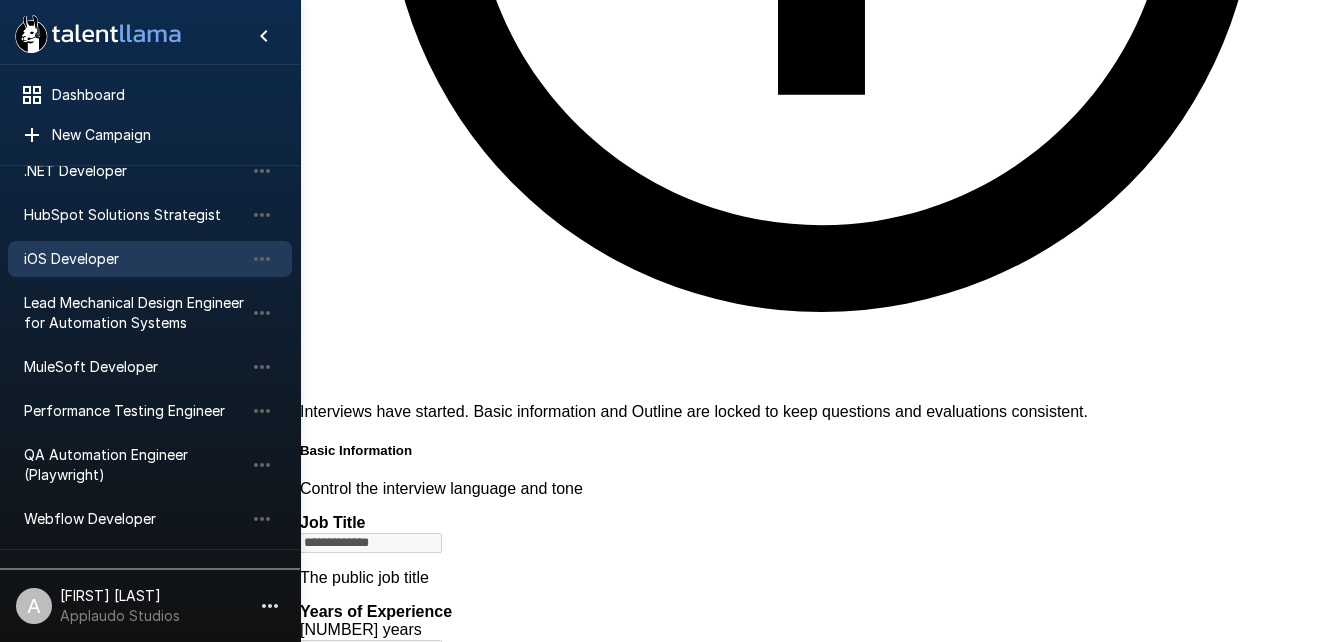 scroll, scrollTop: 884, scrollLeft: 0, axis: vertical 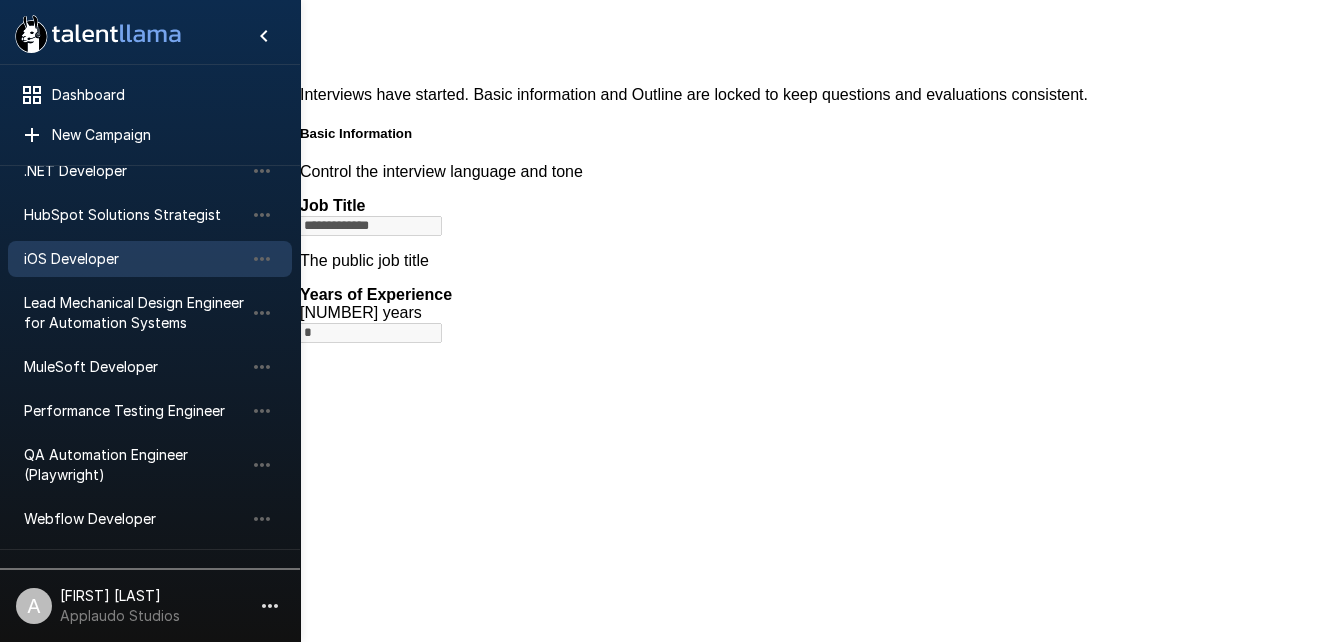 click 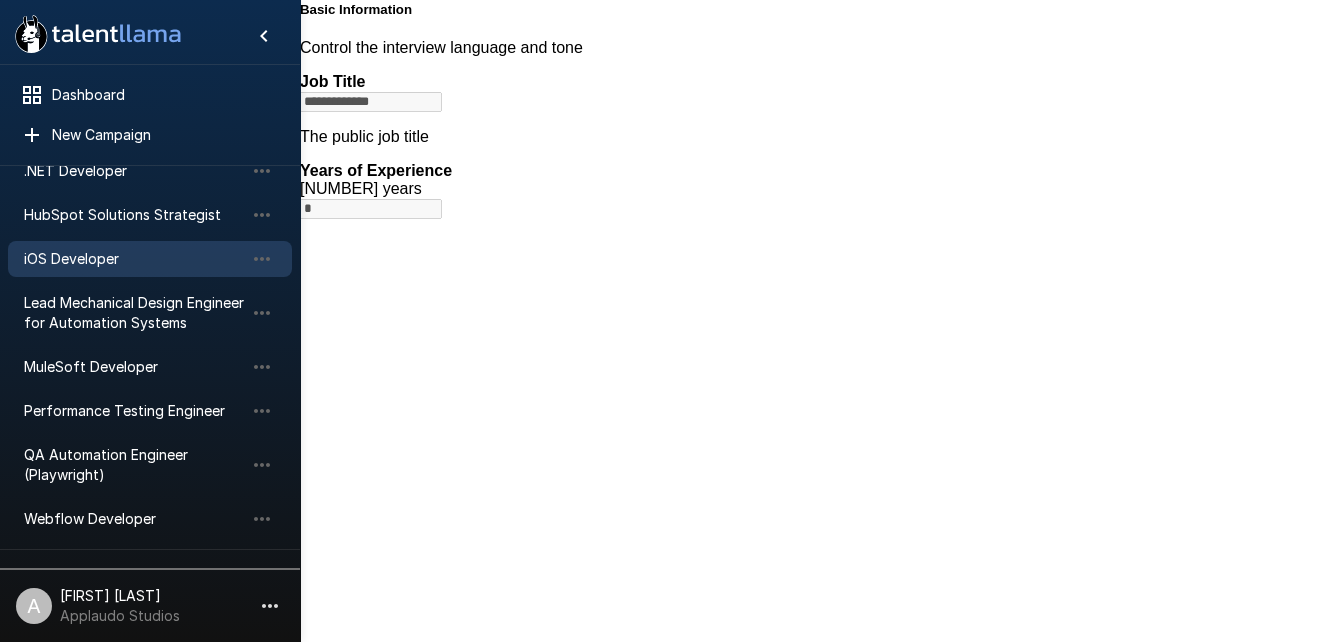 scroll, scrollTop: 1325, scrollLeft: 0, axis: vertical 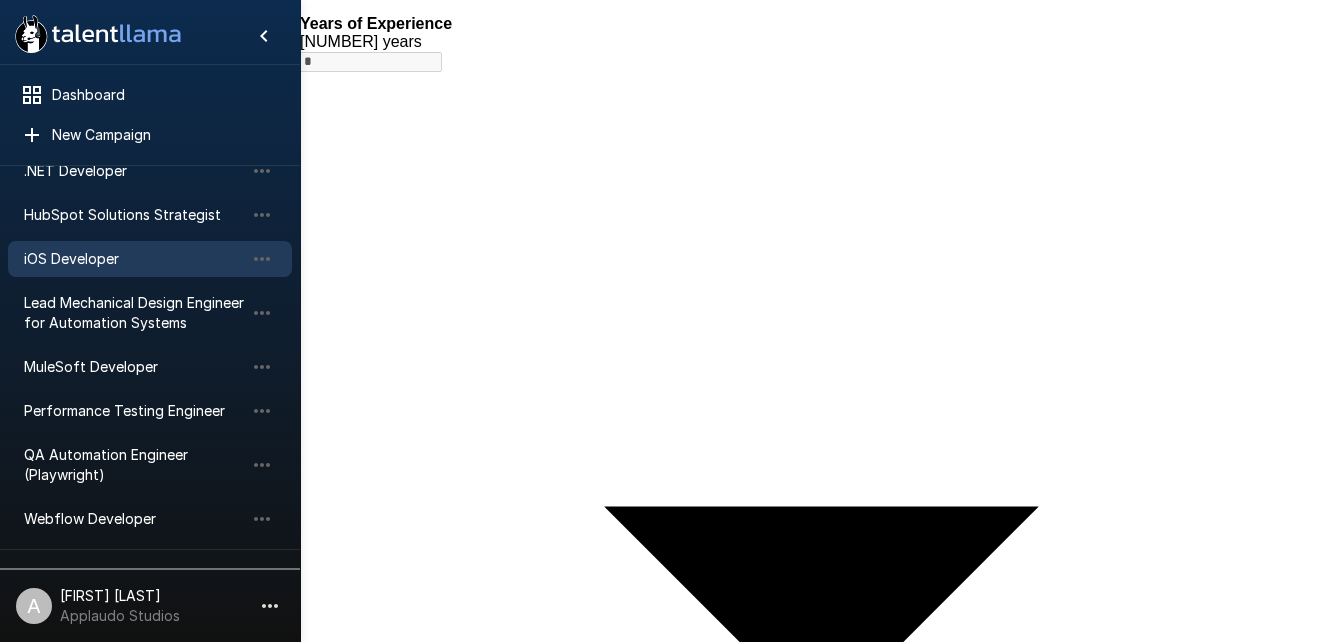 click 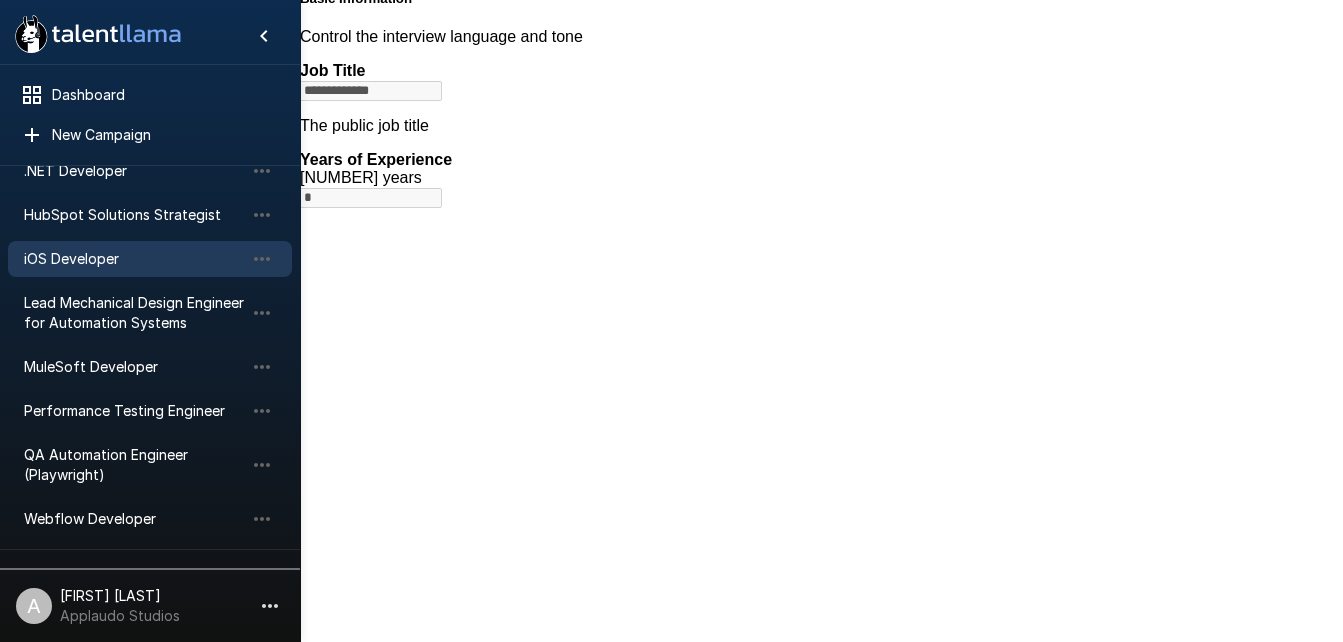 scroll, scrollTop: 1334, scrollLeft: 0, axis: vertical 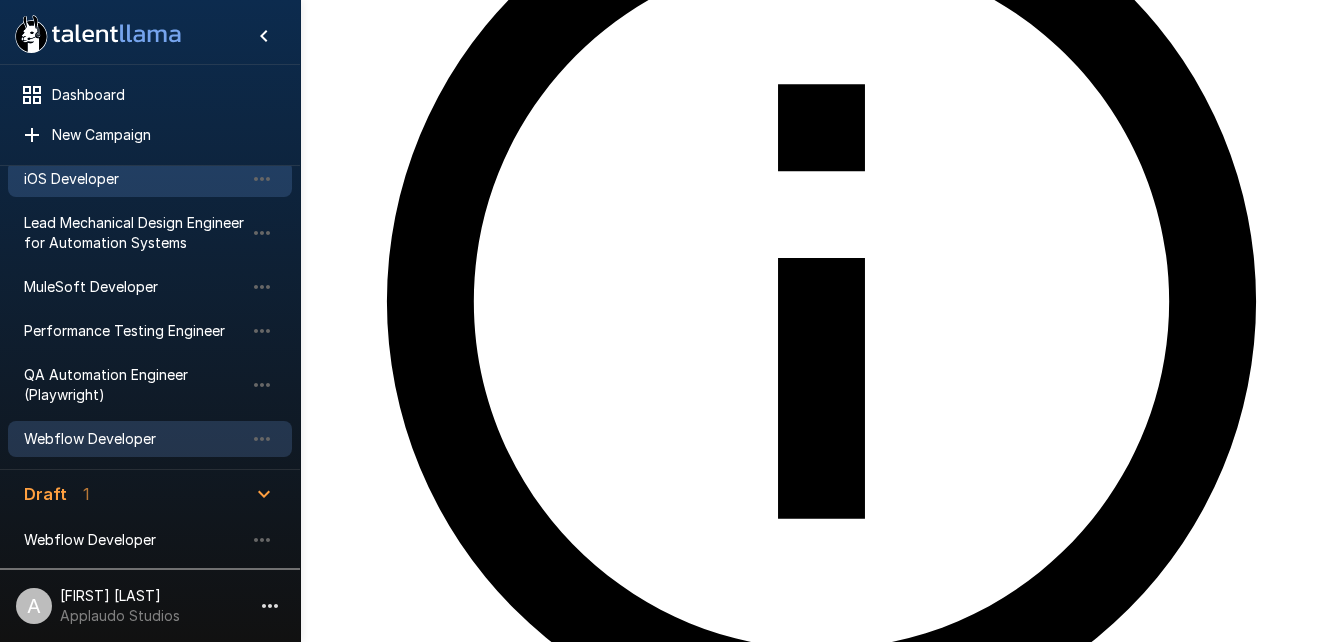 click on "Webflow Developer" at bounding box center (134, 439) 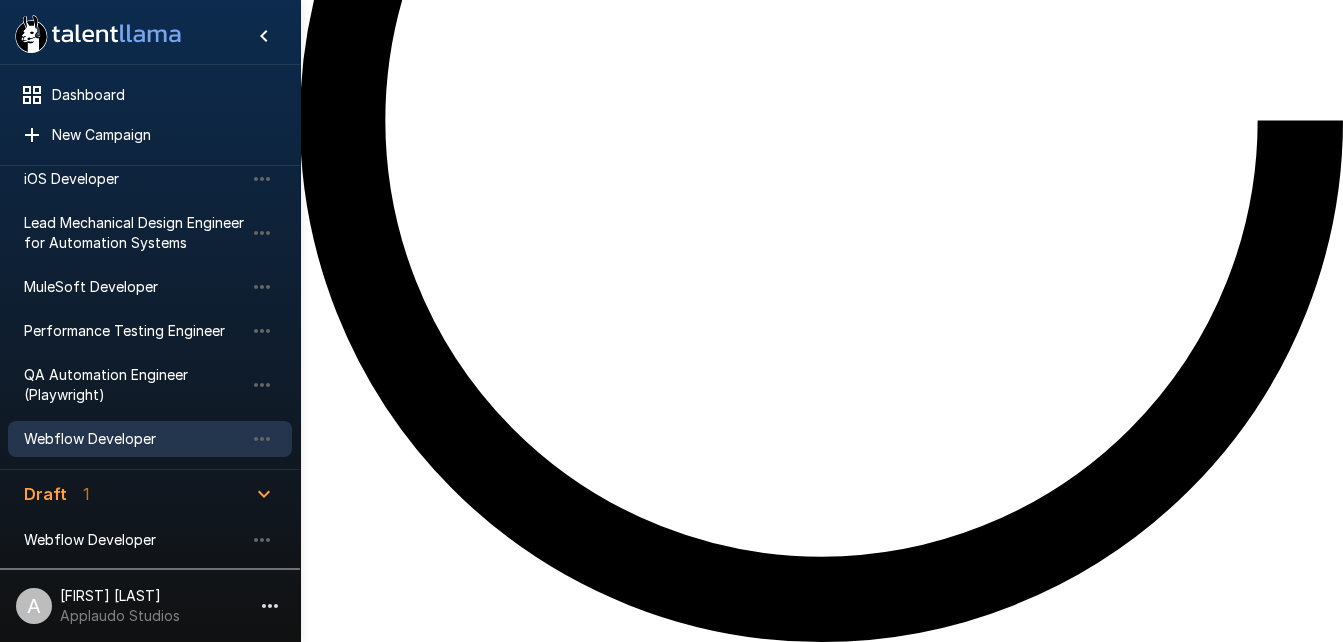 scroll, scrollTop: 0, scrollLeft: 0, axis: both 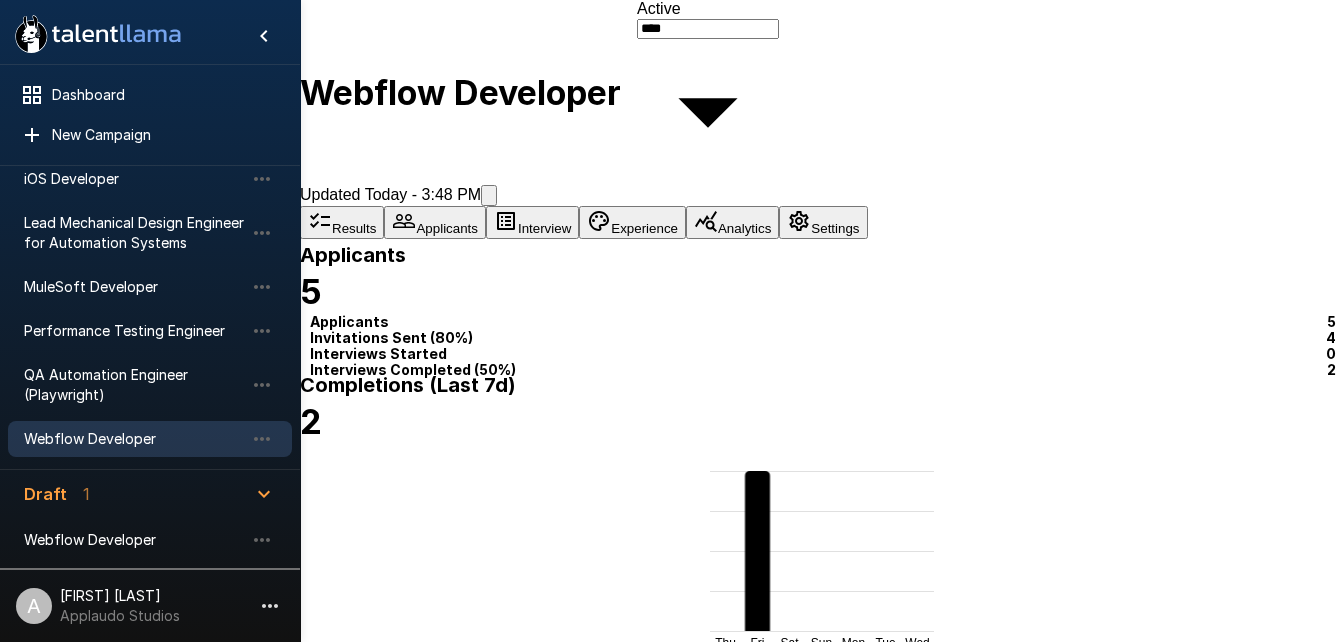 click on "Applicants" at bounding box center [435, 222] 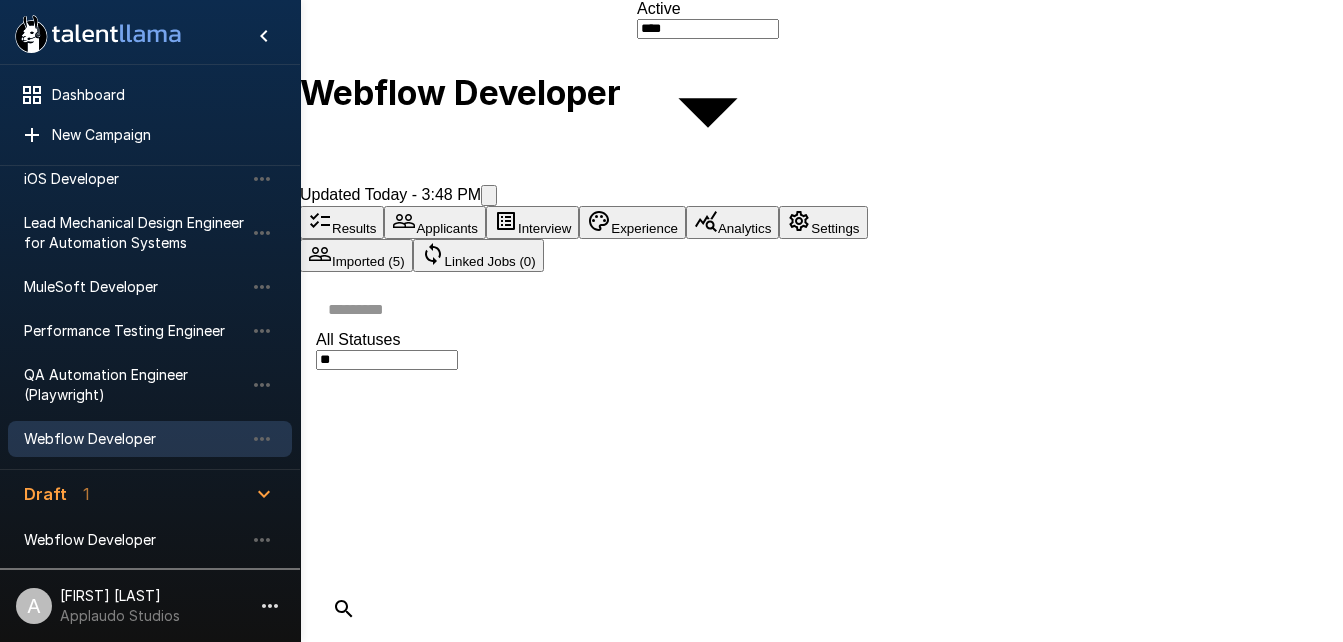 click 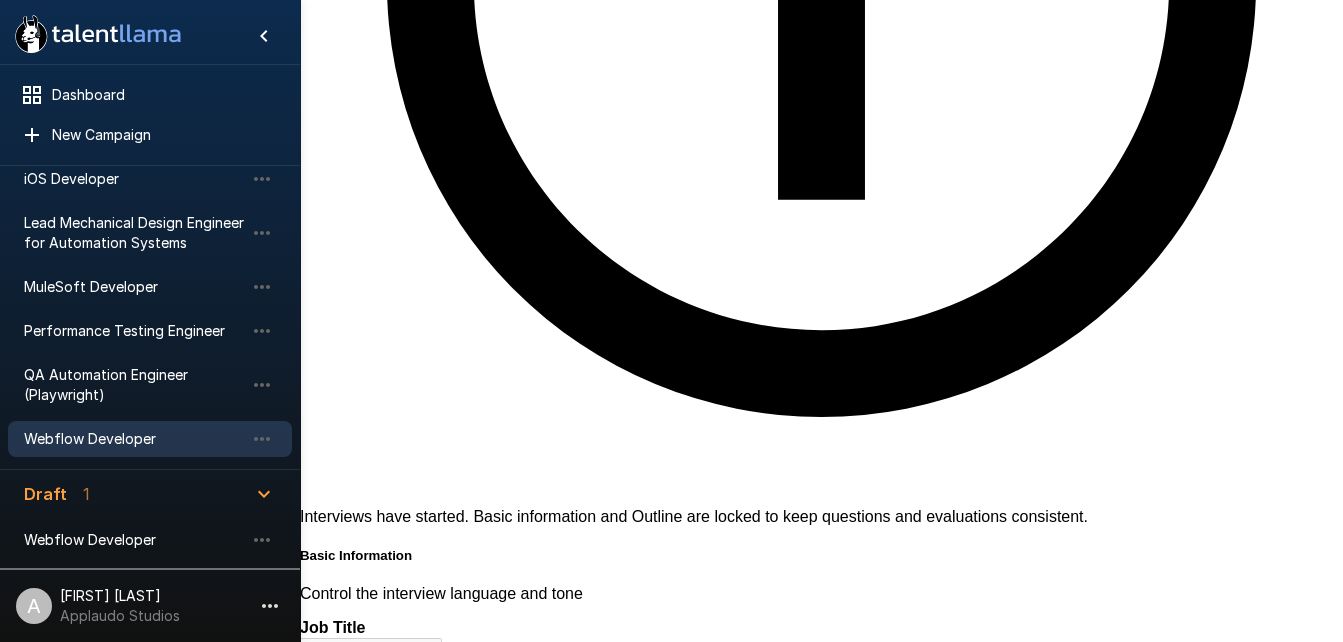 scroll, scrollTop: 779, scrollLeft: 0, axis: vertical 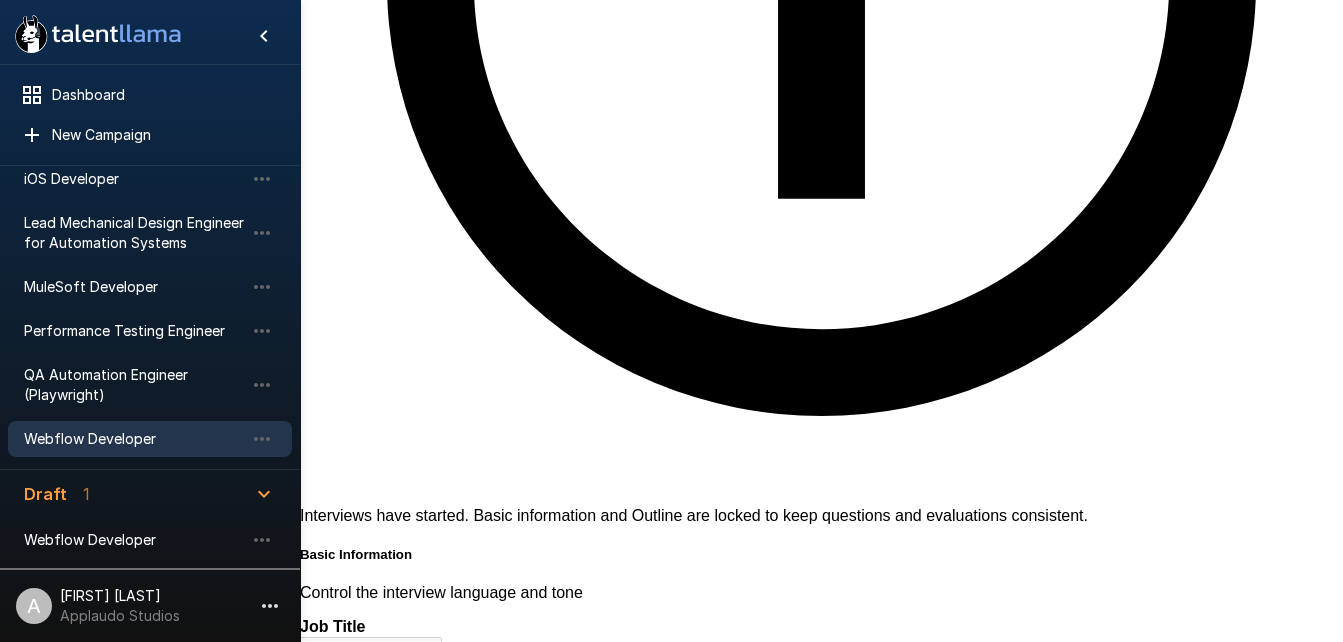 click 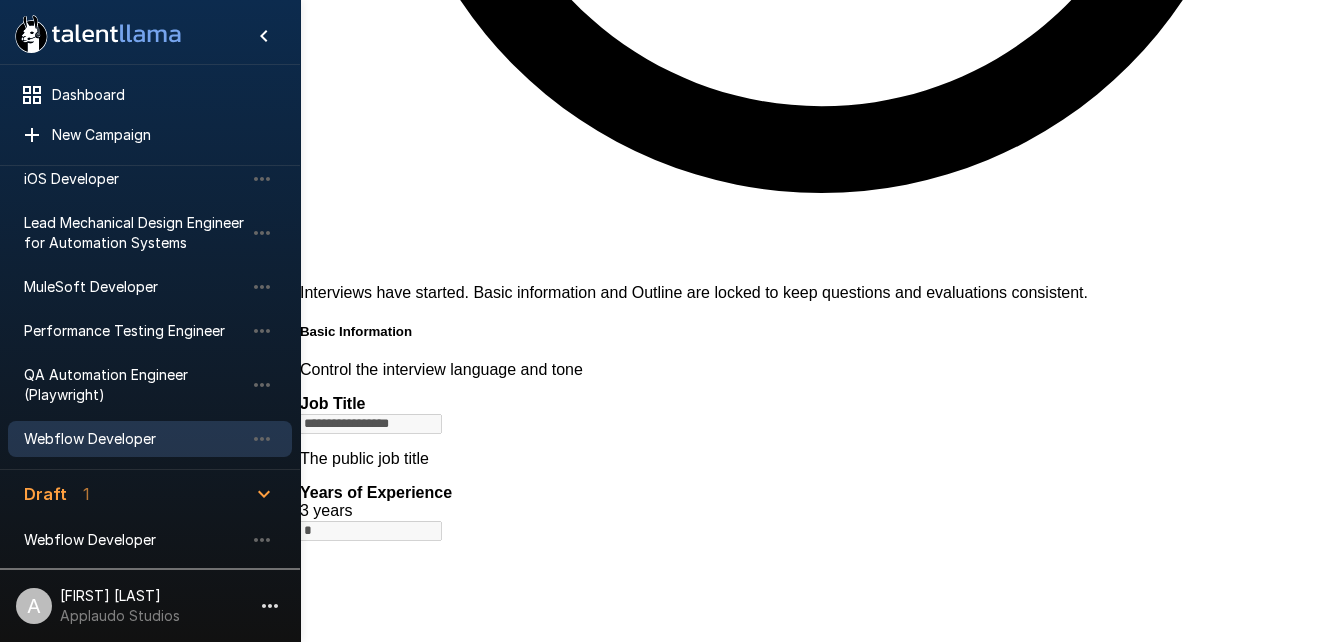scroll, scrollTop: 1005, scrollLeft: 0, axis: vertical 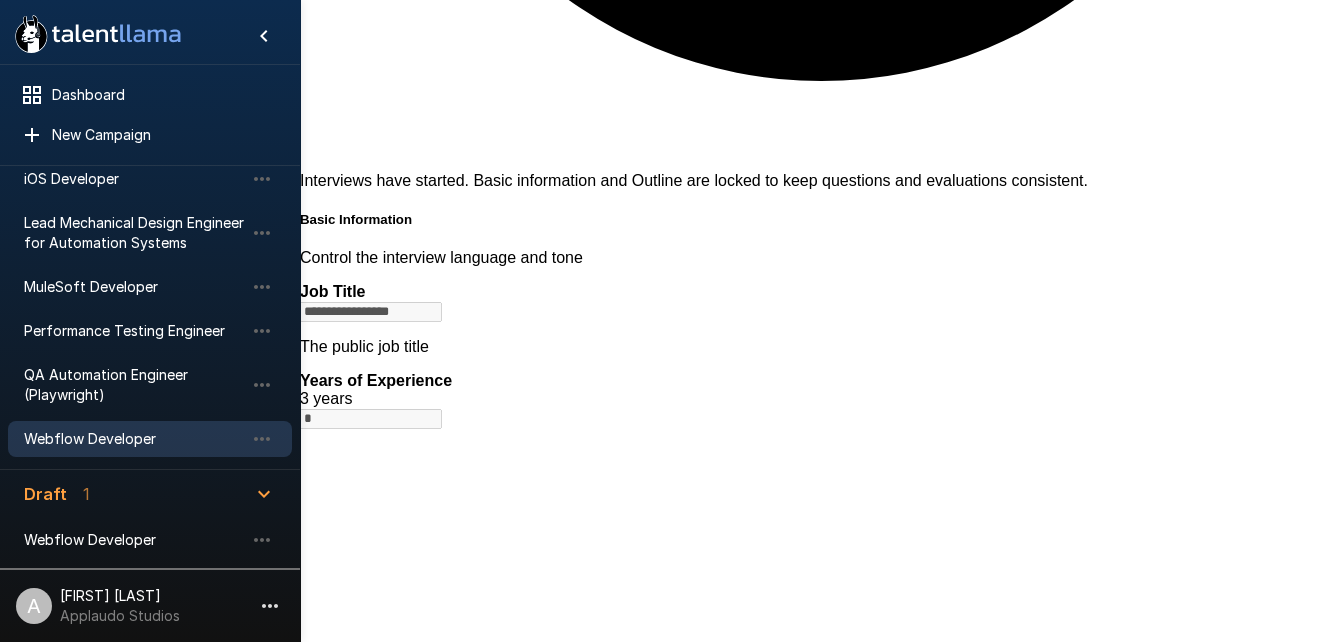 click 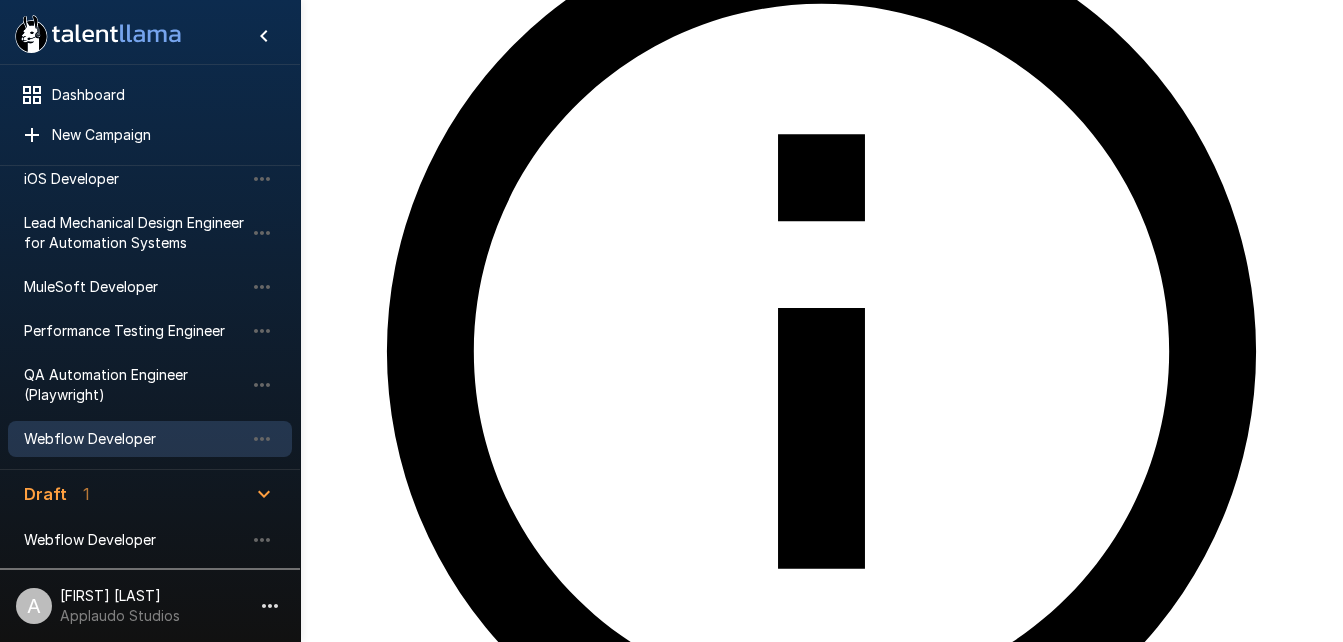 scroll, scrollTop: 485, scrollLeft: 0, axis: vertical 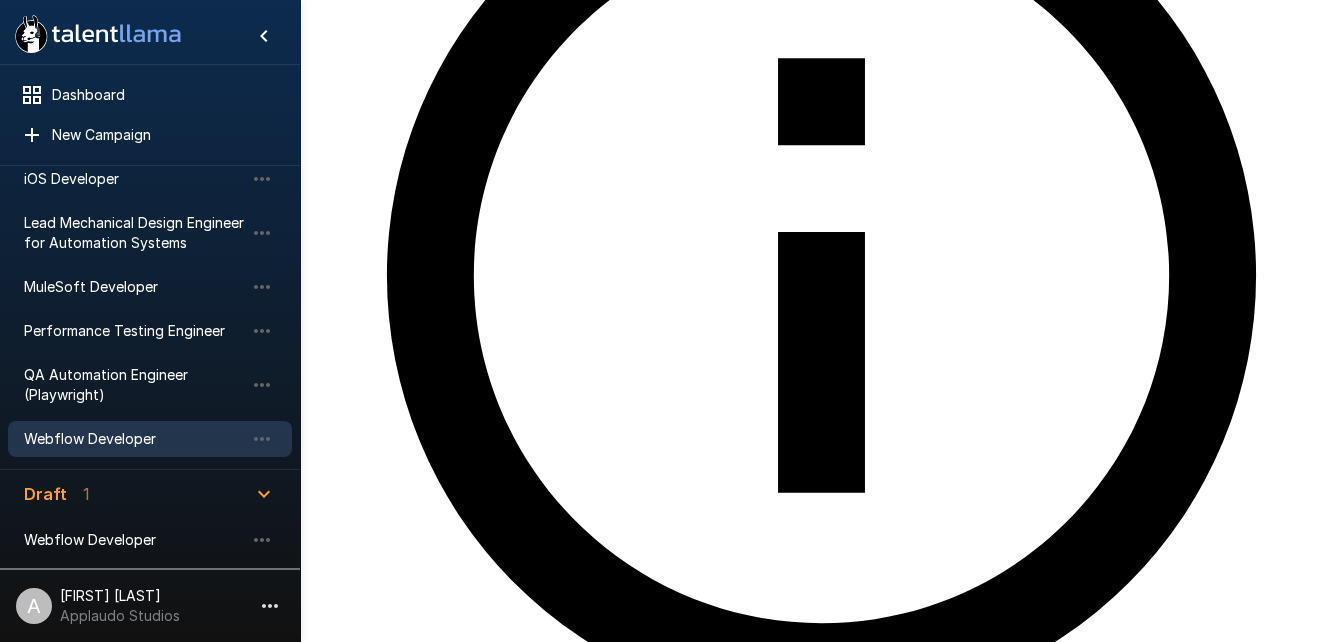 click on "Run Simulation" at bounding box center [365, 4651] 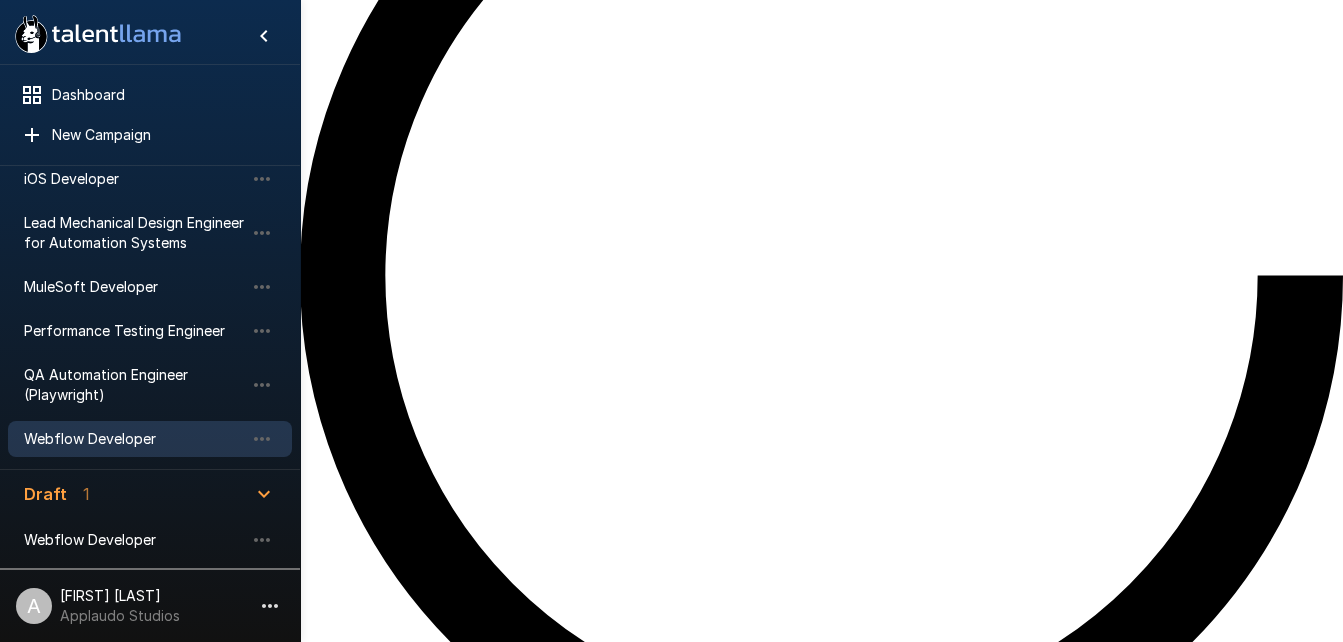 scroll, scrollTop: 0, scrollLeft: 0, axis: both 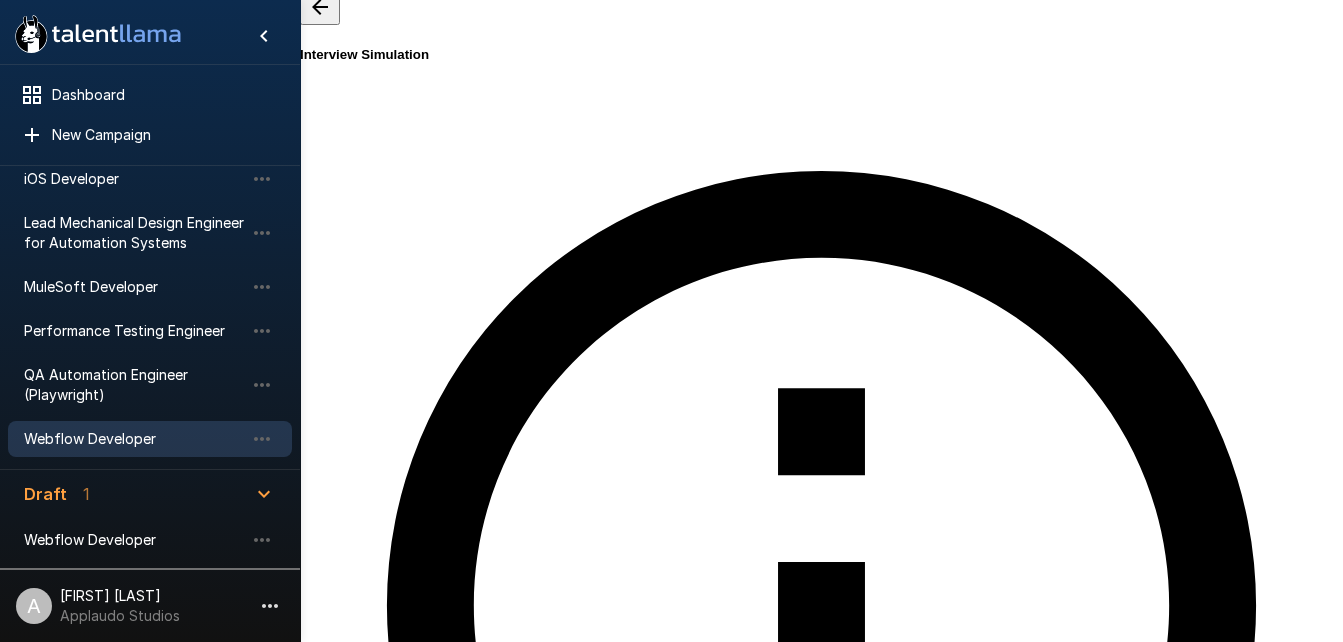 drag, startPoint x: 734, startPoint y: 135, endPoint x: 741, endPoint y: 151, distance: 17.464249 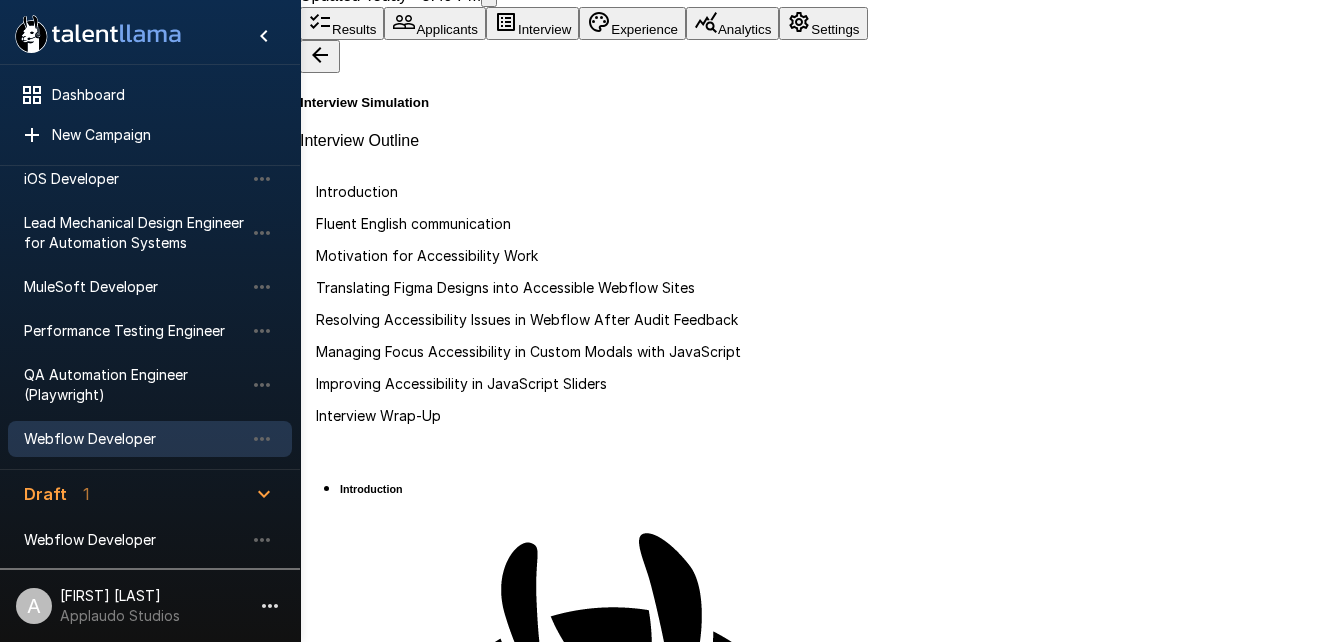 drag, startPoint x: 1084, startPoint y: 101, endPoint x: 1025, endPoint y: 189, distance: 105.9481 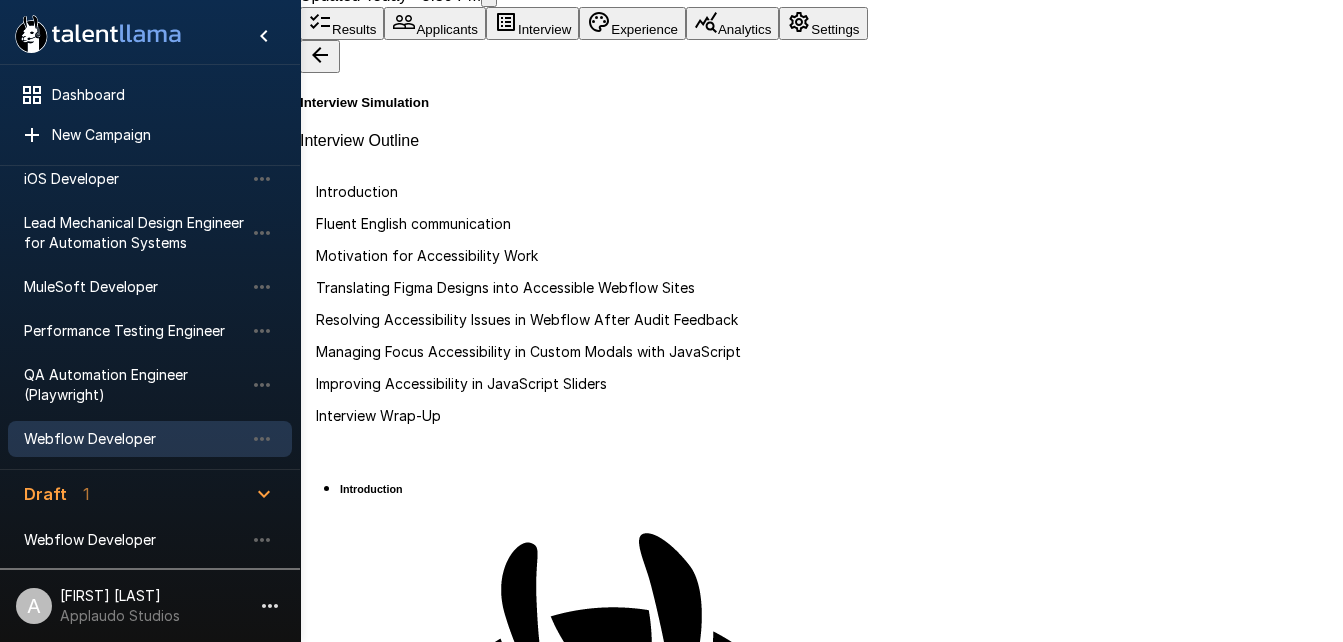 scroll, scrollTop: 1116, scrollLeft: 0, axis: vertical 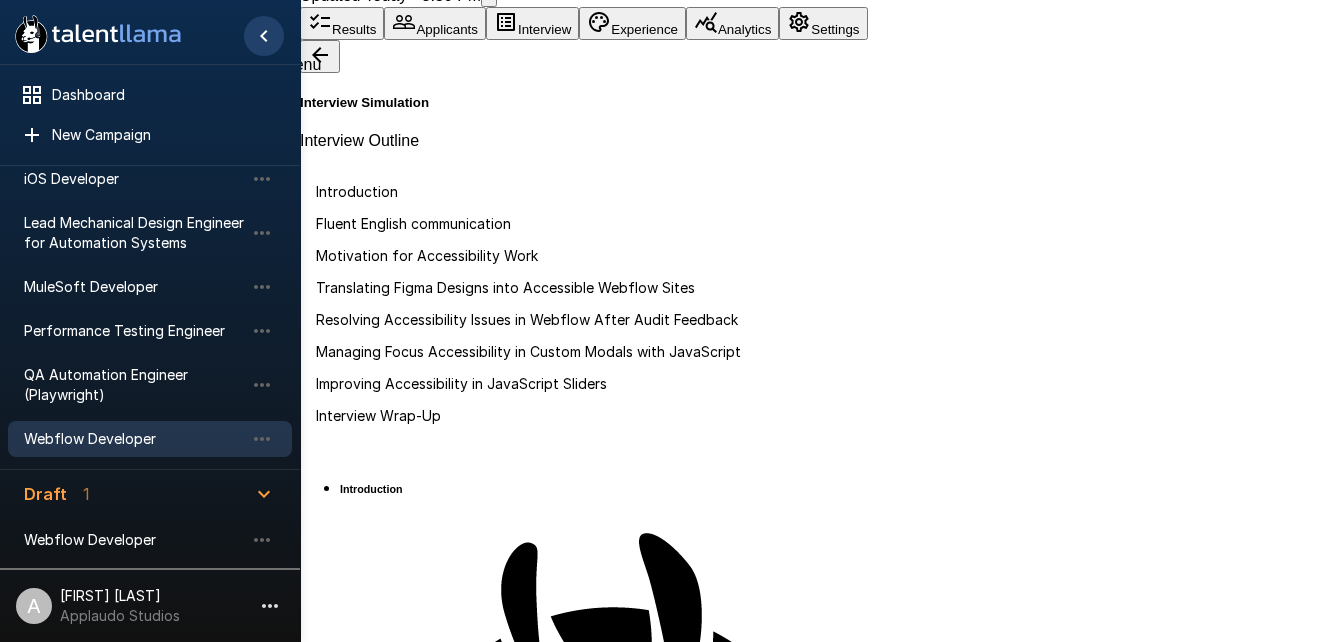 click 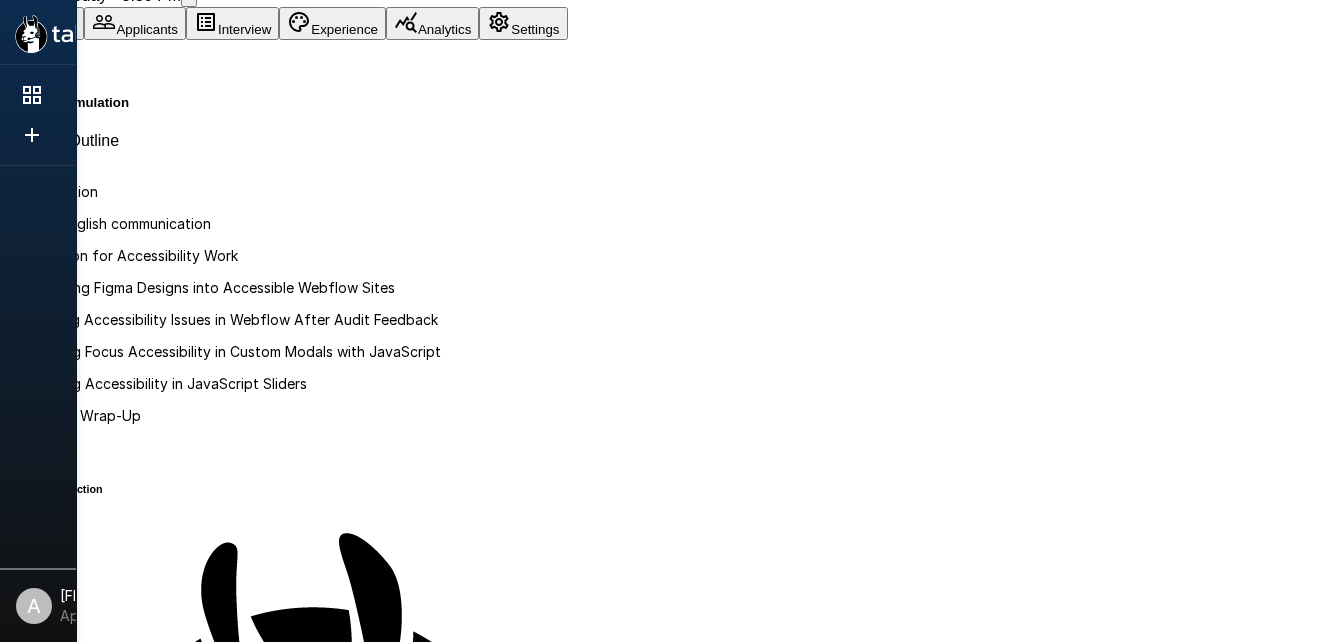 scroll, scrollTop: 2061, scrollLeft: 0, axis: vertical 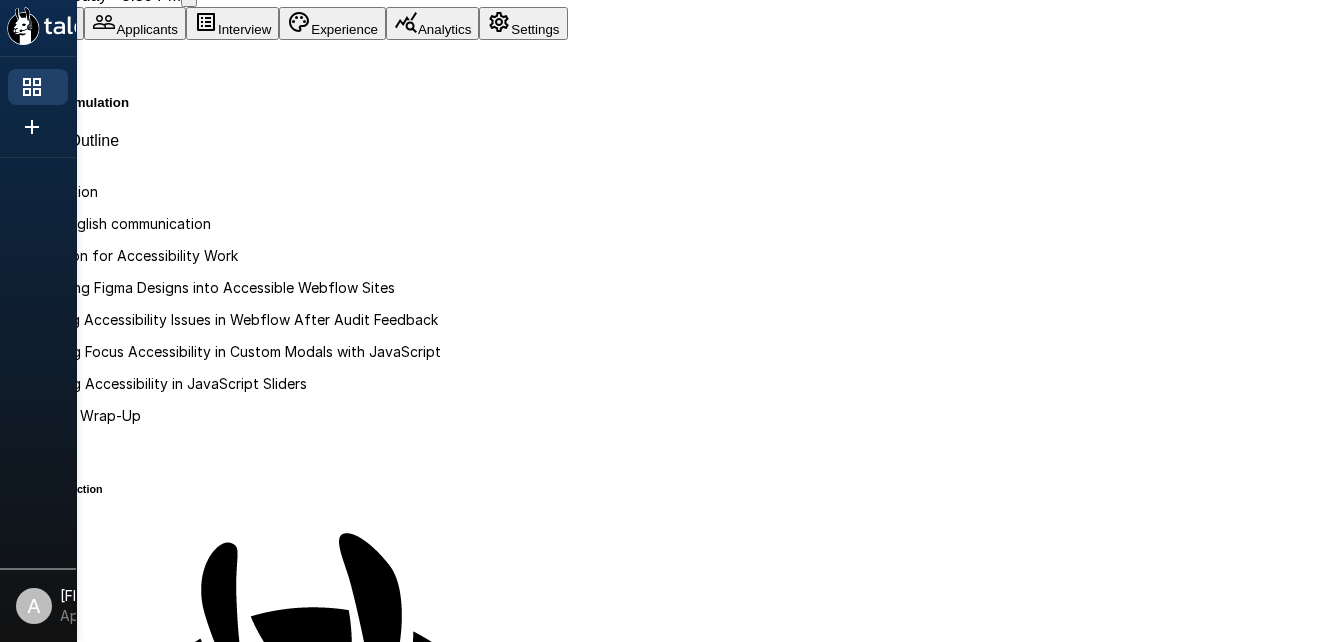click 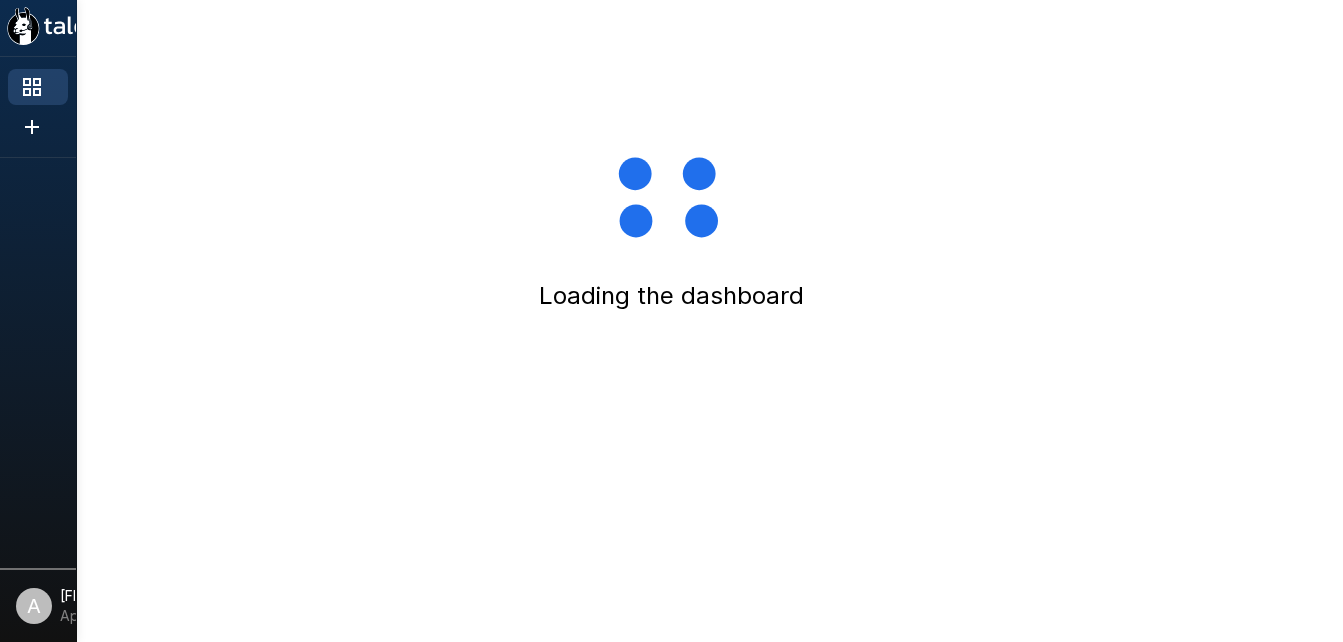 scroll, scrollTop: 0, scrollLeft: 0, axis: both 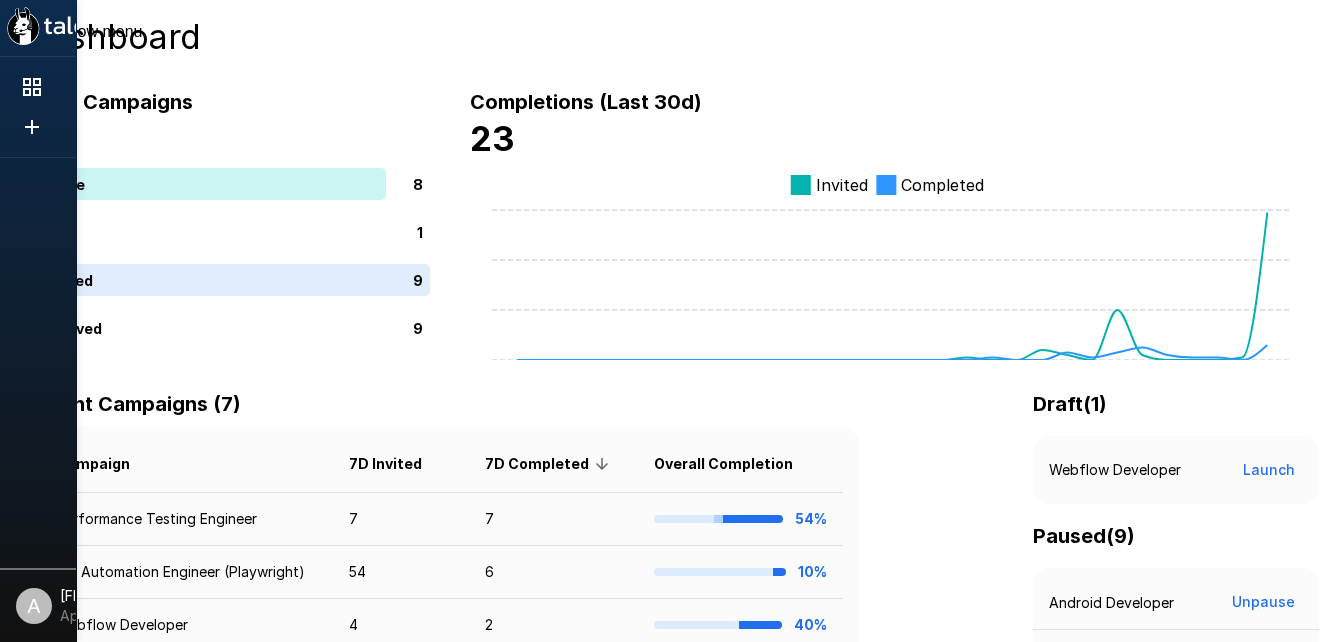 click at bounding box center (90, 26) 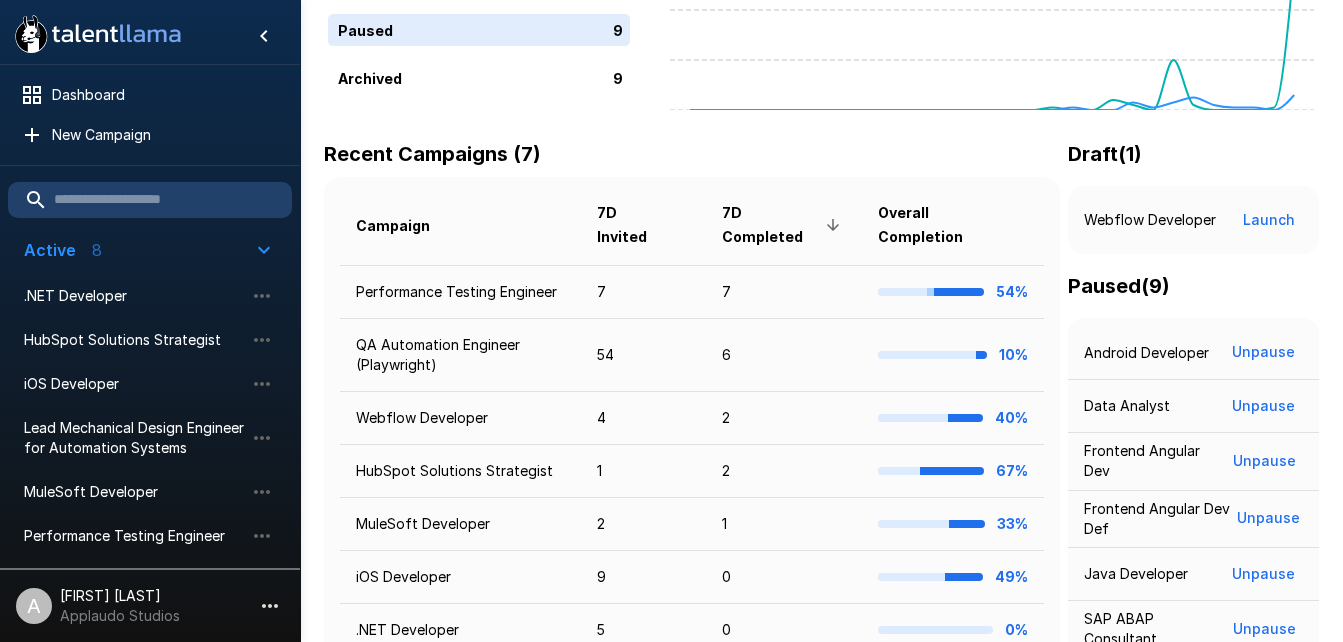 scroll, scrollTop: 232, scrollLeft: 0, axis: vertical 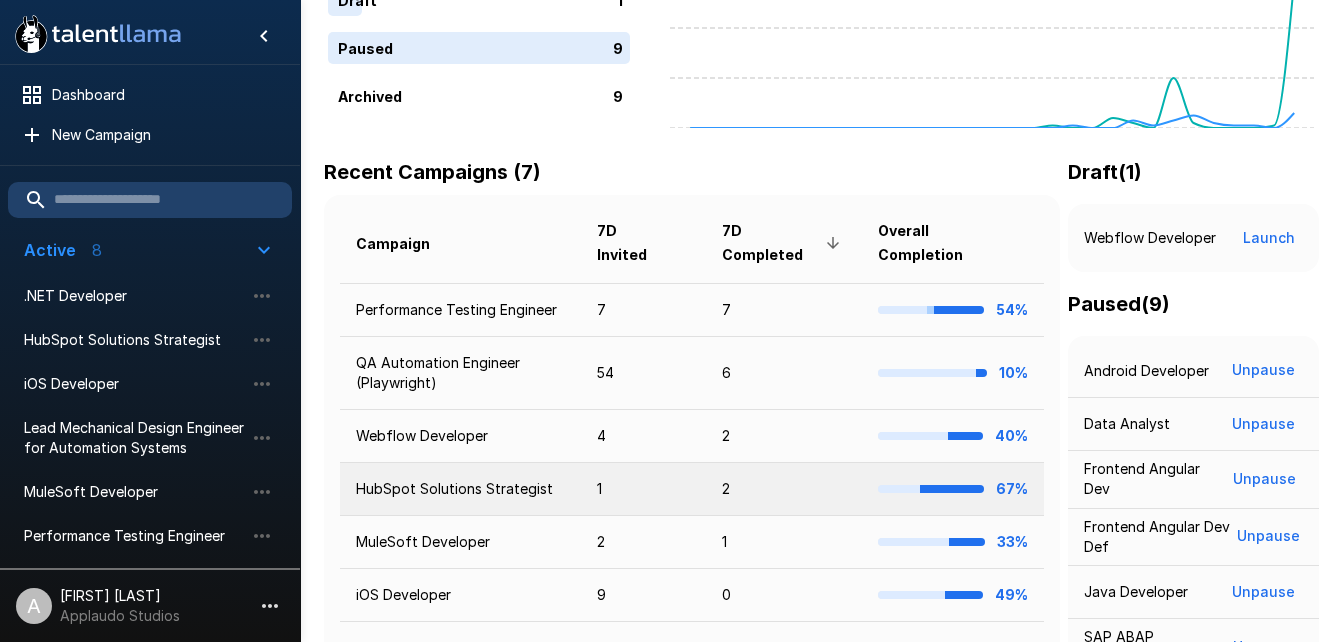 click on "HubSpot Solutions Strategist" at bounding box center [460, 489] 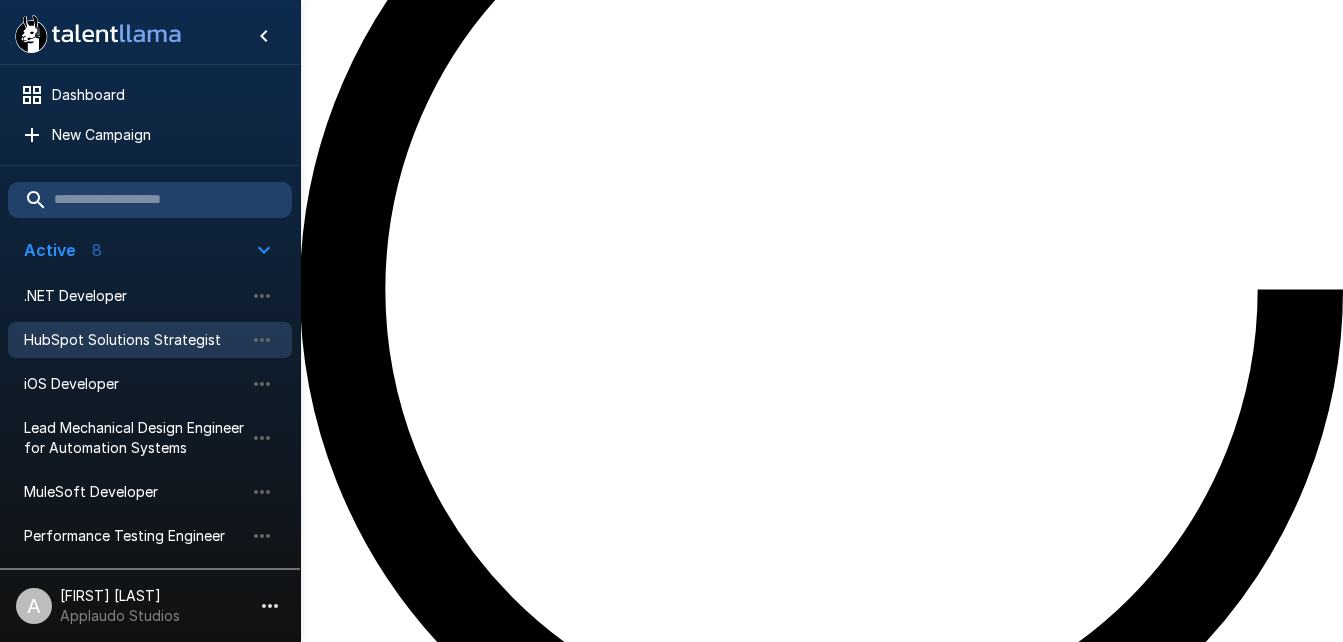 scroll, scrollTop: 0, scrollLeft: 0, axis: both 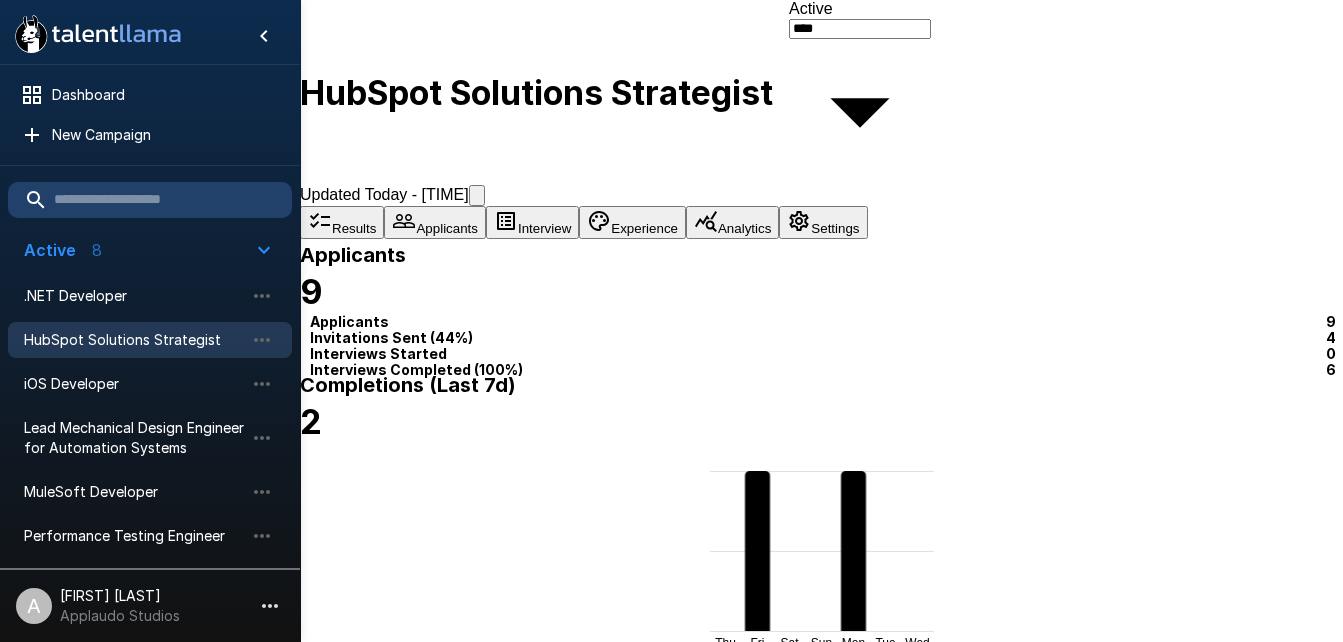 click on "Applicants" at bounding box center (435, 222) 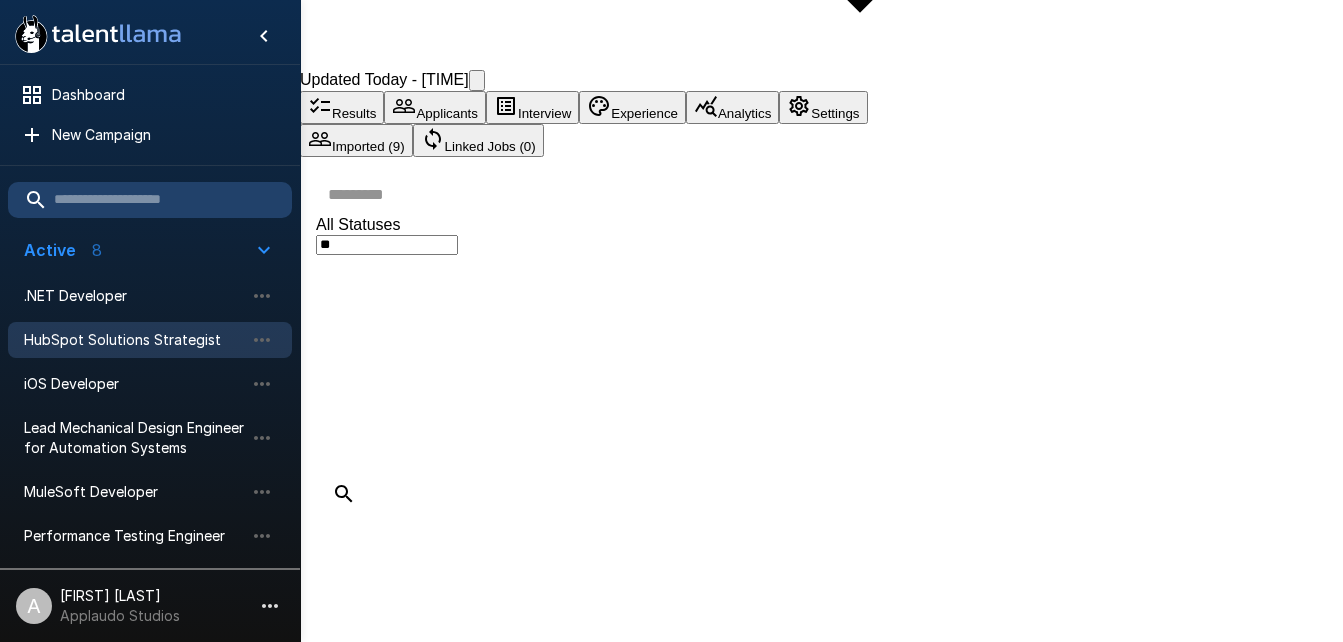 scroll, scrollTop: 124, scrollLeft: 0, axis: vertical 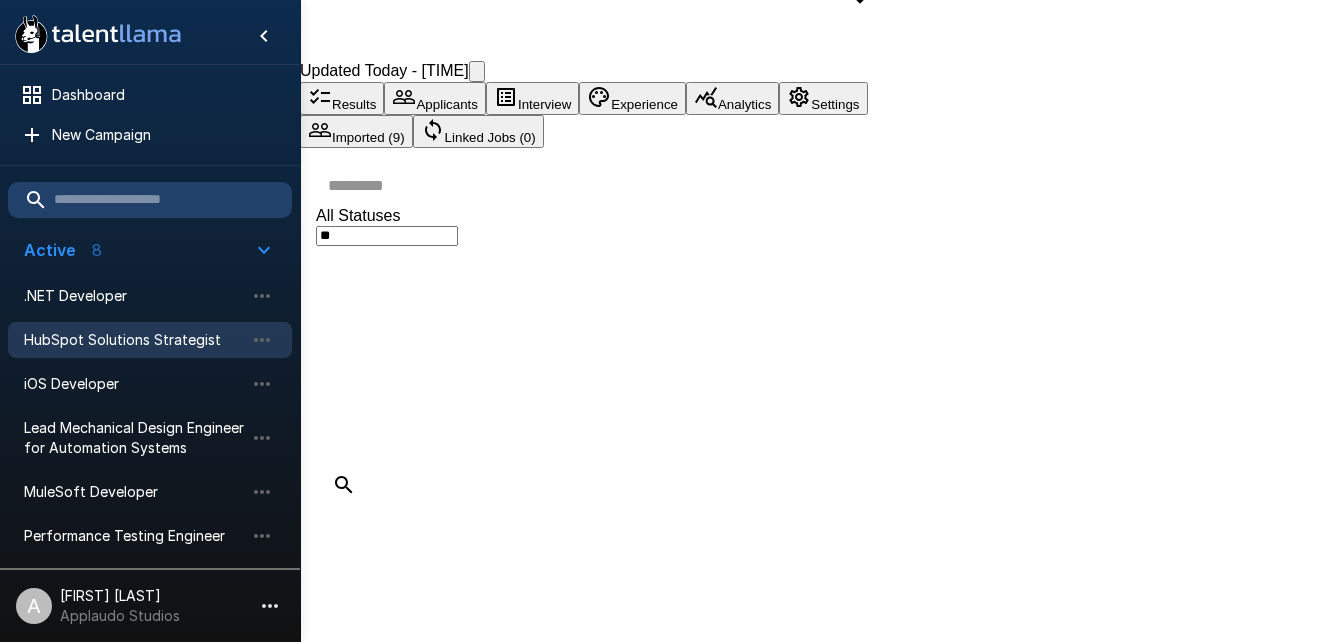 click on "[FIRST] [LAST]" at bounding box center (411, 1434) 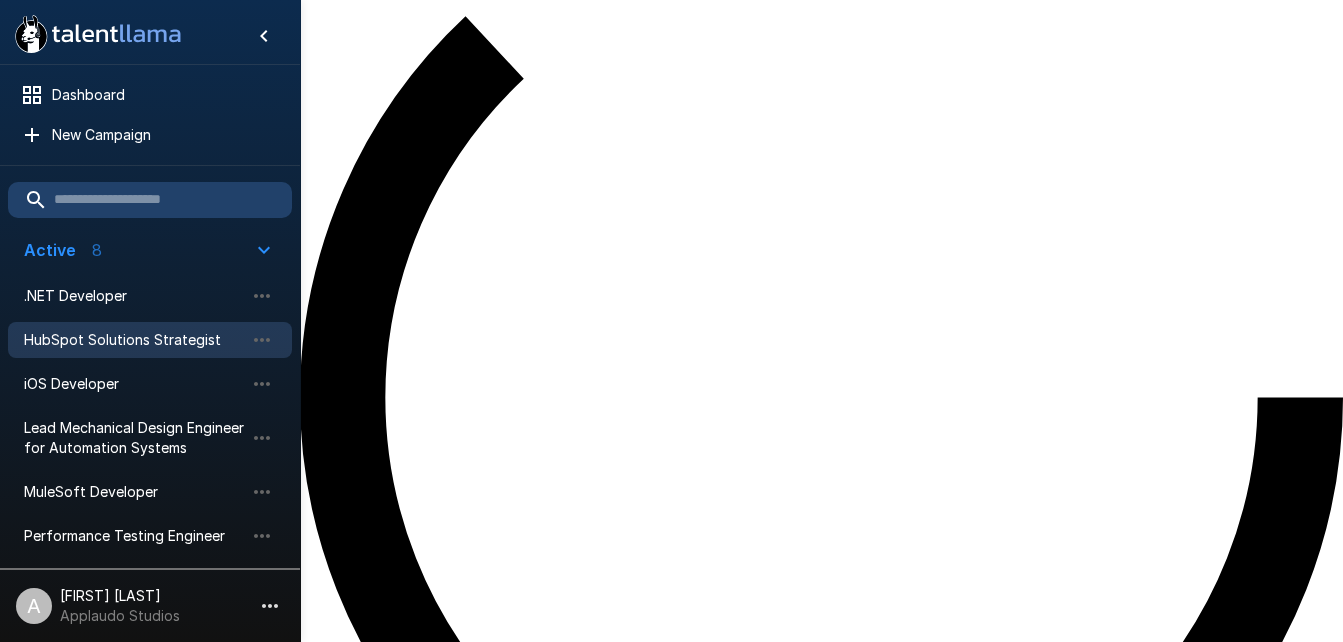 scroll, scrollTop: 0, scrollLeft: 0, axis: both 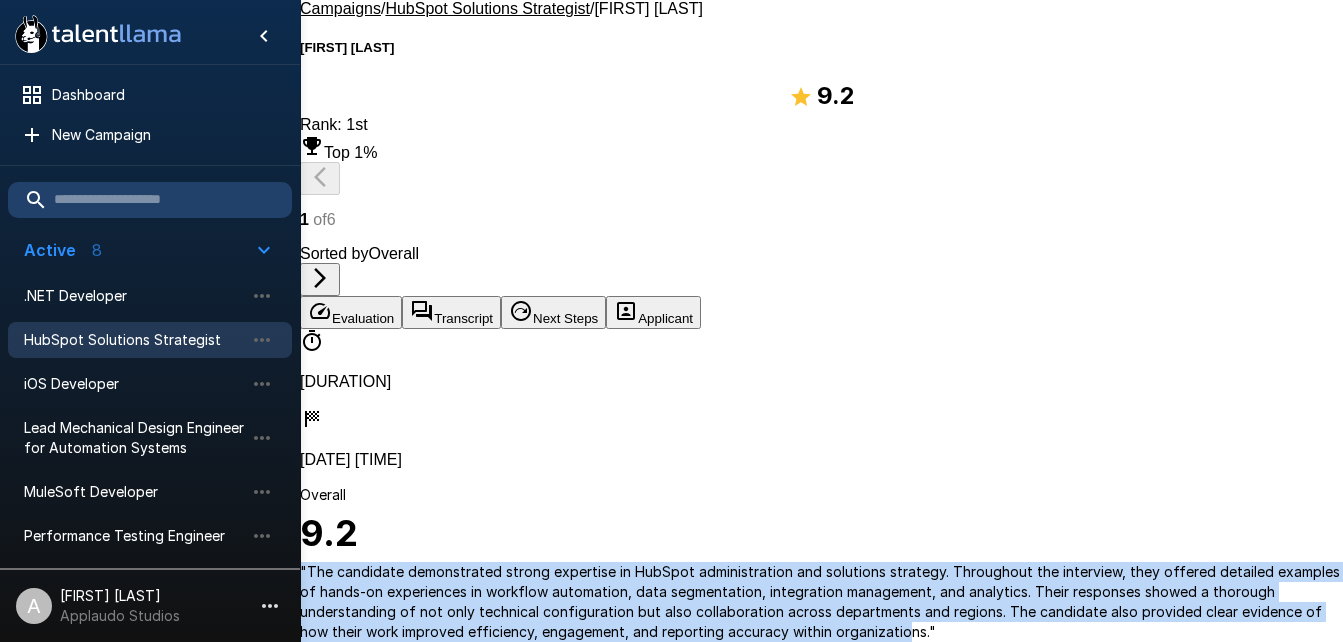 drag, startPoint x: 478, startPoint y: 187, endPoint x: 722, endPoint y: 462, distance: 367.6425 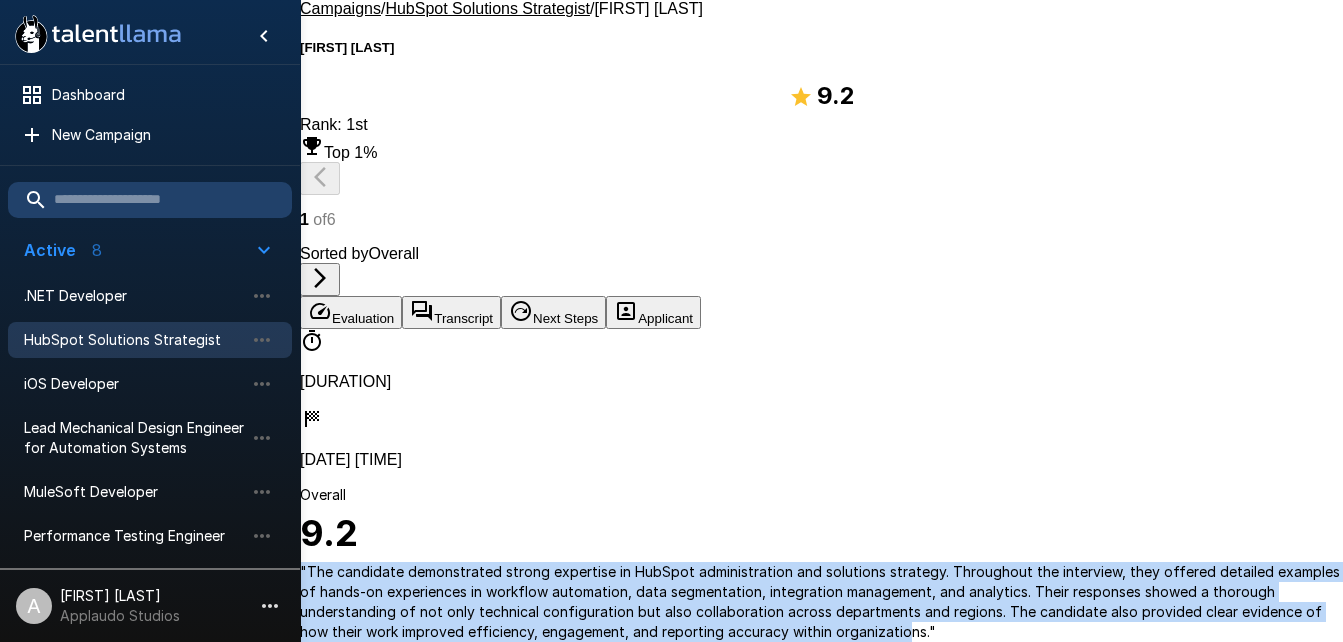 click on "" The candidate demonstrated strong expertise in HubSpot administration and solutions strategy. Throughout the interview, they offered detailed examples of hands-on experiences in workflow automation, data segmentation, integration management, and analytics. Their responses showed a thorough understanding of not only technical configuration but also collaboration across departments and regions. The candidate also provided clear evidence of how their work improved efficiency, engagement, and reporting accuracy within organizations. "" at bounding box center (821, 602) 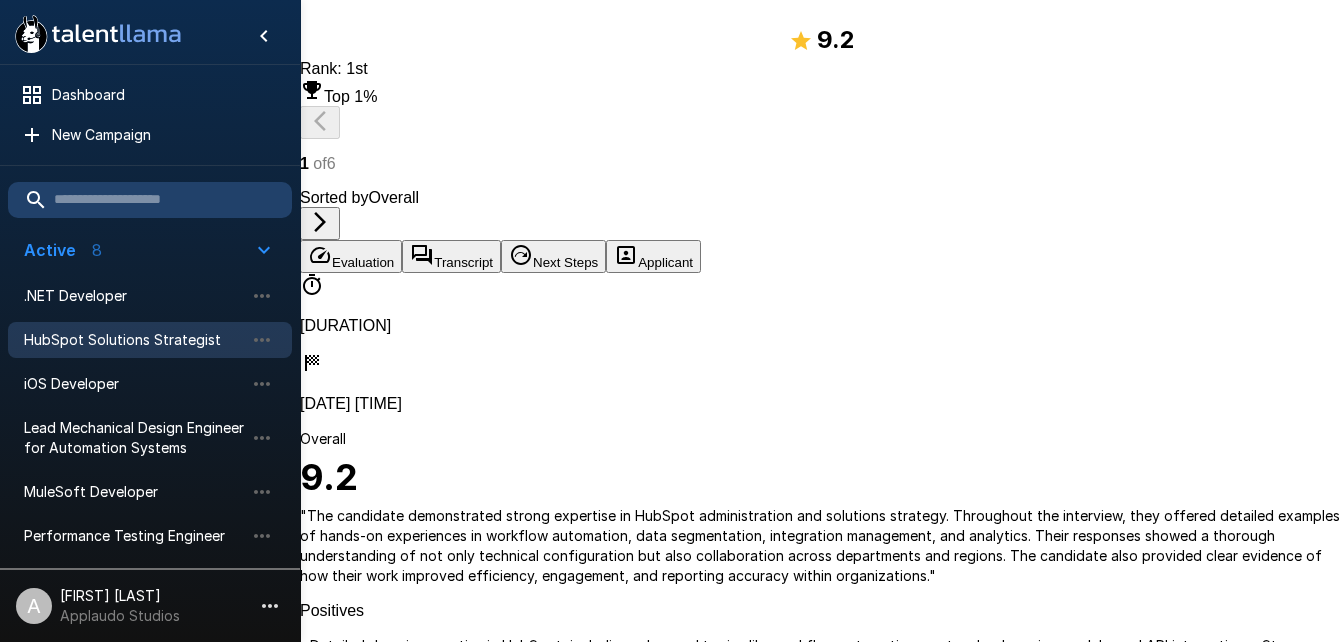scroll, scrollTop: 61, scrollLeft: 0, axis: vertical 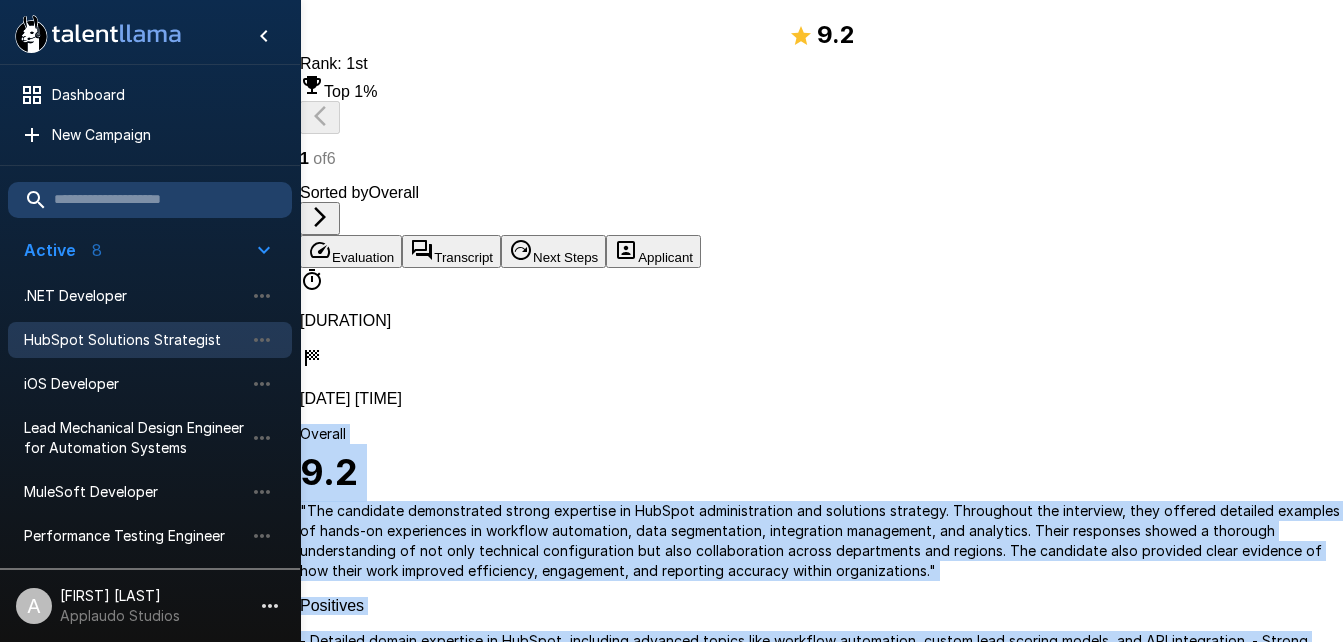 drag, startPoint x: 900, startPoint y: 207, endPoint x: 950, endPoint y: 284, distance: 91.809586 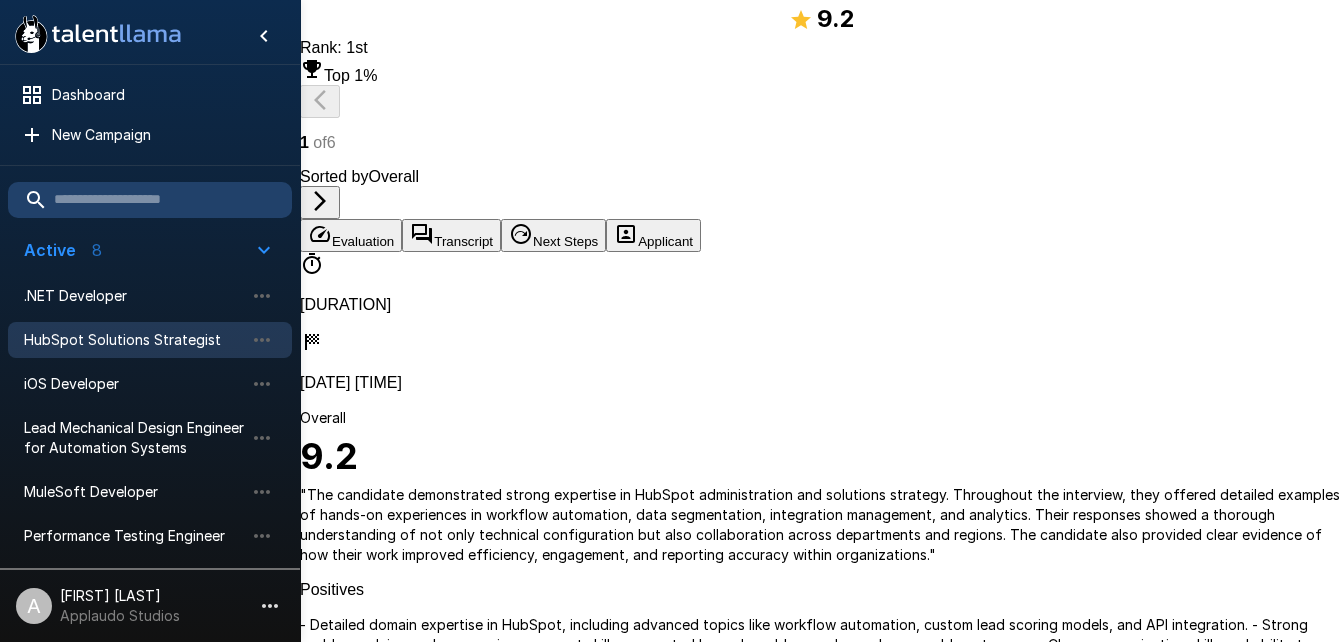 scroll, scrollTop: 85, scrollLeft: 0, axis: vertical 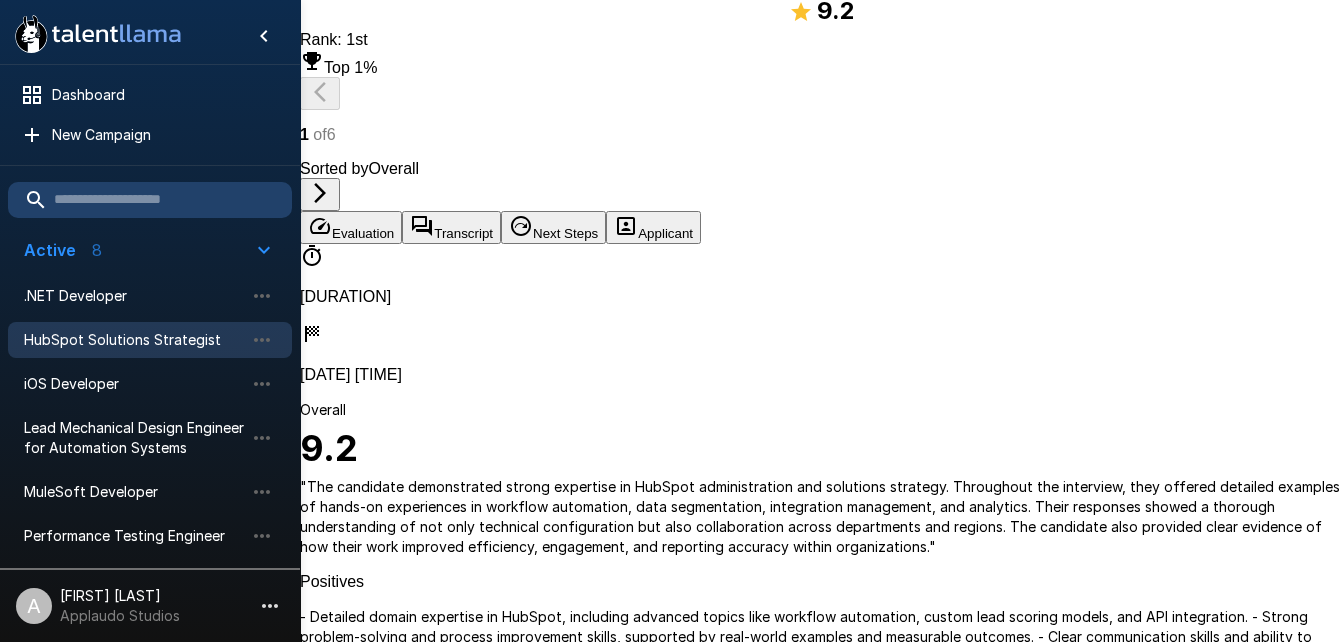 drag, startPoint x: 933, startPoint y: 327, endPoint x: 983, endPoint y: 379, distance: 72.138756 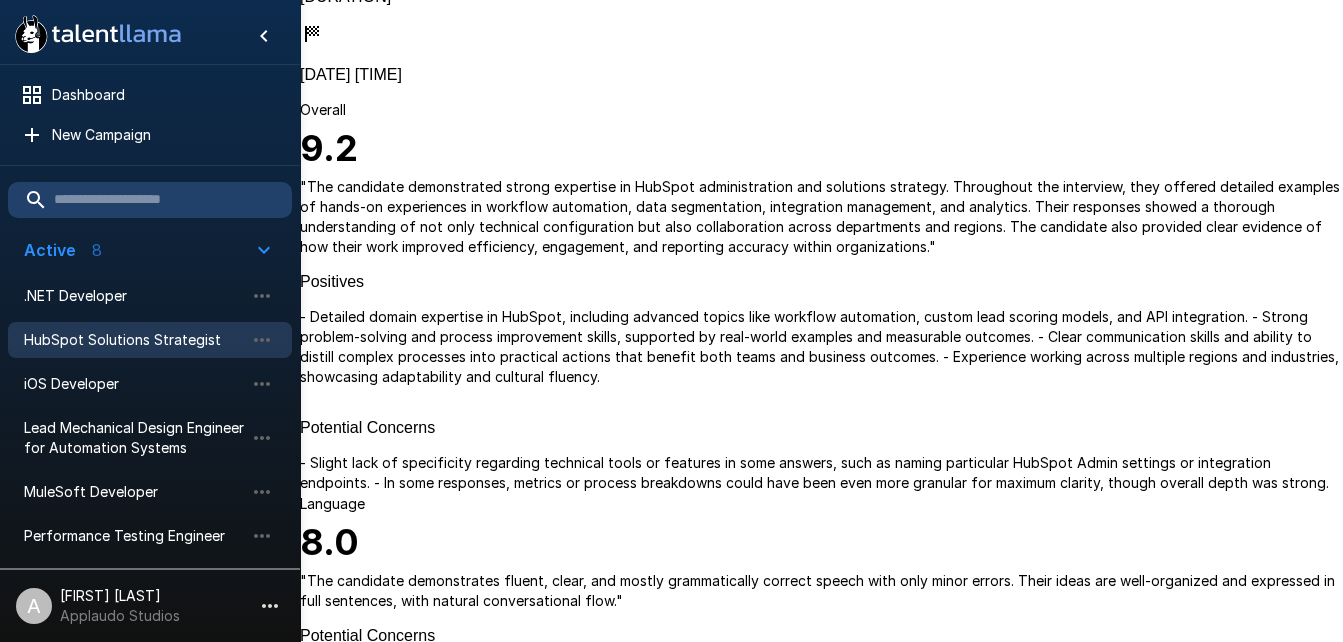 scroll, scrollTop: 386, scrollLeft: 0, axis: vertical 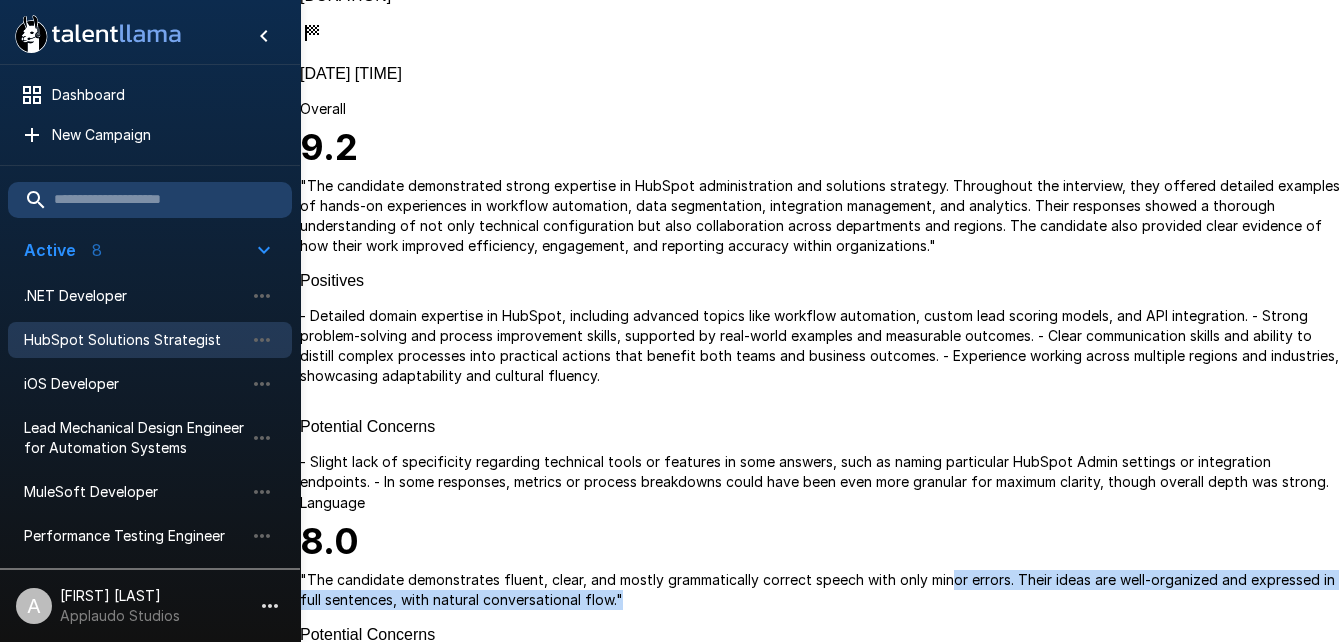 drag, startPoint x: 571, startPoint y: 261, endPoint x: 753, endPoint y: 322, distance: 191.95052 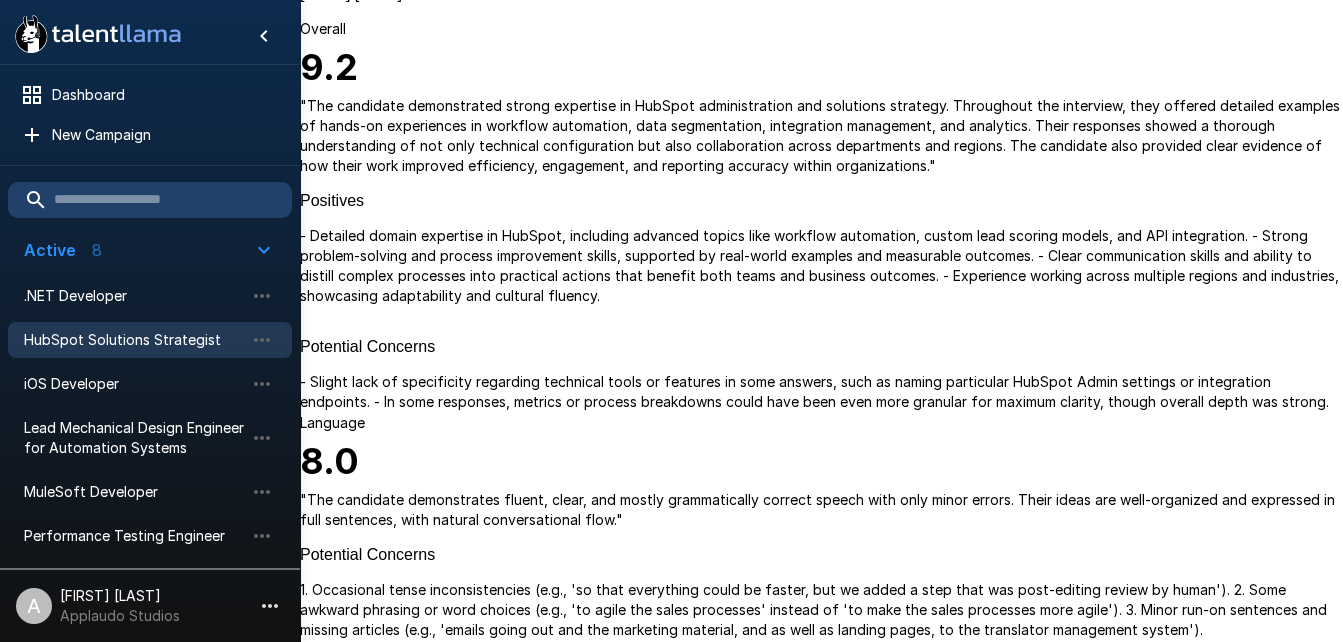 scroll, scrollTop: 460, scrollLeft: 0, axis: vertical 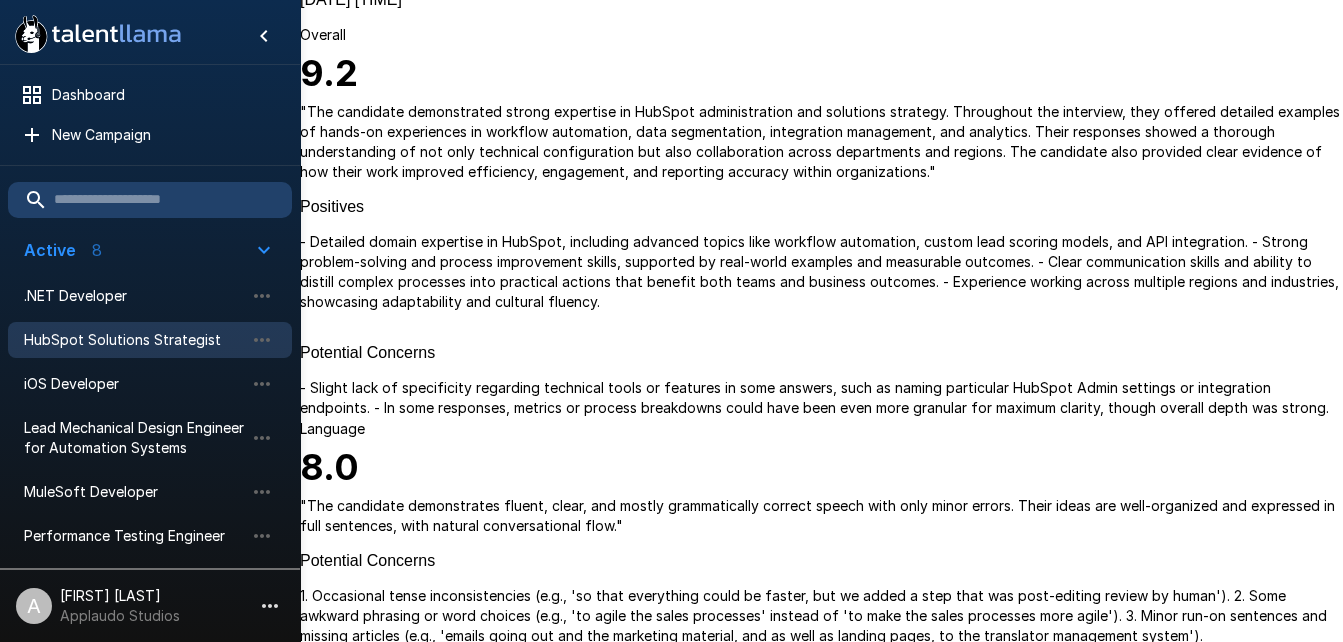 click on "8.0" at bounding box center (821, 468) 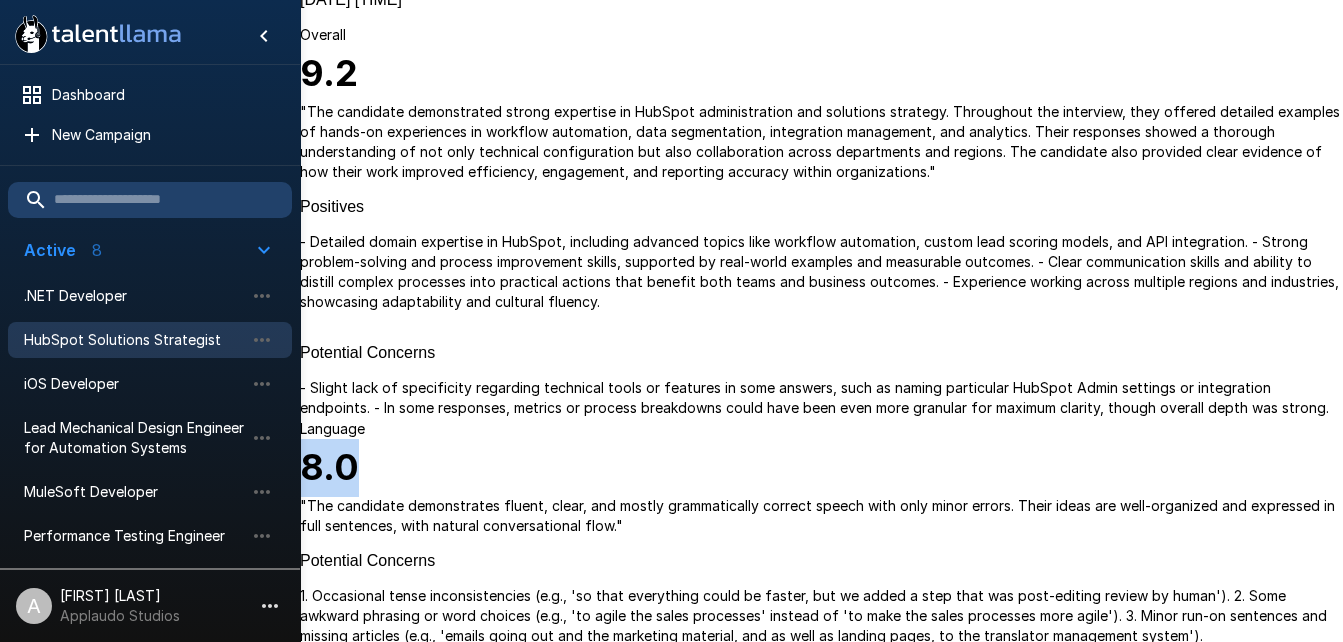 click on "8.0" at bounding box center (821, 468) 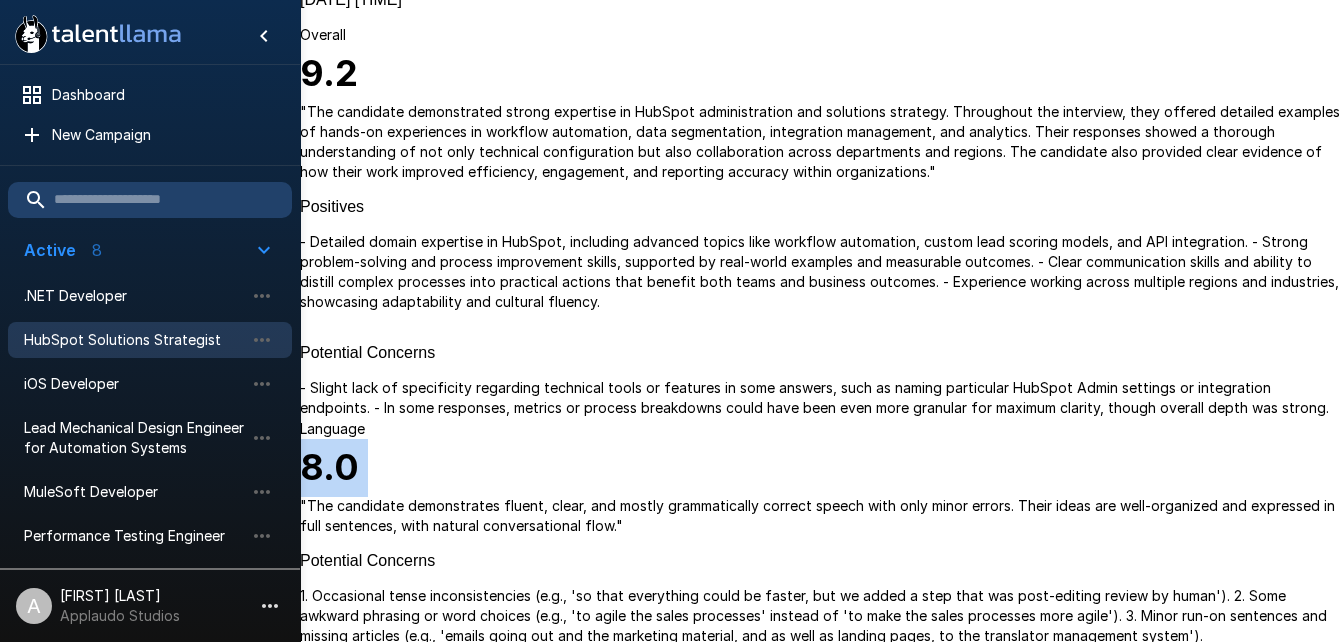 click on "8.0" at bounding box center (821, 468) 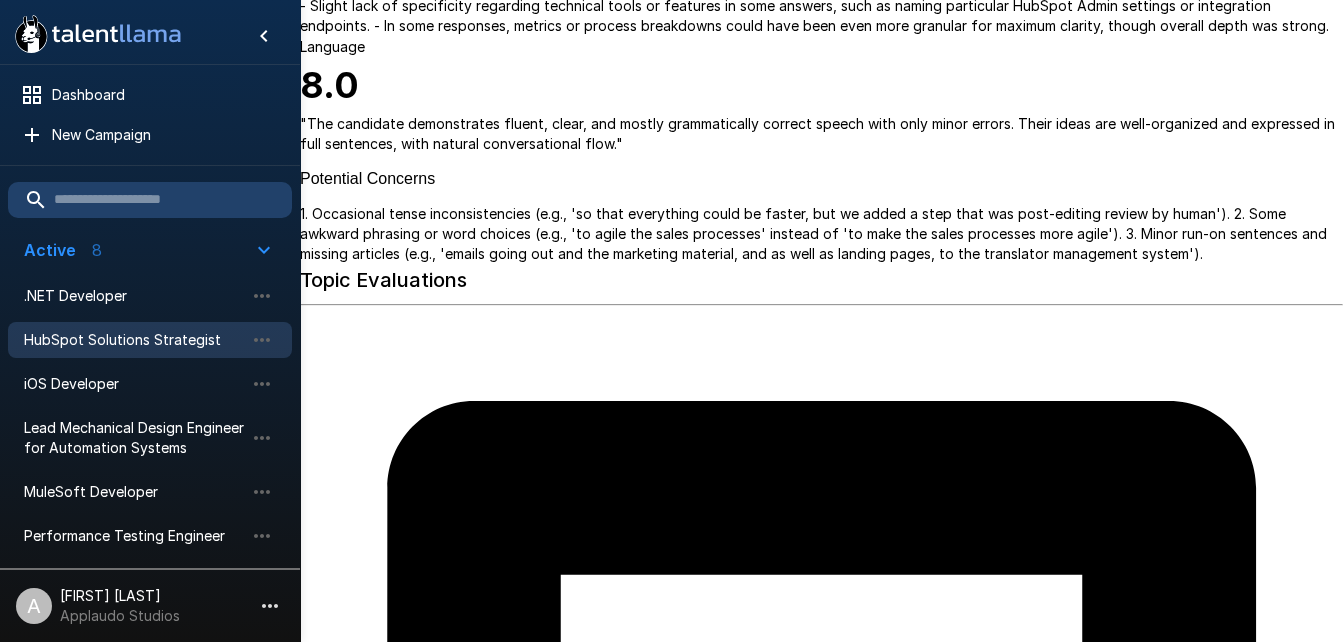 scroll, scrollTop: 843, scrollLeft: 0, axis: vertical 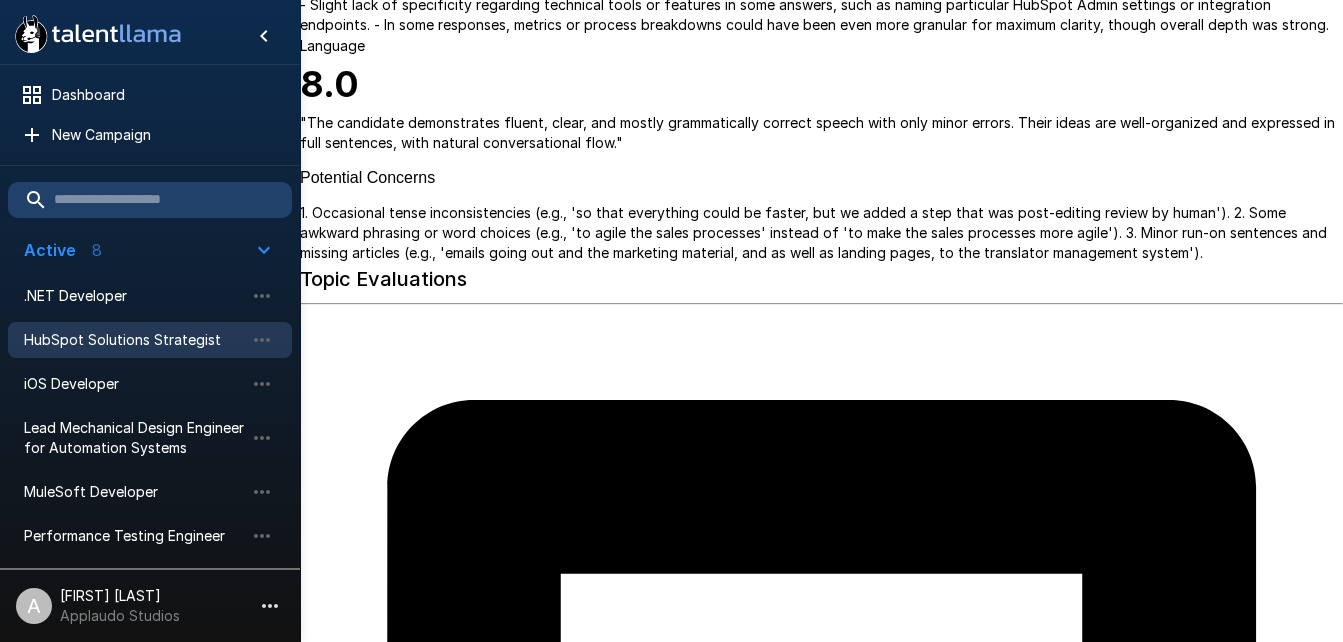drag, startPoint x: 557, startPoint y: 107, endPoint x: 599, endPoint y: 238, distance: 137.56816 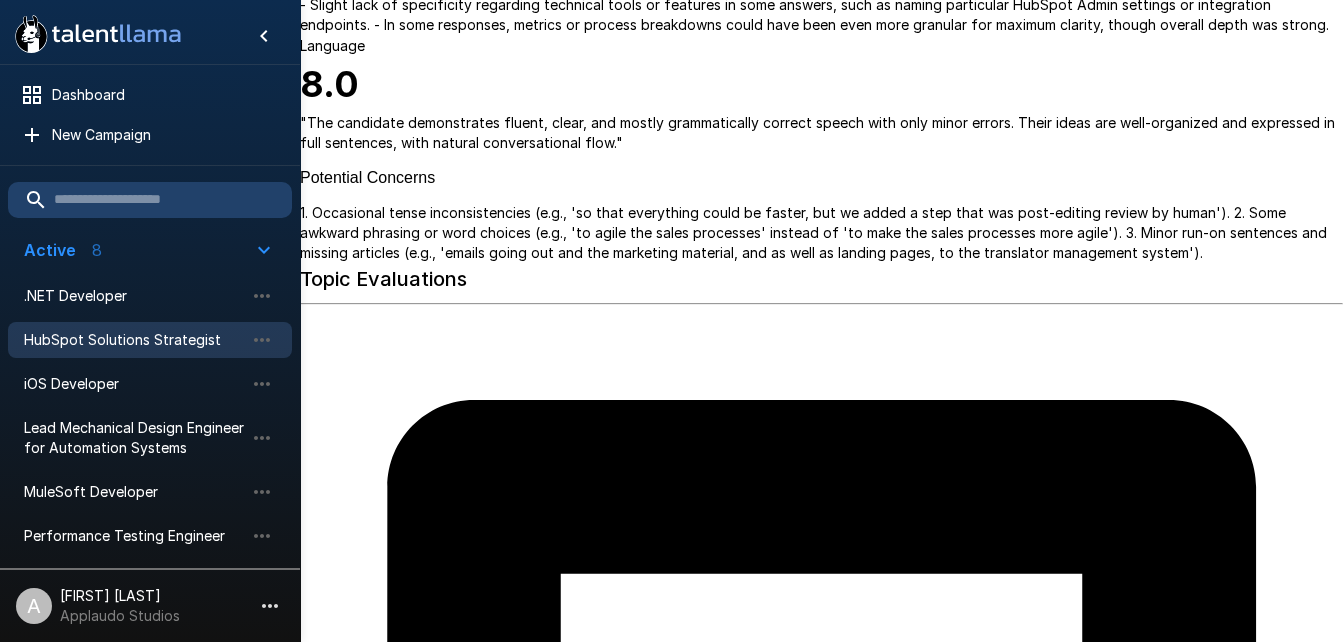 click on "The candidate's response thoroughly explains their motivation for the role, emphasizing their interest in strategy, systems thinking, and making a tangible impact on team operations. They describe their technical skills and specific examples like automations, lead scoring, and API integration, demonstrating a deep understanding of the responsibilities involved. Their enthusiasm for improving team performance and creating clarity and momentum is clearly conveyed." at bounding box center [821, 1494] 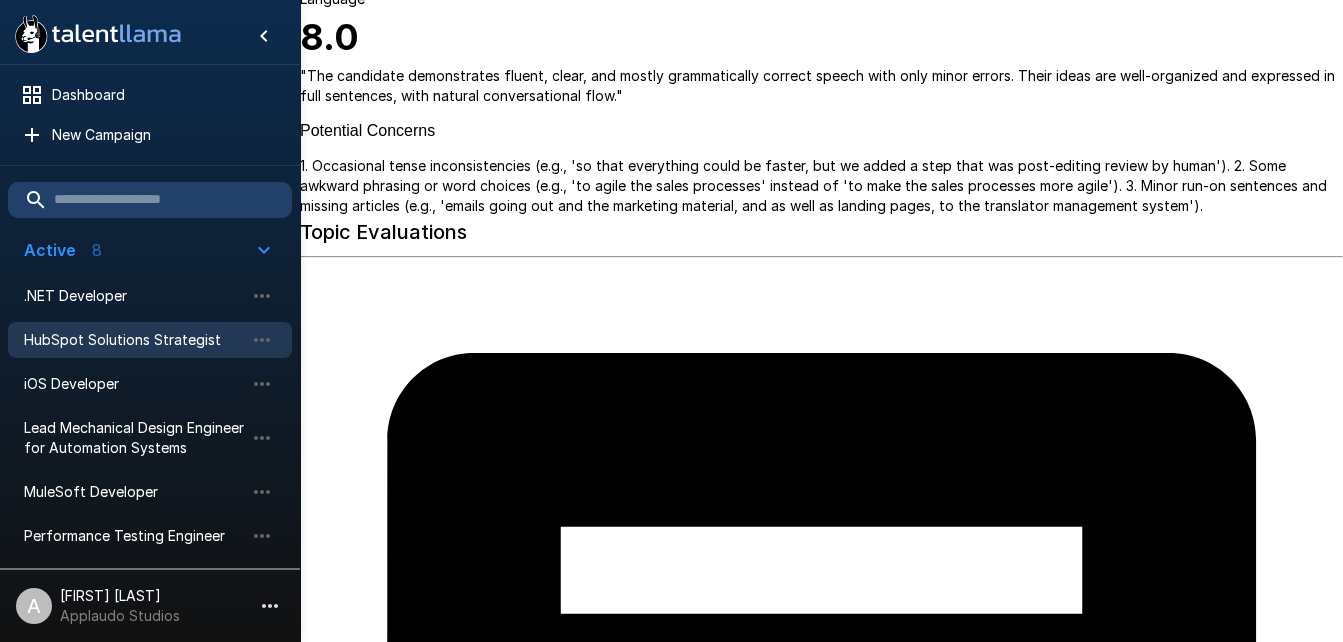 scroll, scrollTop: 914, scrollLeft: 0, axis: vertical 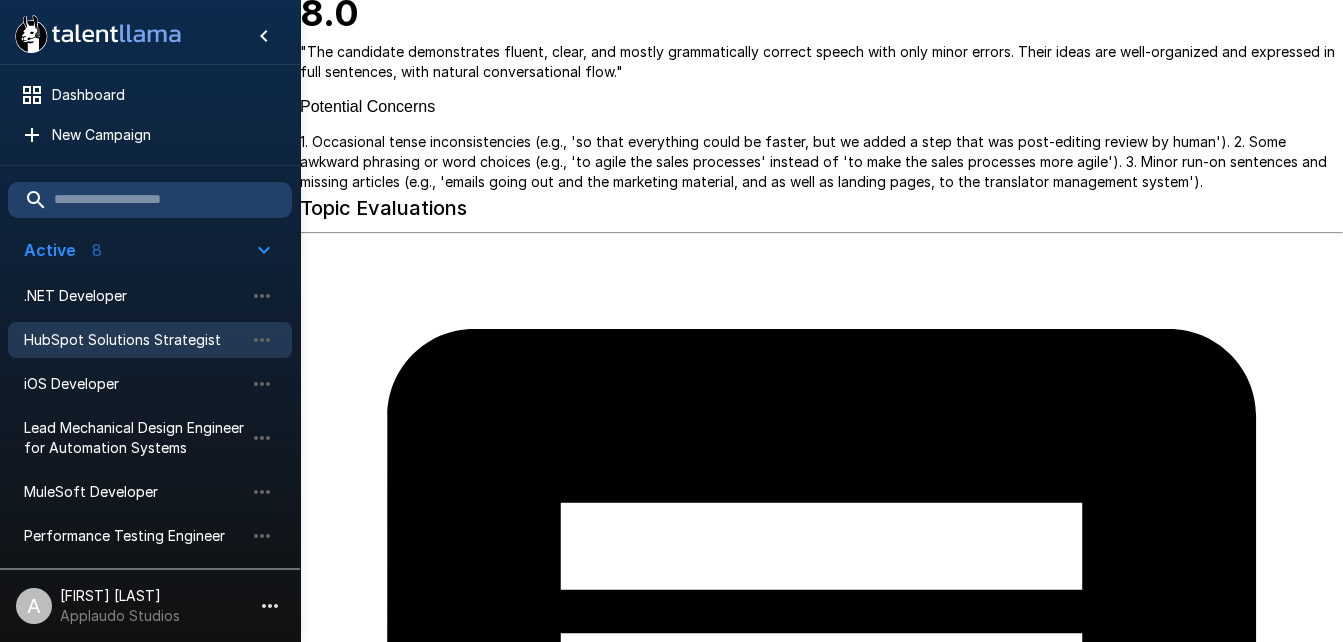 click on "8 / 10" at bounding box center (821, 2705) 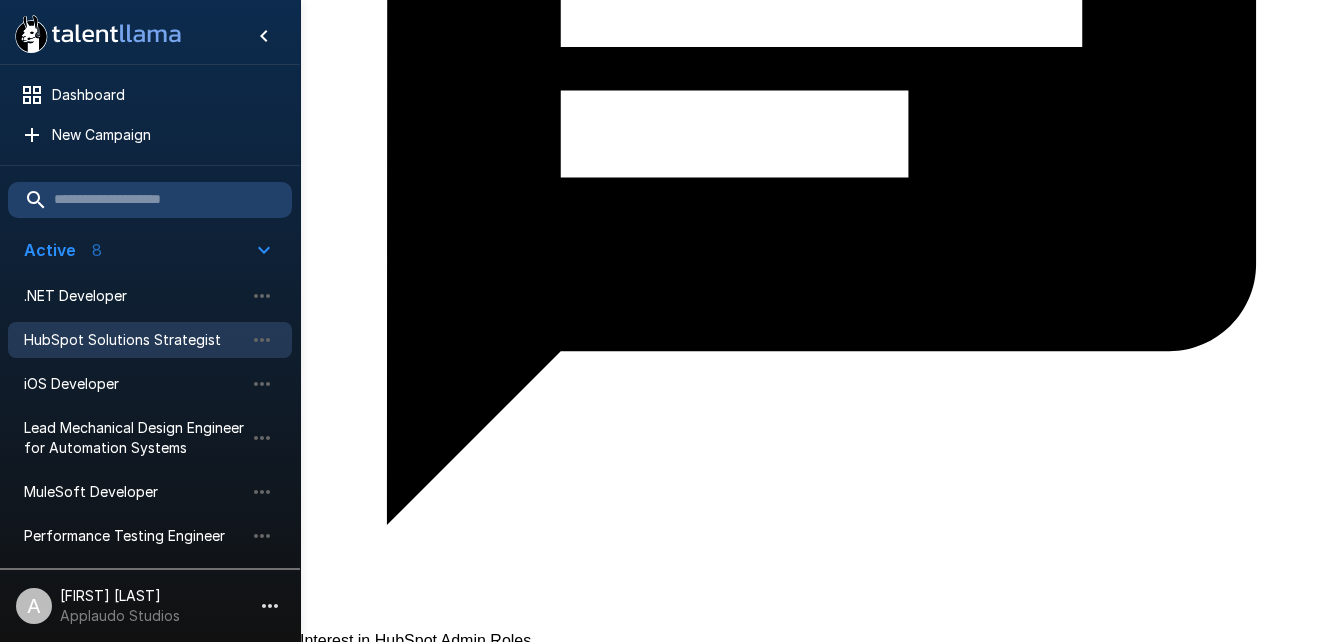 scroll, scrollTop: 1630, scrollLeft: 0, axis: vertical 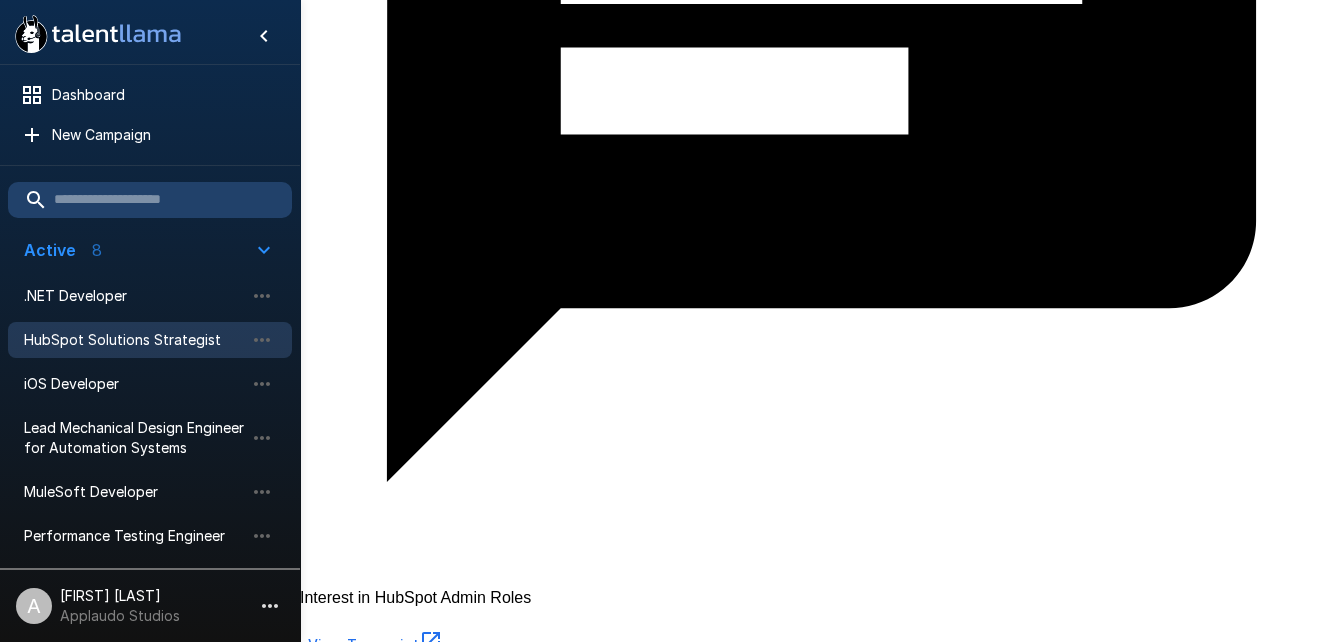 drag, startPoint x: 340, startPoint y: 223, endPoint x: 492, endPoint y: 377, distance: 216.3793 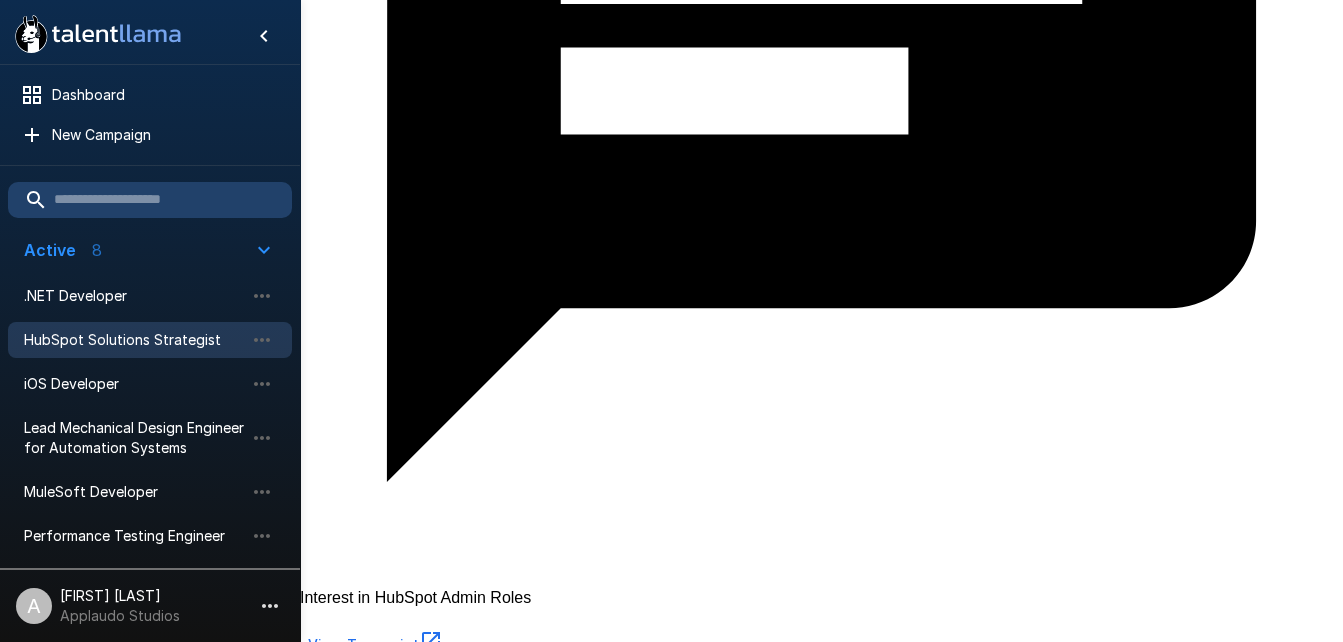 click on "System Integration Management View Transcript The answer demonstrates a strong understanding of integrating HubSpot with external tools, including overcoming marketplace limitations, collaborating with developers, and implementing automated workflows that improved efficiency and accuracy. However, it lacks specific technical details about the integration process, such as which API endpoints were used, how data mapping was handled, or any error management strategies, as well as more precise metrics on the improvements achieved. Including these details would elevate the response to the highest level. 8 / 10 Top 1%" at bounding box center (821, 7908) 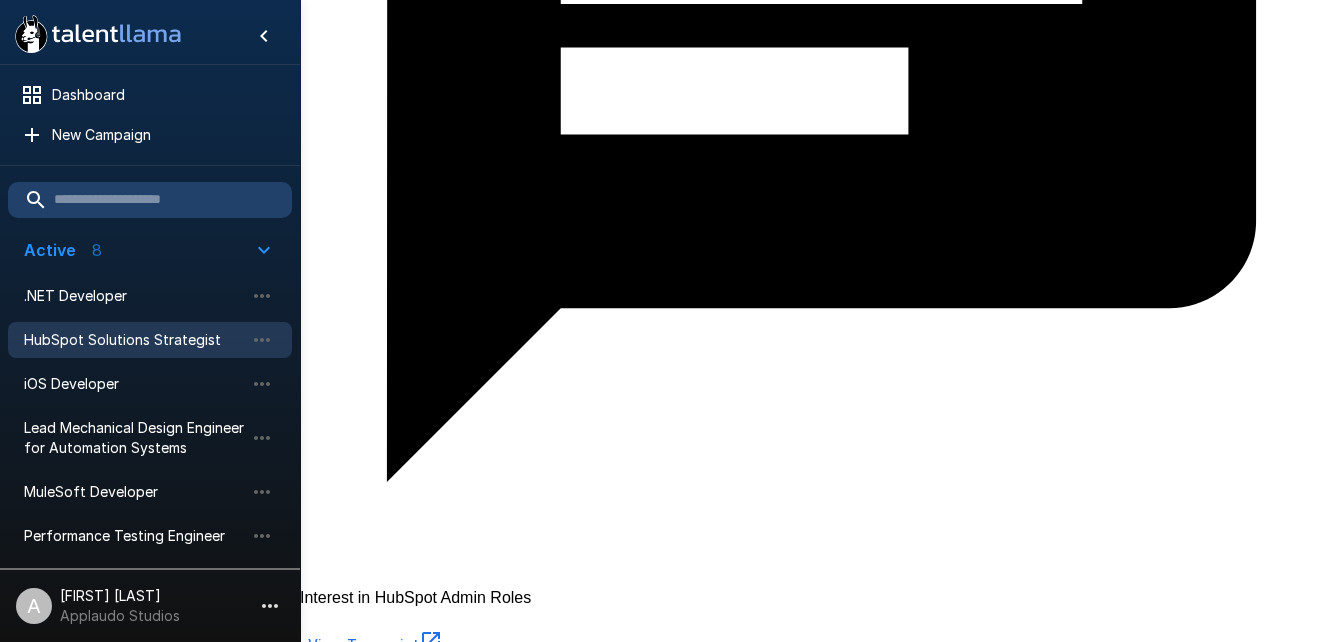 click 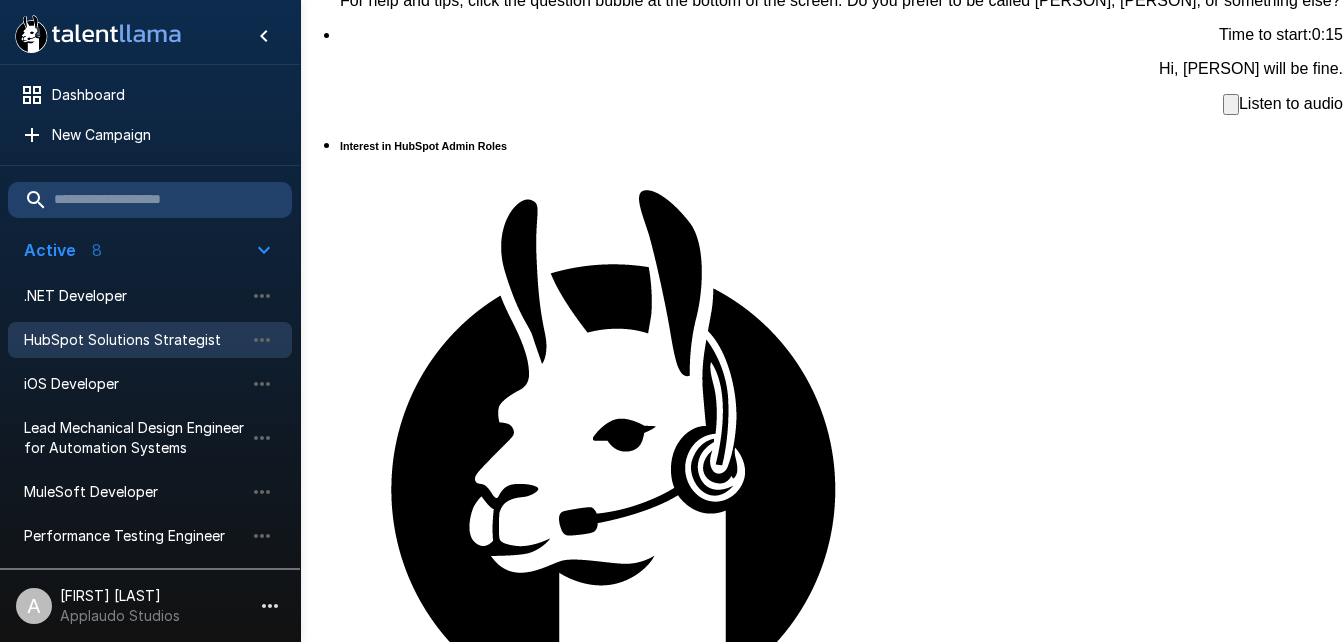 scroll, scrollTop: 123, scrollLeft: 0, axis: vertical 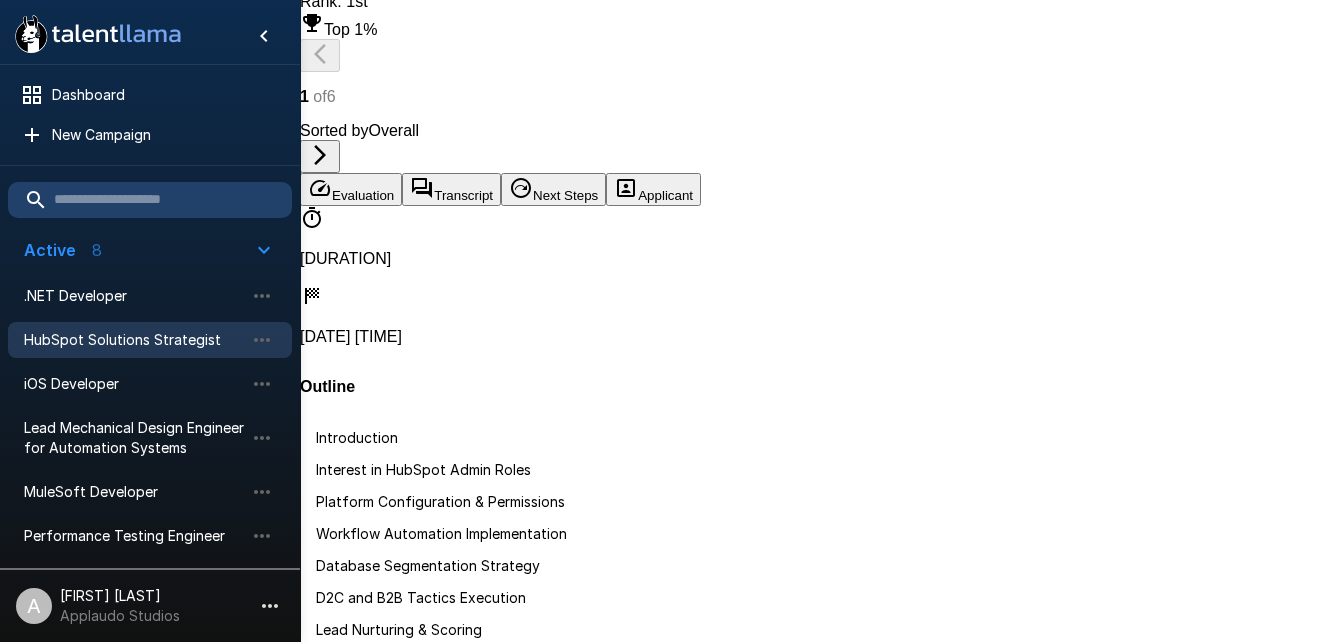 click 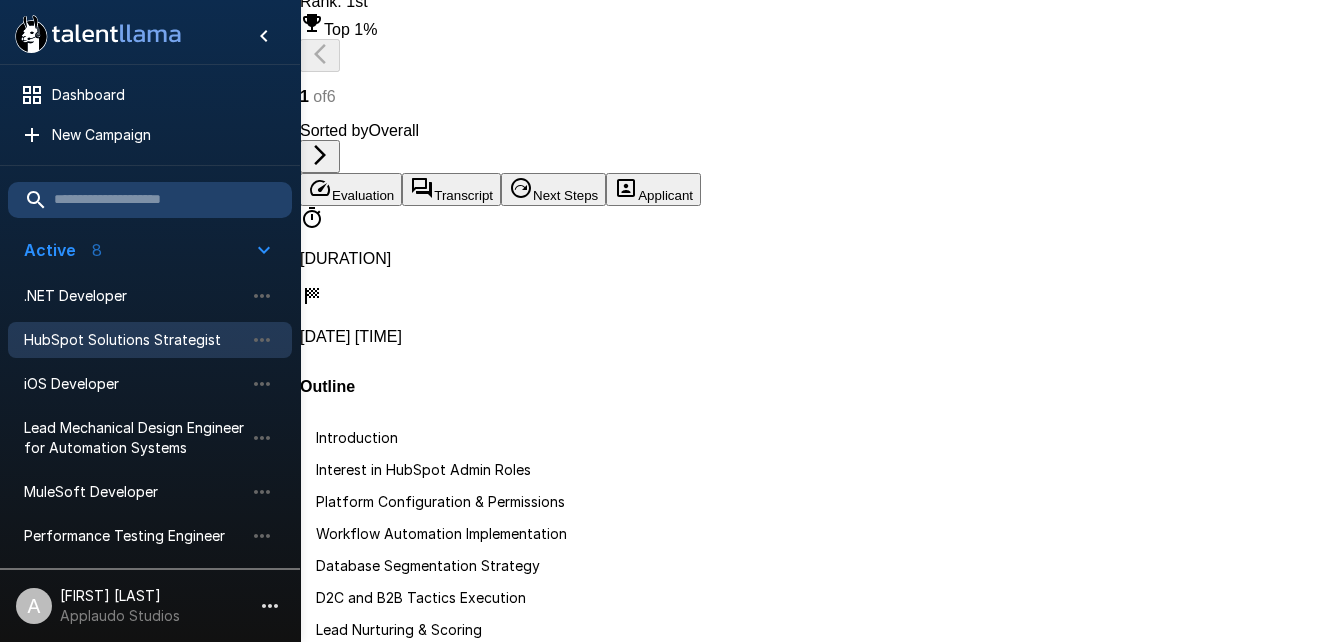 scroll, scrollTop: 3370, scrollLeft: 0, axis: vertical 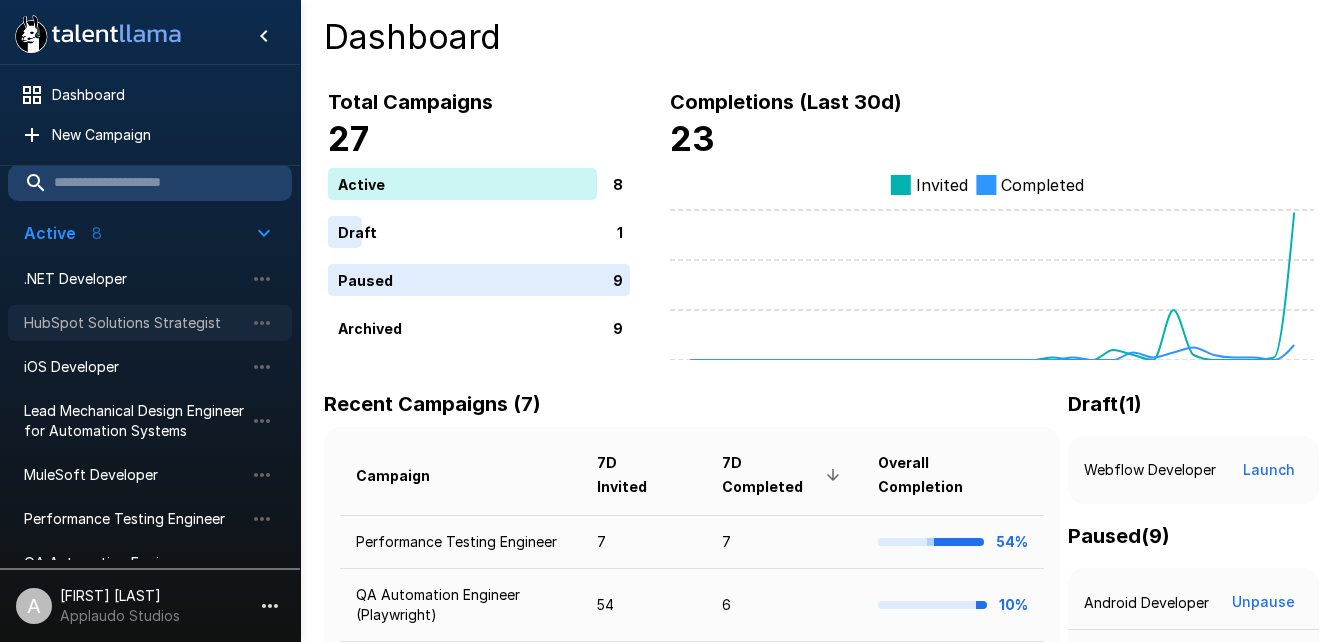 click on "HubSpot Solutions Strategist" at bounding box center (134, 323) 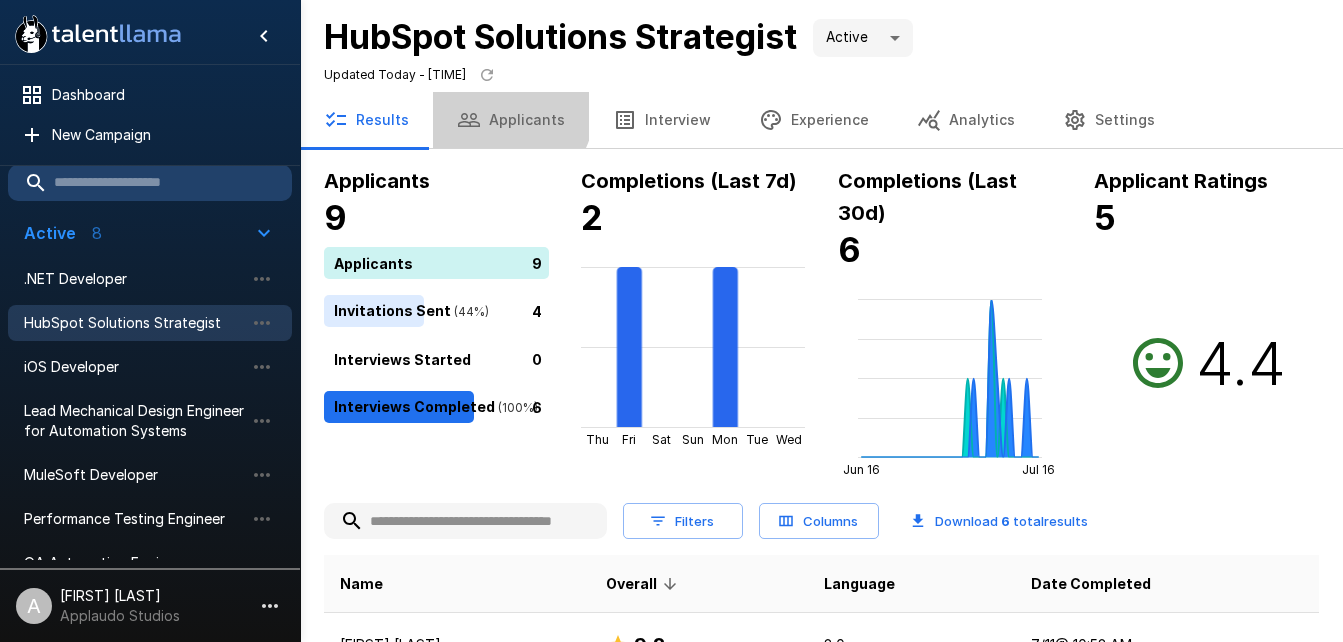 click on "Applicants" at bounding box center [511, 120] 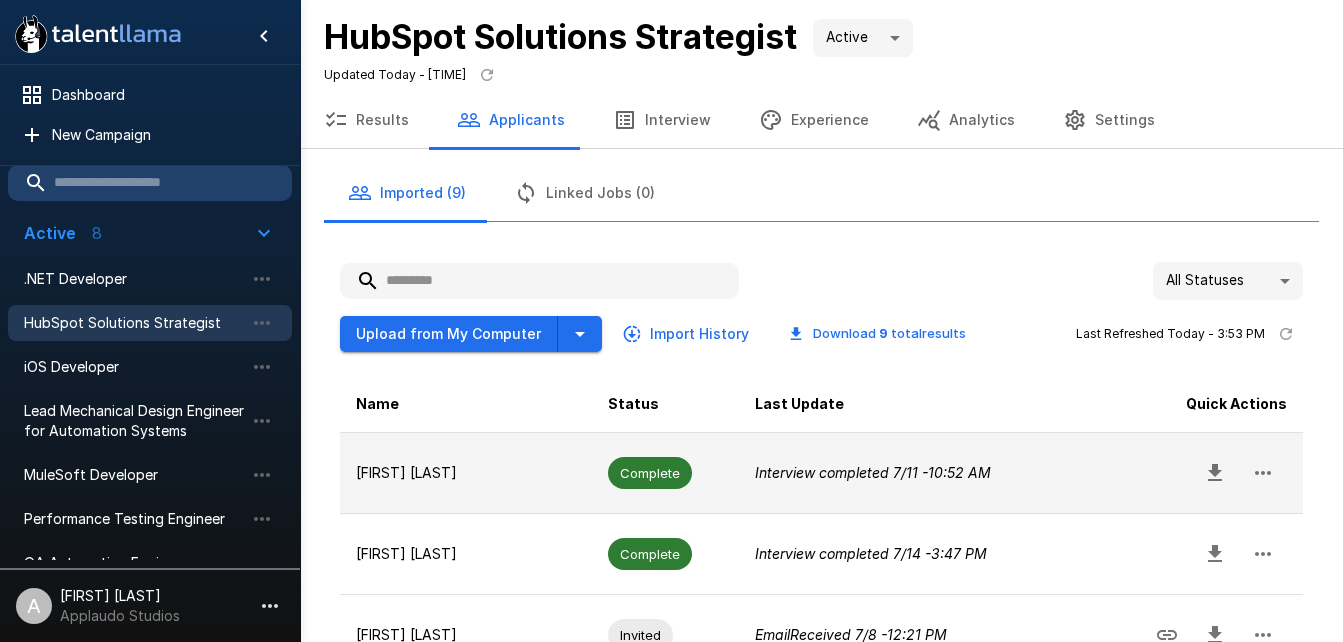 click on "[FIRST] [LAST]" at bounding box center (466, 473) 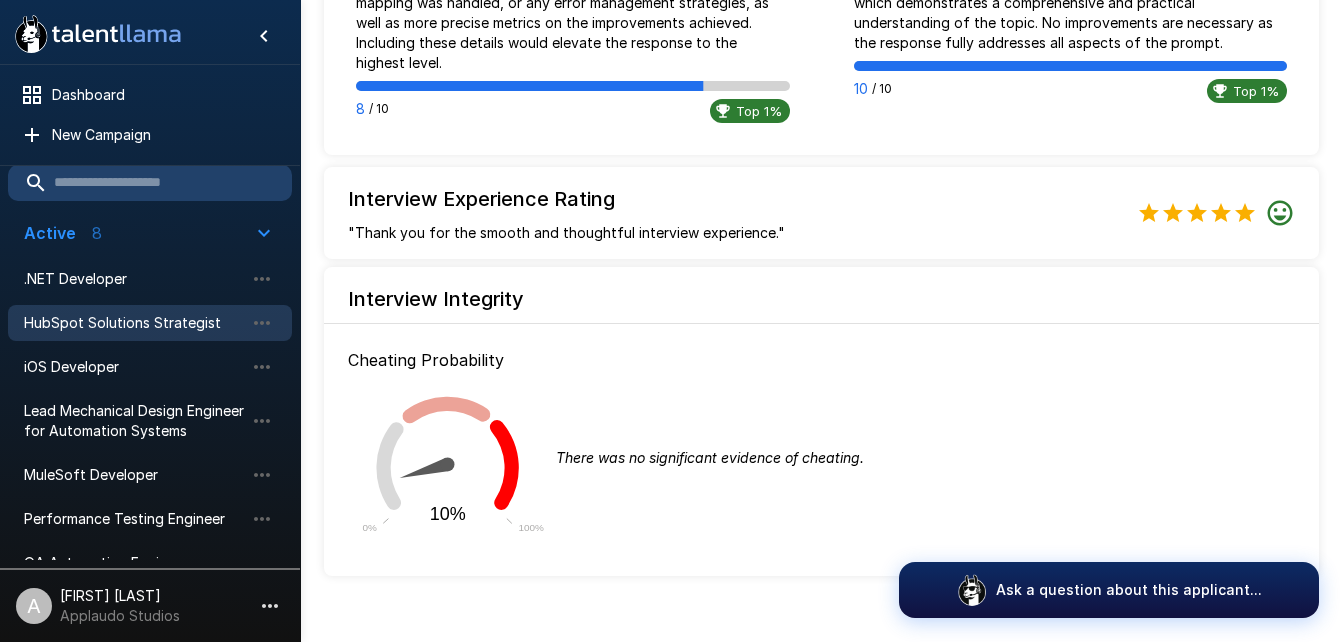 scroll, scrollTop: 2001, scrollLeft: 0, axis: vertical 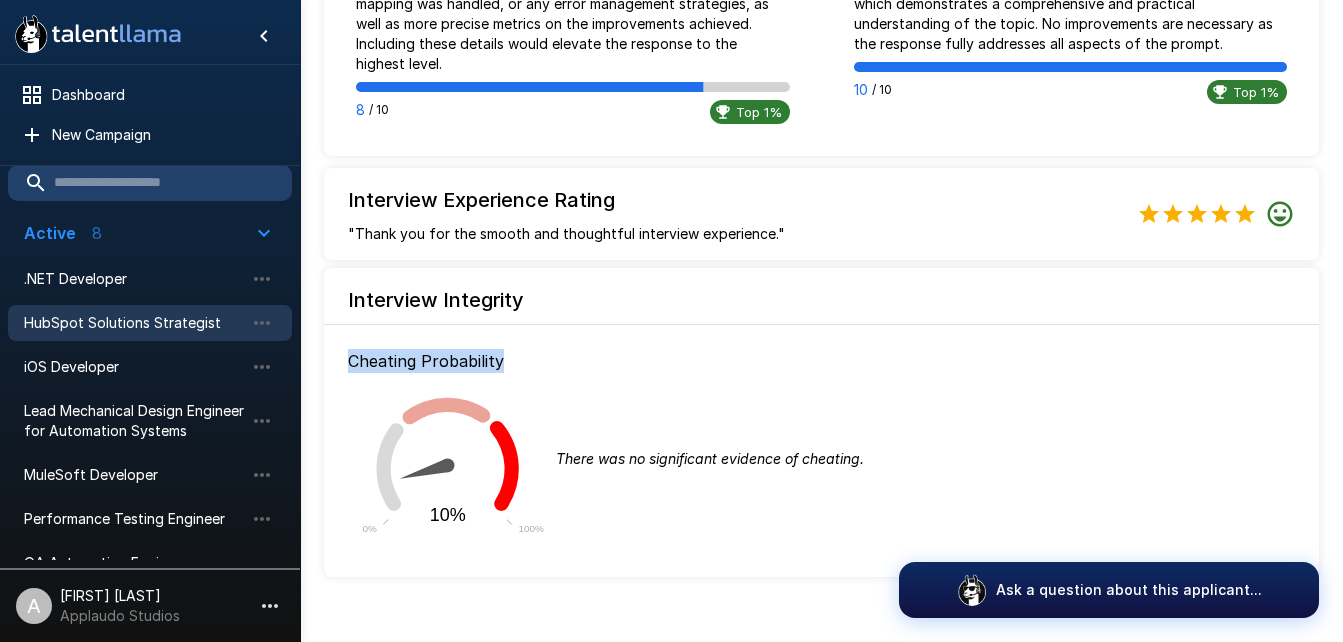 drag, startPoint x: 349, startPoint y: 338, endPoint x: 511, endPoint y: 338, distance: 162 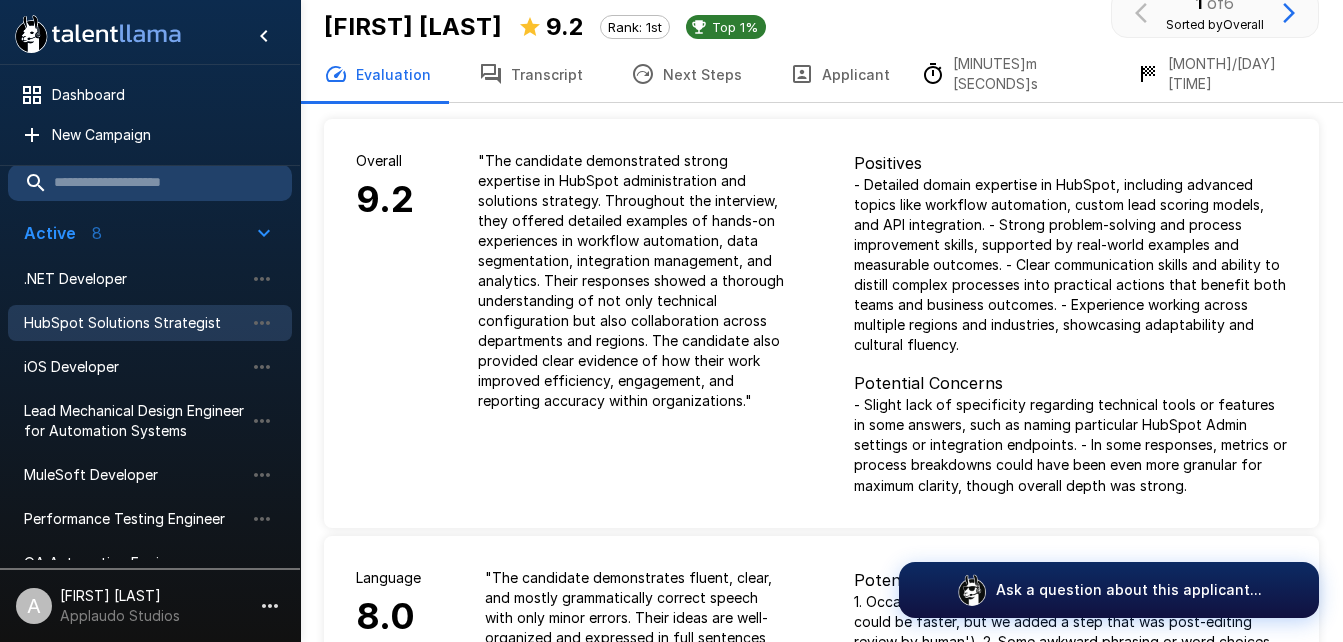 scroll, scrollTop: 0, scrollLeft: 0, axis: both 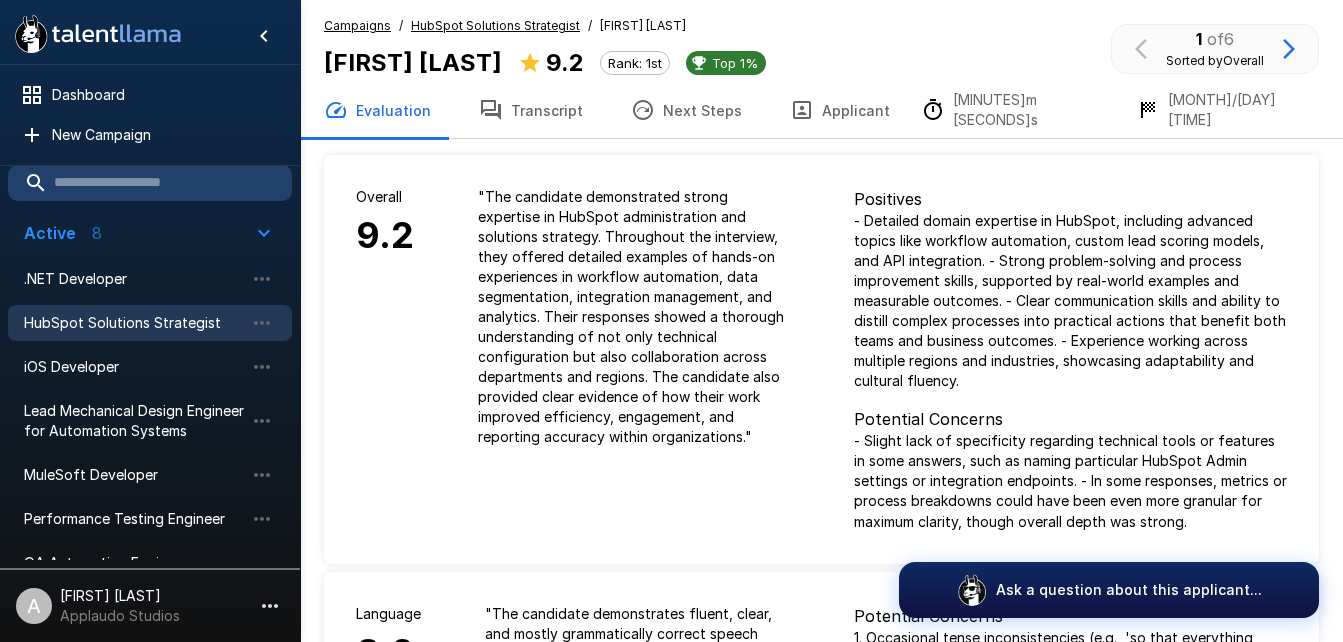 click on "Transcript" at bounding box center (531, 110) 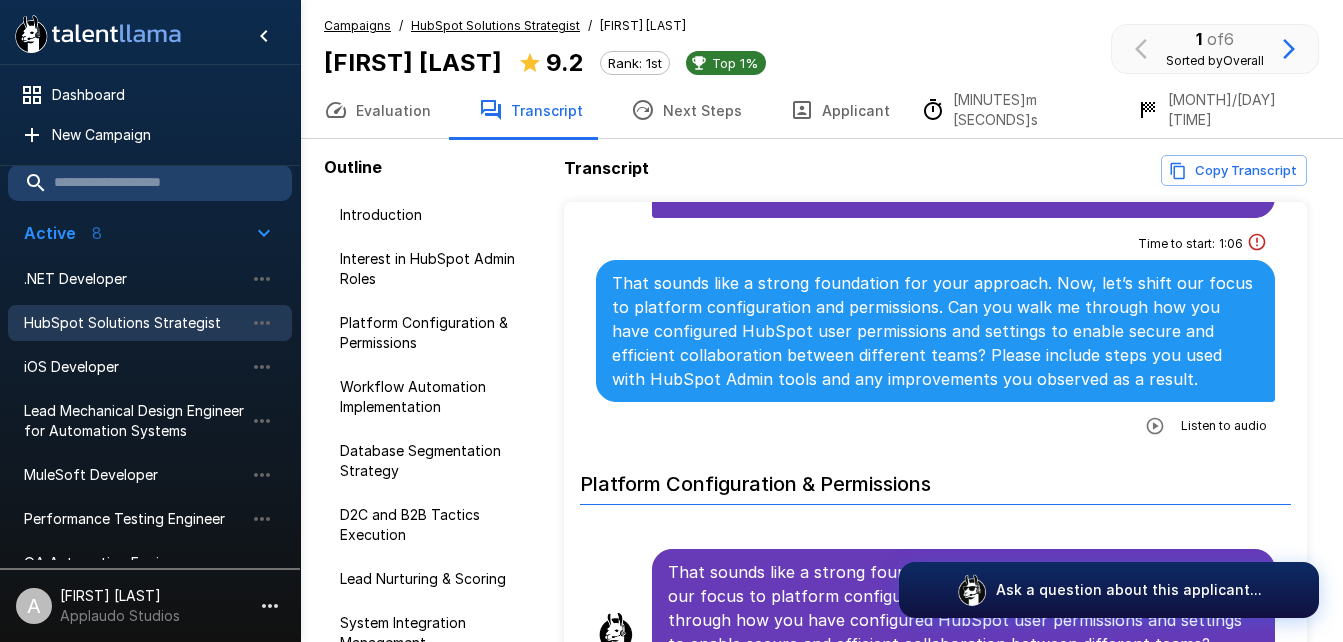 scroll, scrollTop: 540, scrollLeft: 0, axis: vertical 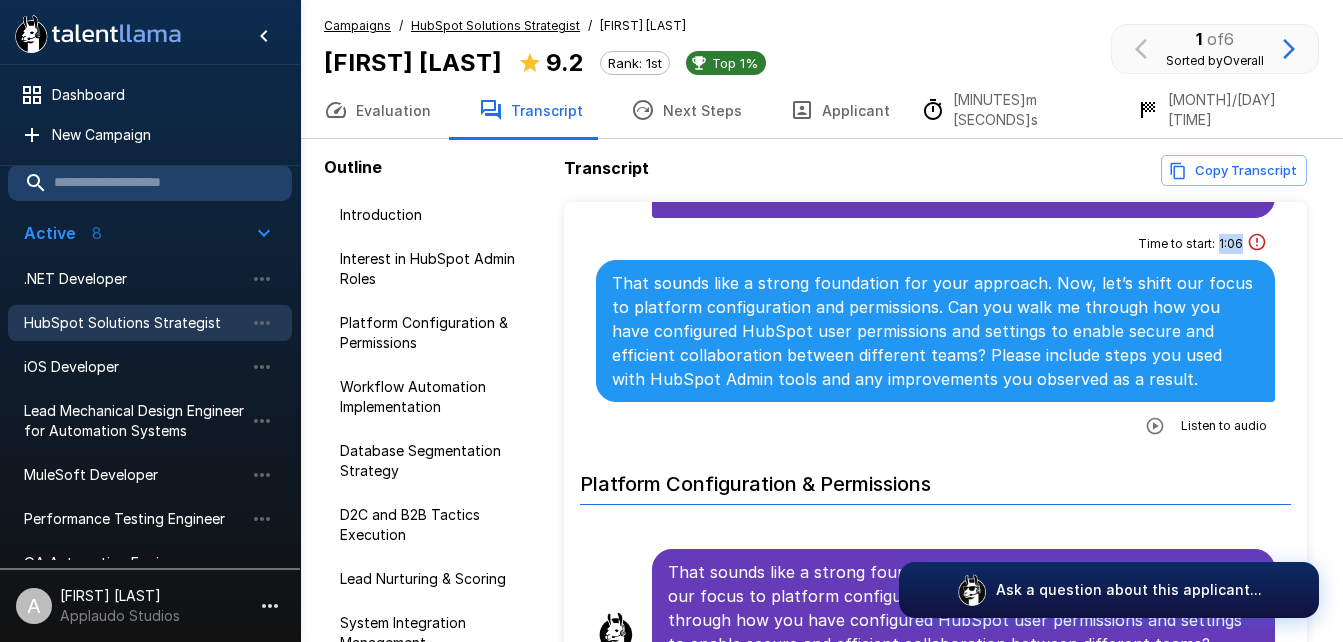 drag, startPoint x: 1207, startPoint y: 246, endPoint x: 1227, endPoint y: 243, distance: 20.22375 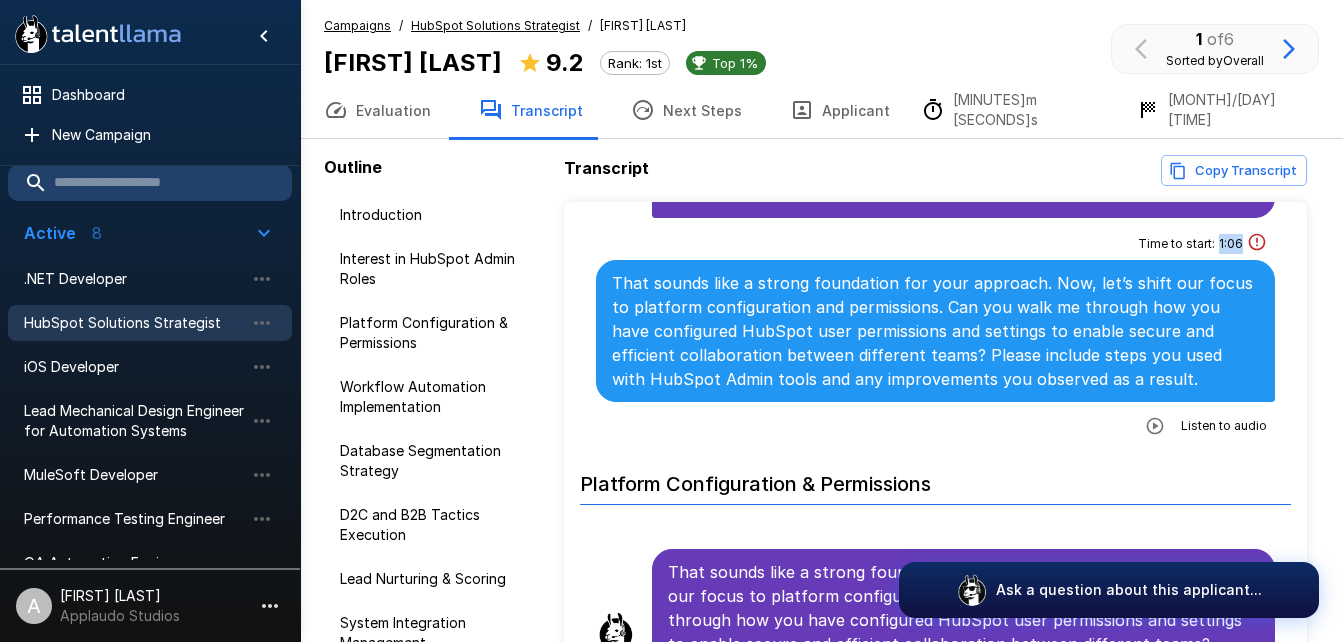 click on "1 : 06" at bounding box center [1231, 244] 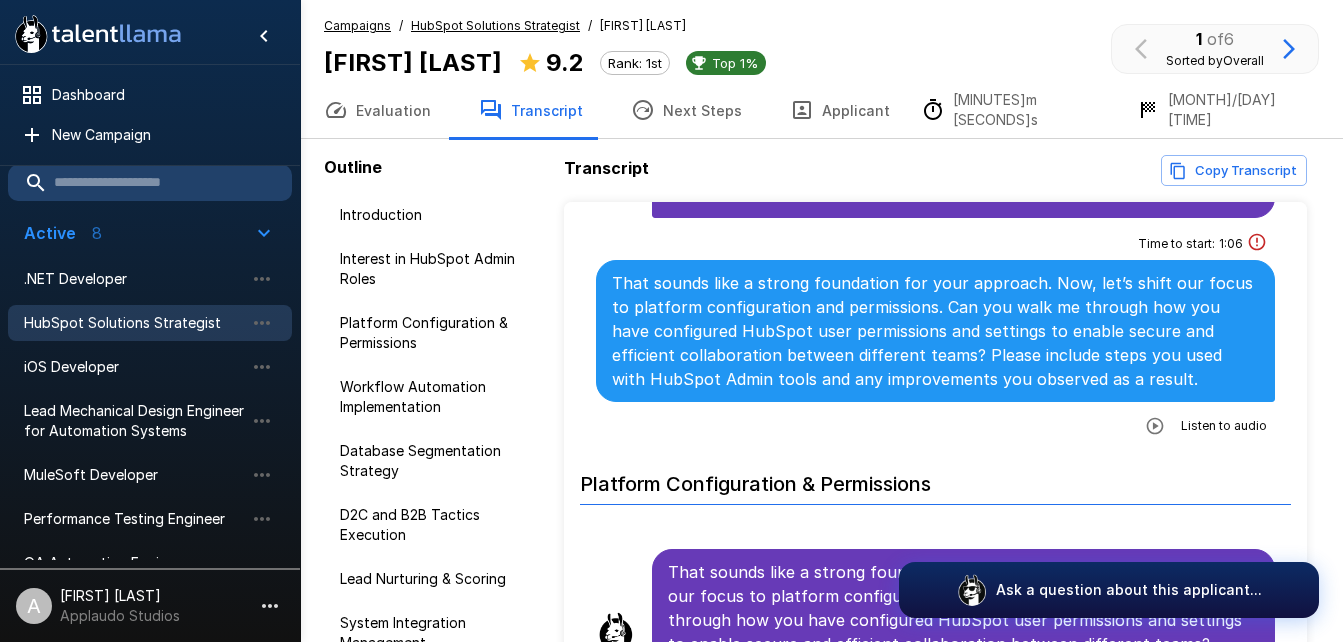click on "That sounds like a strong foundation for your approach. Now, let’s shift our focus to platform configuration and permissions. Can you walk me through how you have configured HubSpot user permissions and settings to enable secure and efficient collaboration between different teams? Please include steps you used with HubSpot Admin tools and any improvements you observed as a result." at bounding box center [935, 331] 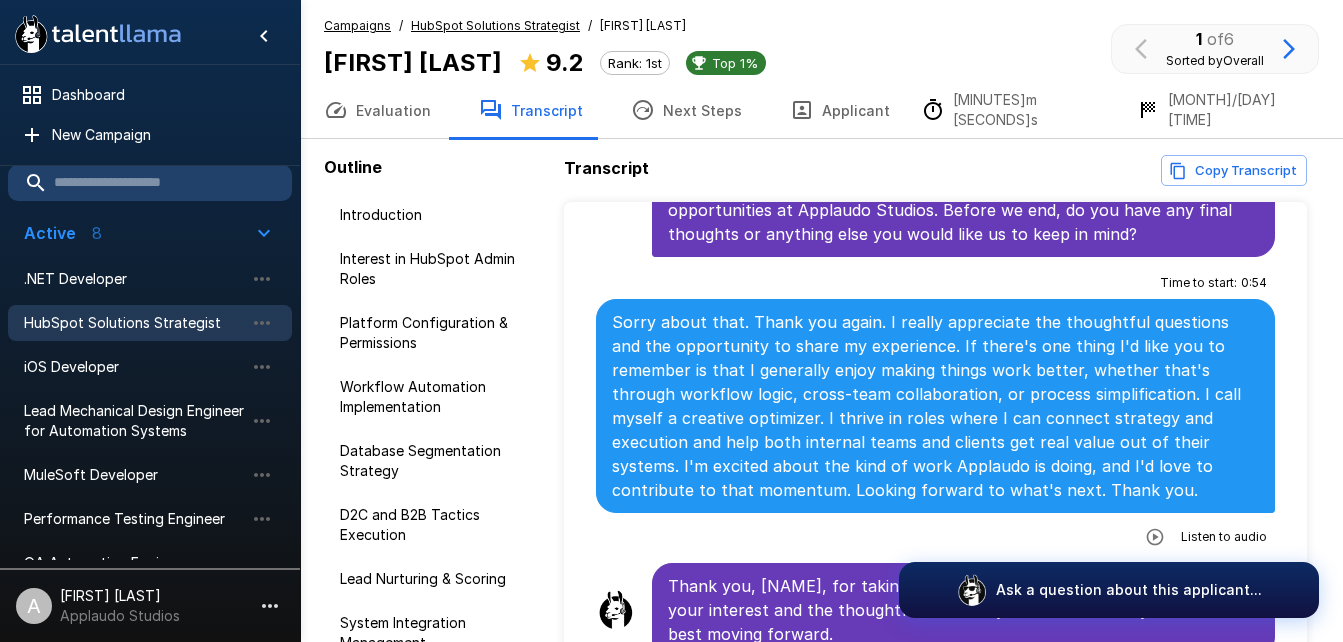 scroll, scrollTop: 7653, scrollLeft: 0, axis: vertical 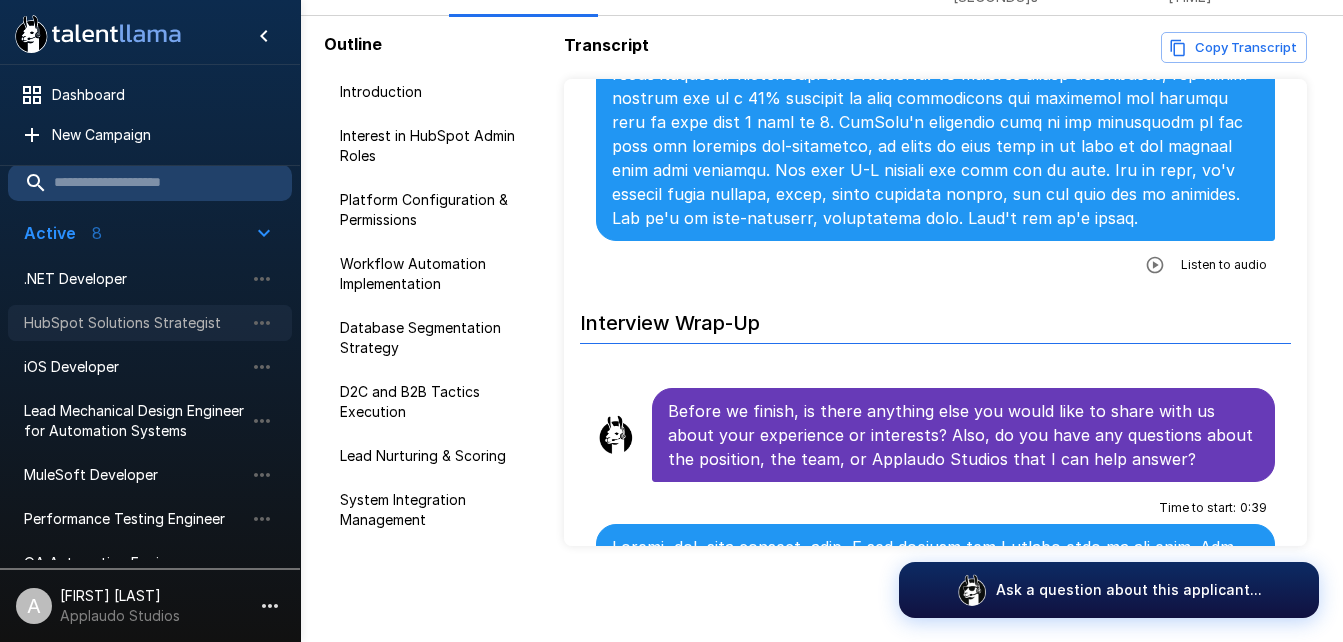click on "HubSpot Solutions Strategist" at bounding box center (134, 323) 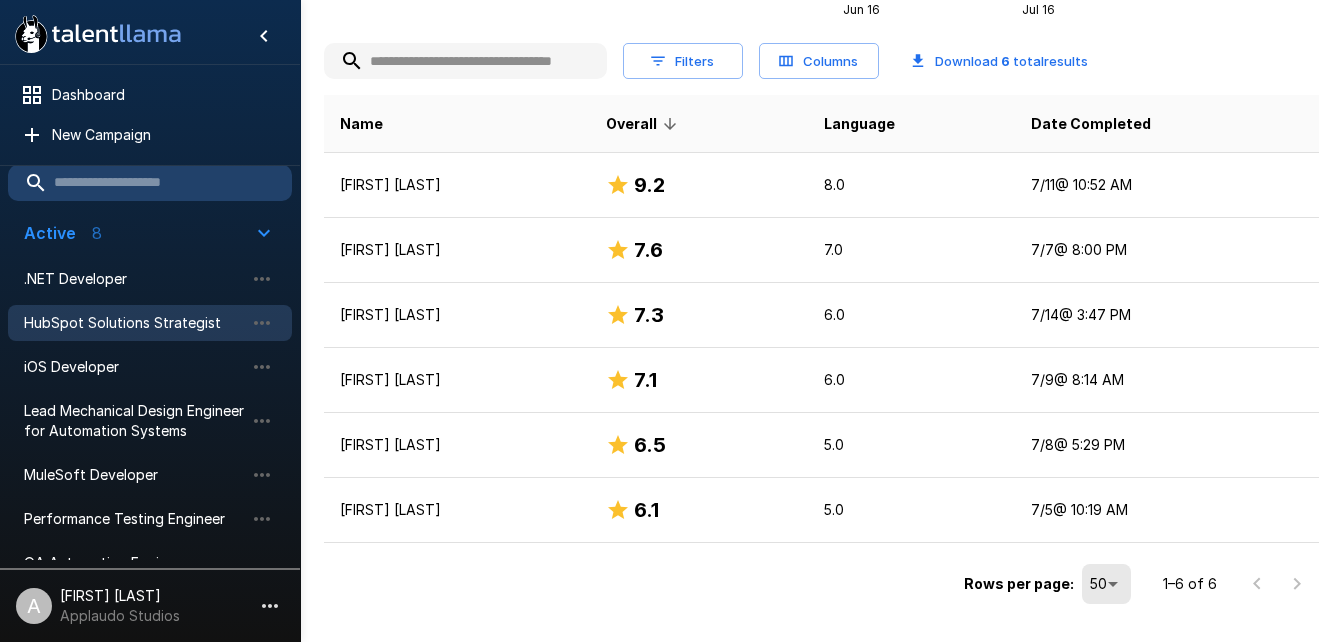 scroll, scrollTop: 0, scrollLeft: 0, axis: both 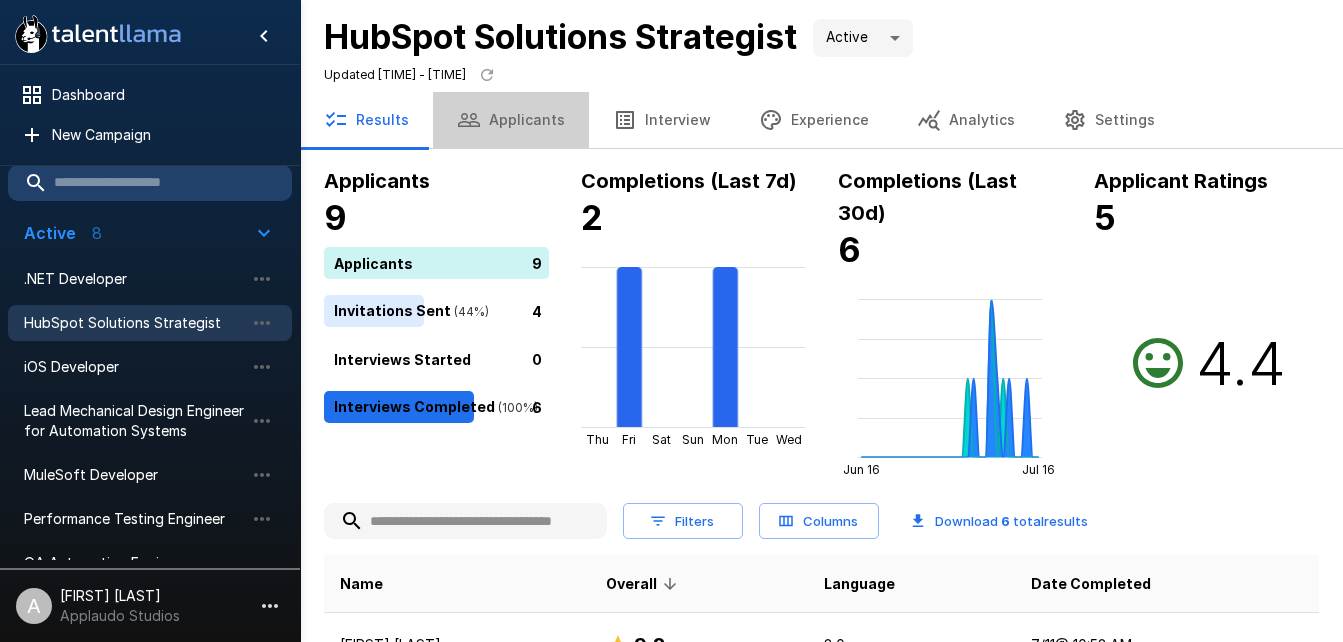 click on "Applicants" at bounding box center [511, 120] 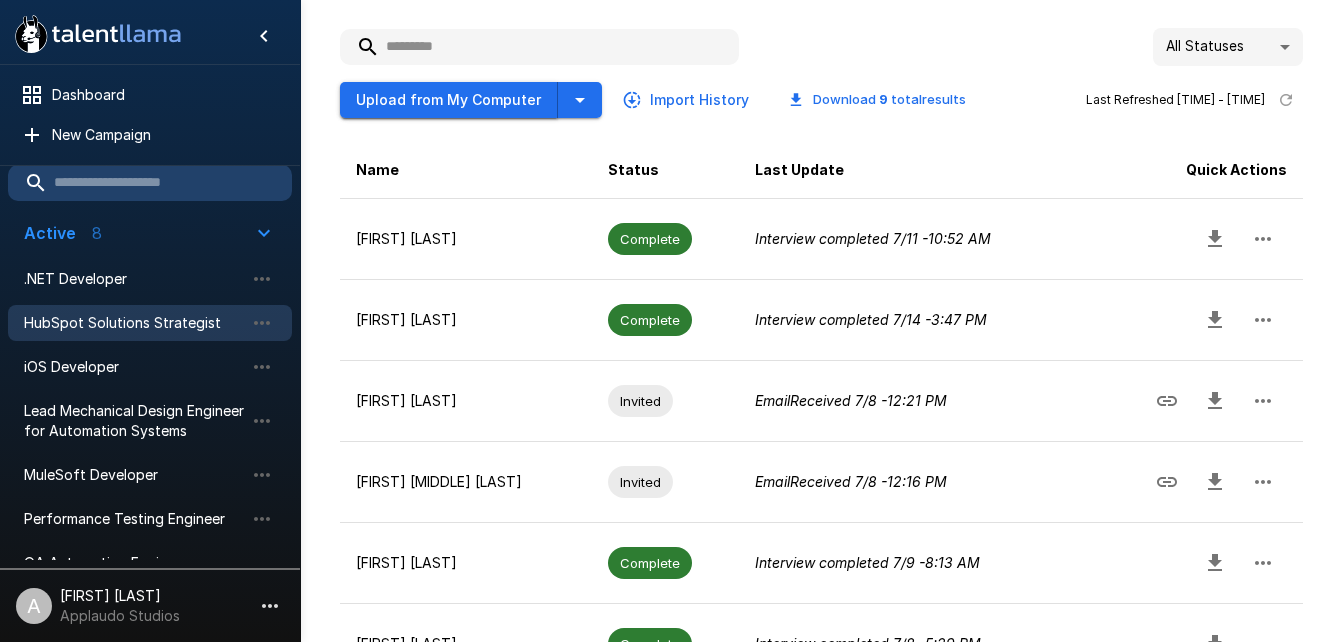 scroll, scrollTop: 254, scrollLeft: 0, axis: vertical 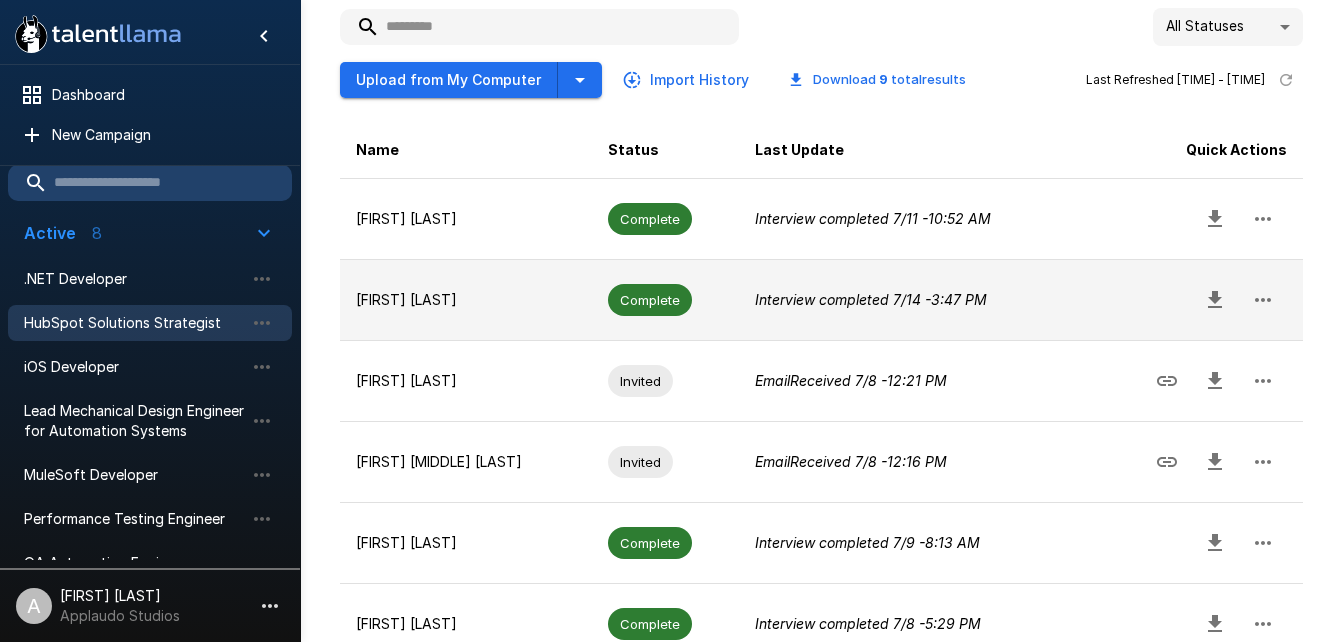 click on "[FIRST] [LAST]" at bounding box center (466, 300) 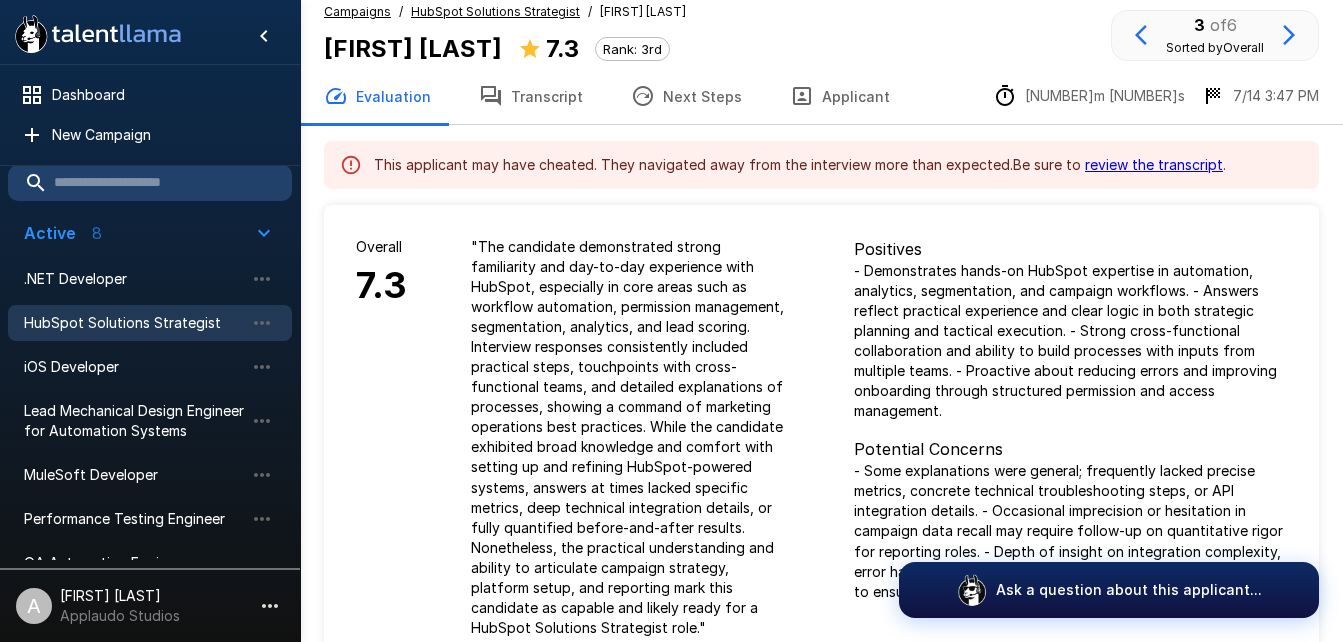 scroll, scrollTop: 0, scrollLeft: 0, axis: both 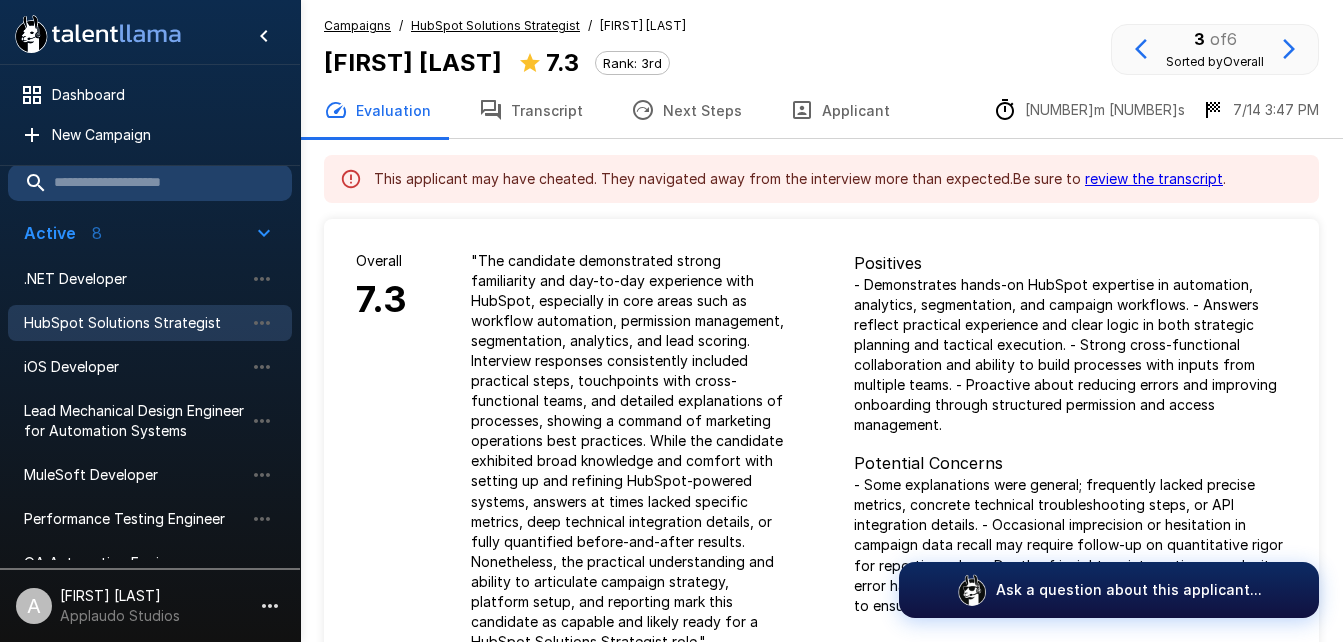 drag, startPoint x: 361, startPoint y: 185, endPoint x: 666, endPoint y: 184, distance: 305.00165 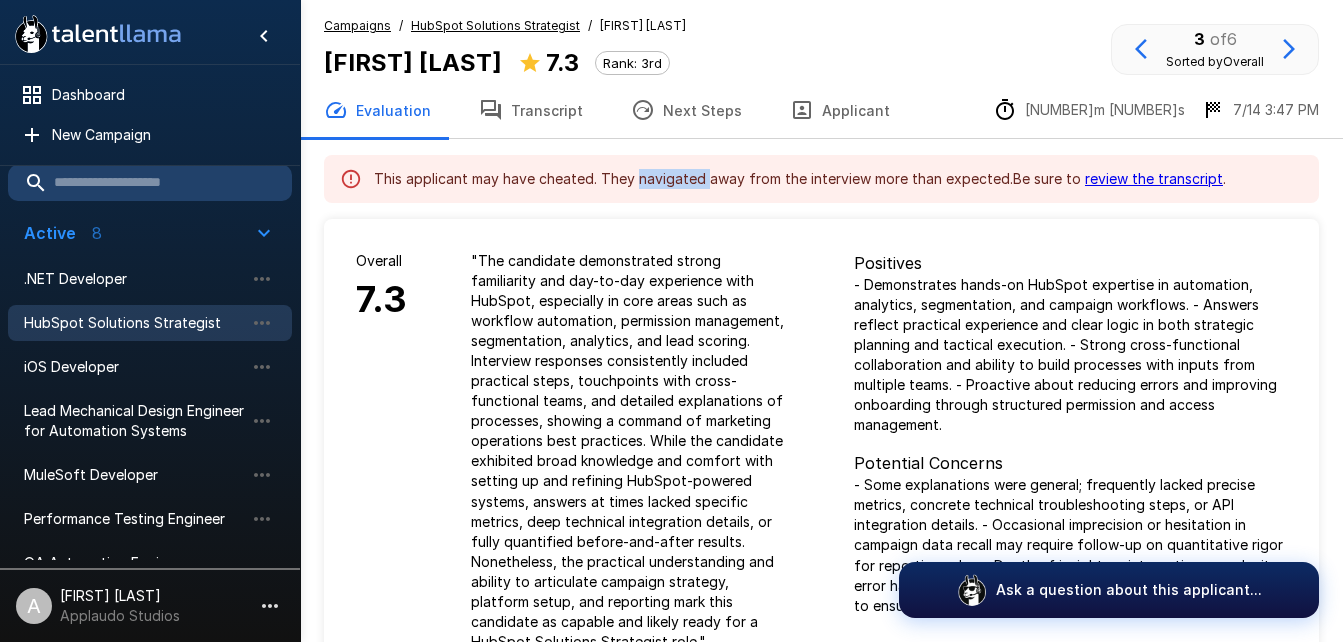 click on "This applicant may have cheated. They navigated away from the interview more than expected. Be sure to review the transcript ." at bounding box center (800, 179) 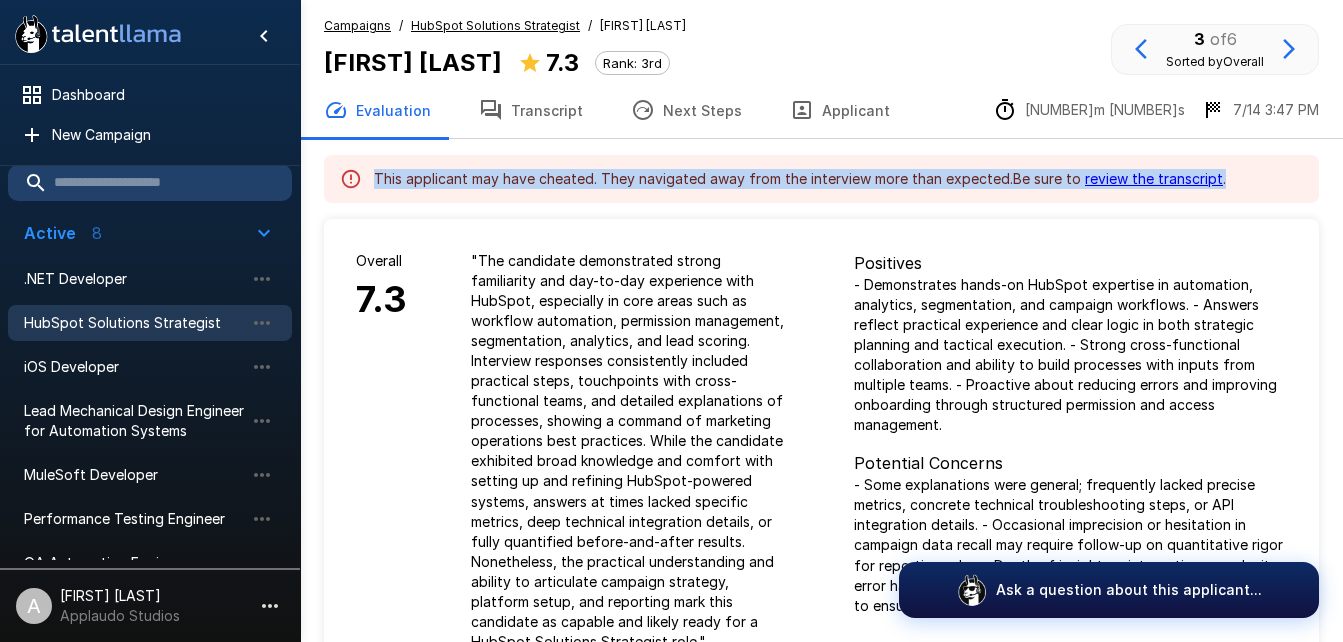 click on "This applicant may have cheated. They navigated away from the interview more than expected. Be sure to review the transcript ." at bounding box center (800, 179) 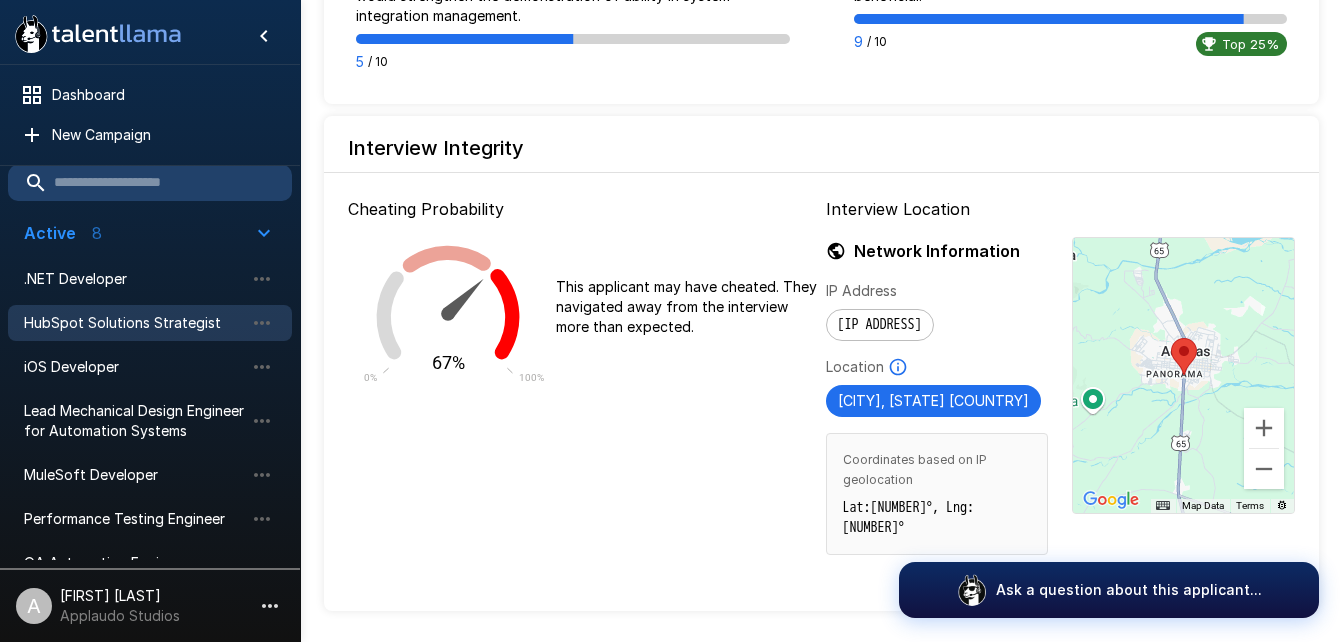 scroll, scrollTop: 2261, scrollLeft: 0, axis: vertical 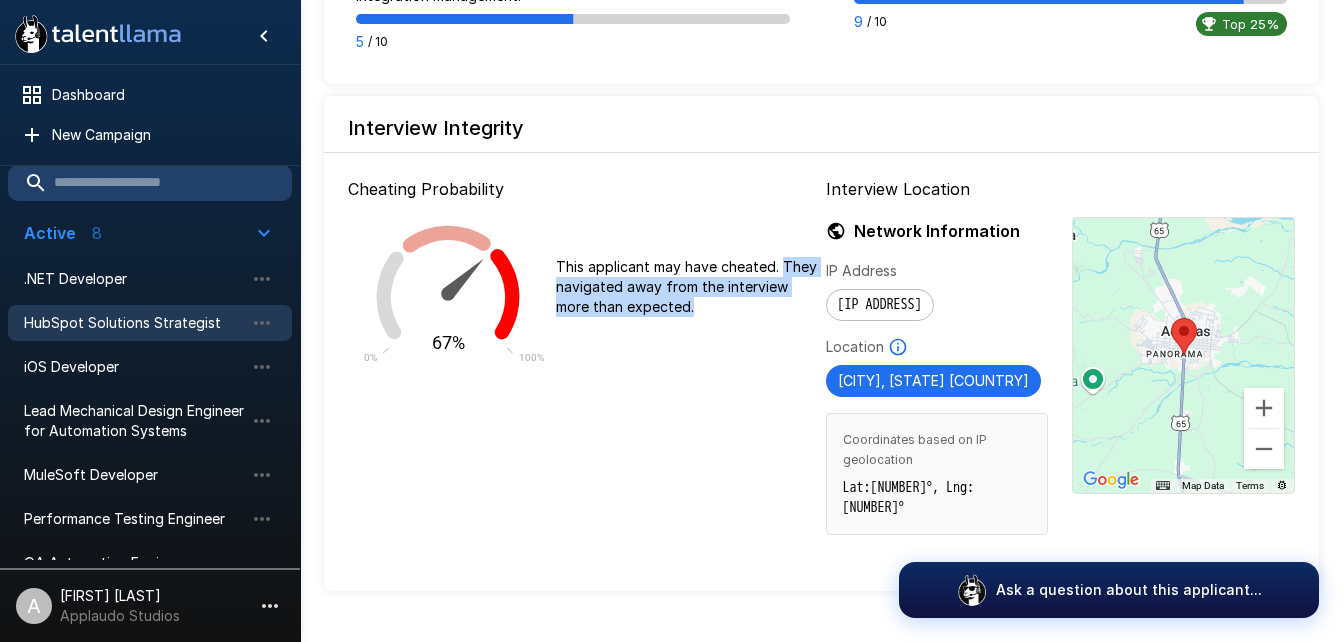 drag, startPoint x: 783, startPoint y: 221, endPoint x: 710, endPoint y: 262, distance: 83.725746 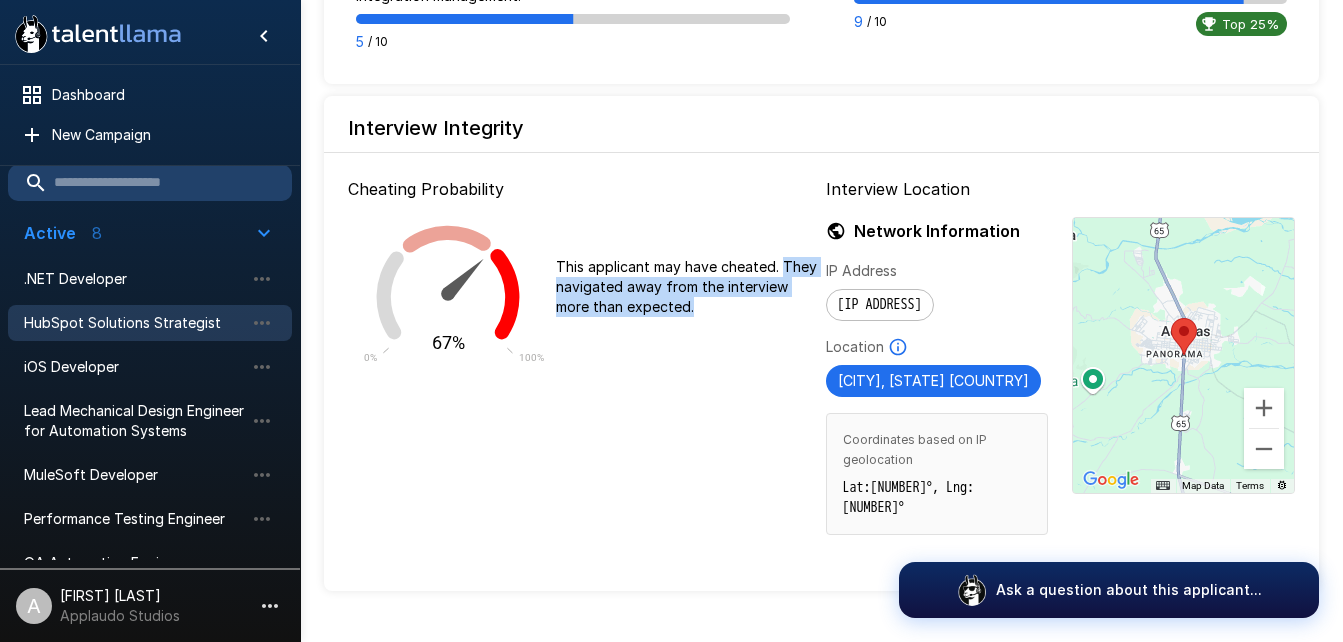 click on "This applicant may have cheated. They navigated away from the interview more than expected." at bounding box center [687, 287] 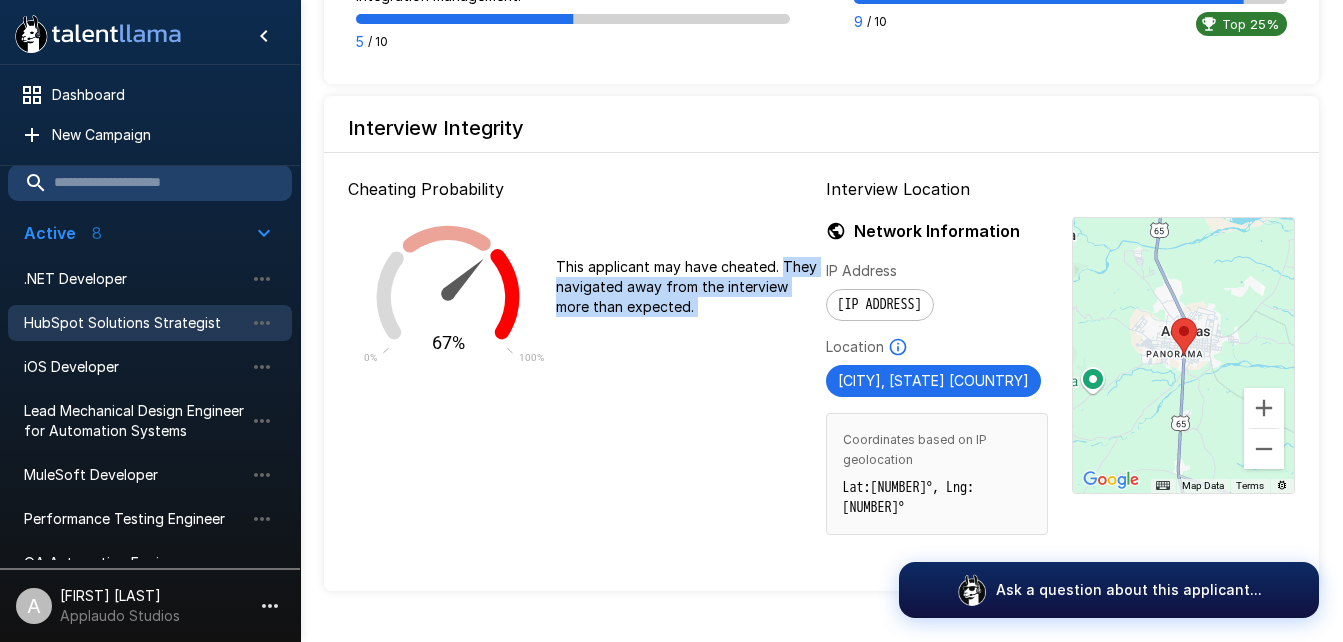 drag, startPoint x: 710, startPoint y: 262, endPoint x: 784, endPoint y: 221, distance: 84.59905 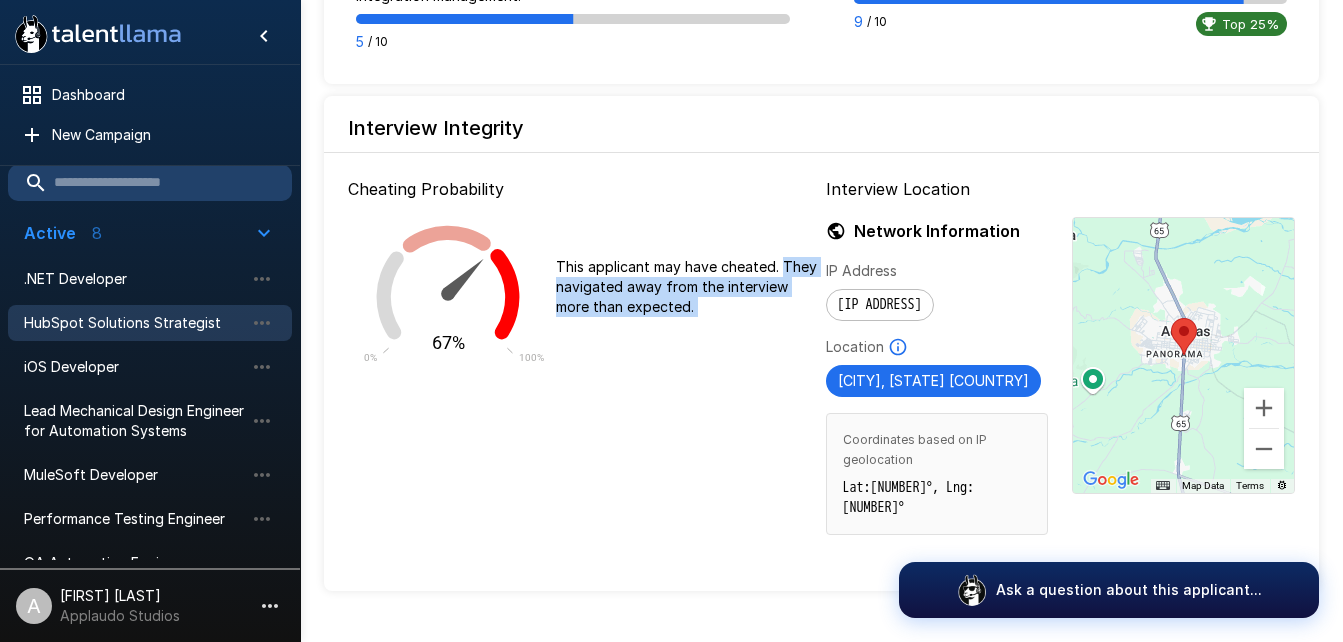 click on "This applicant may have cheated. They navigated away from the interview more than expected." at bounding box center (687, 287) 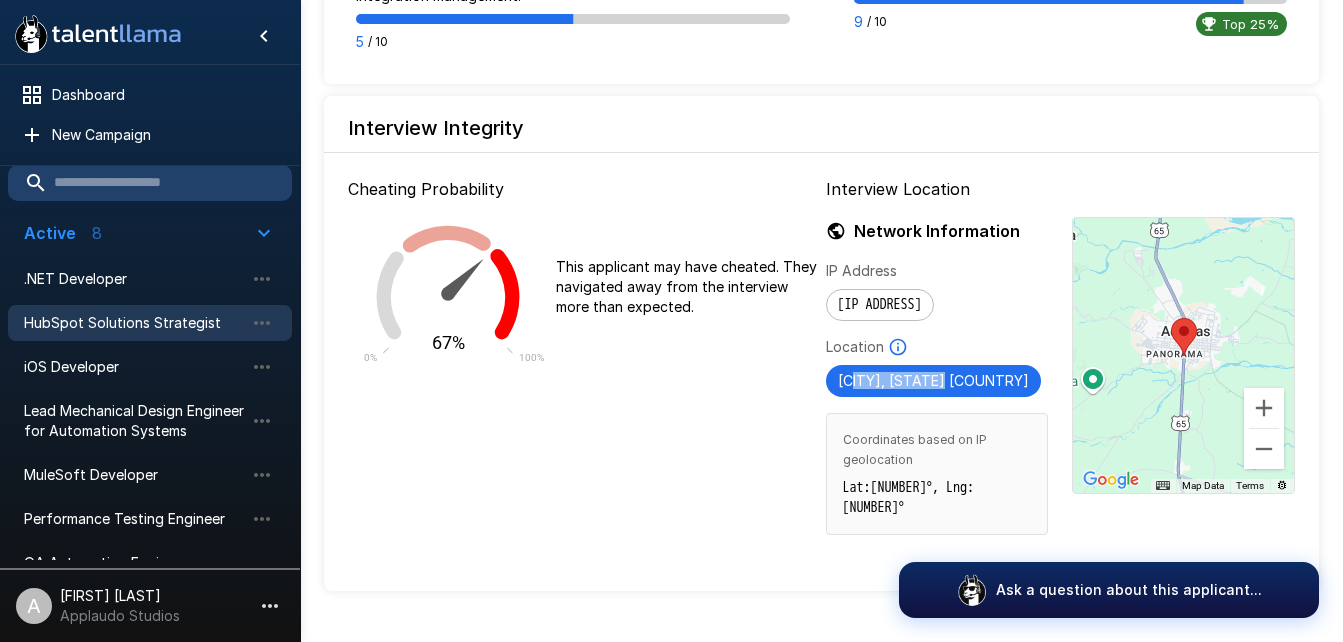drag, startPoint x: 854, startPoint y: 345, endPoint x: 945, endPoint y: 333, distance: 91.787796 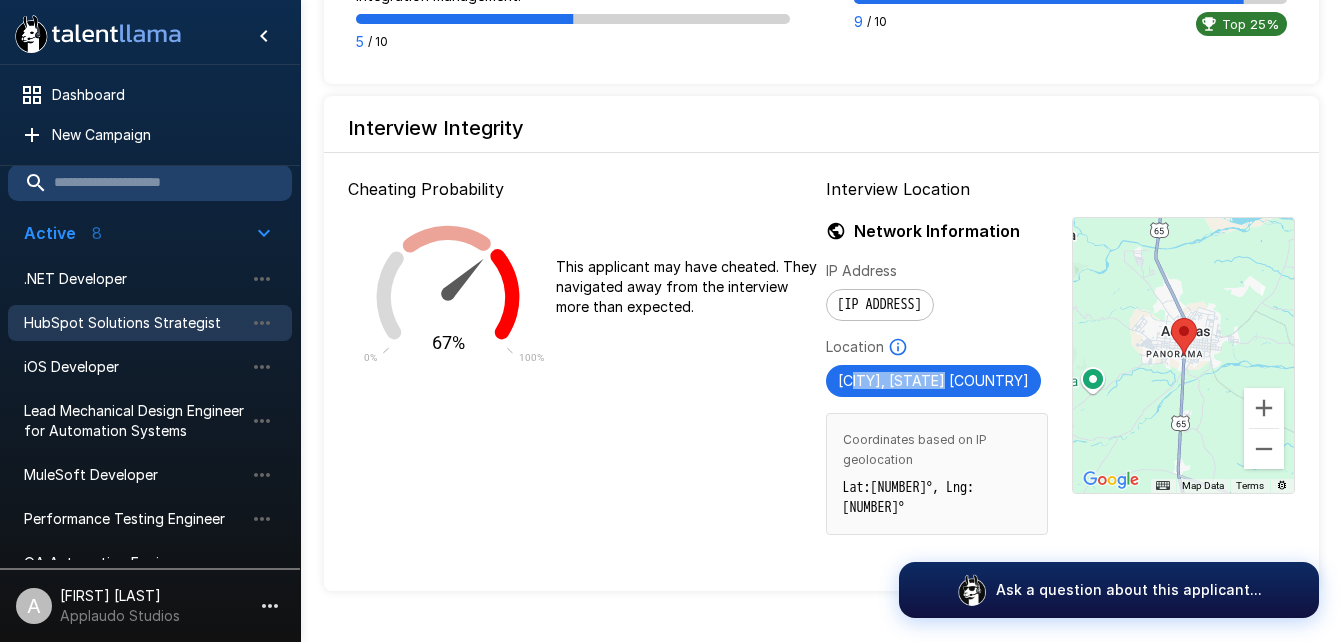 click on "[CITY], [STATE] [COUNTRY]" at bounding box center [933, 381] 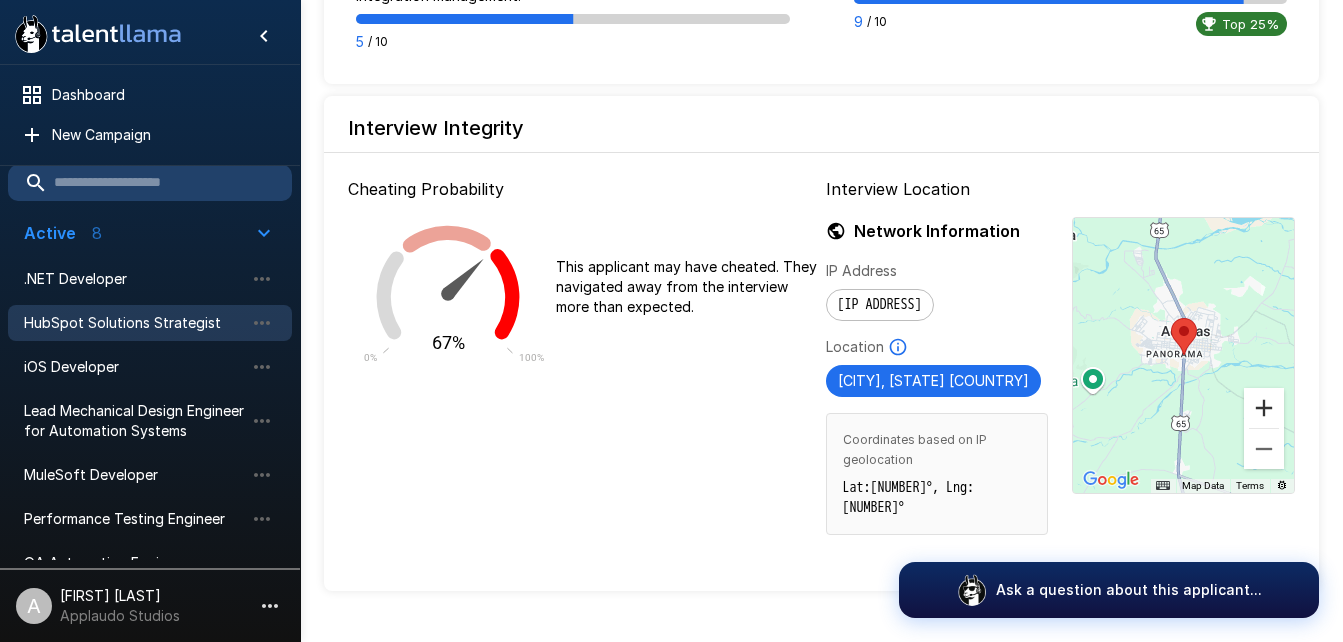 click at bounding box center [1264, 408] 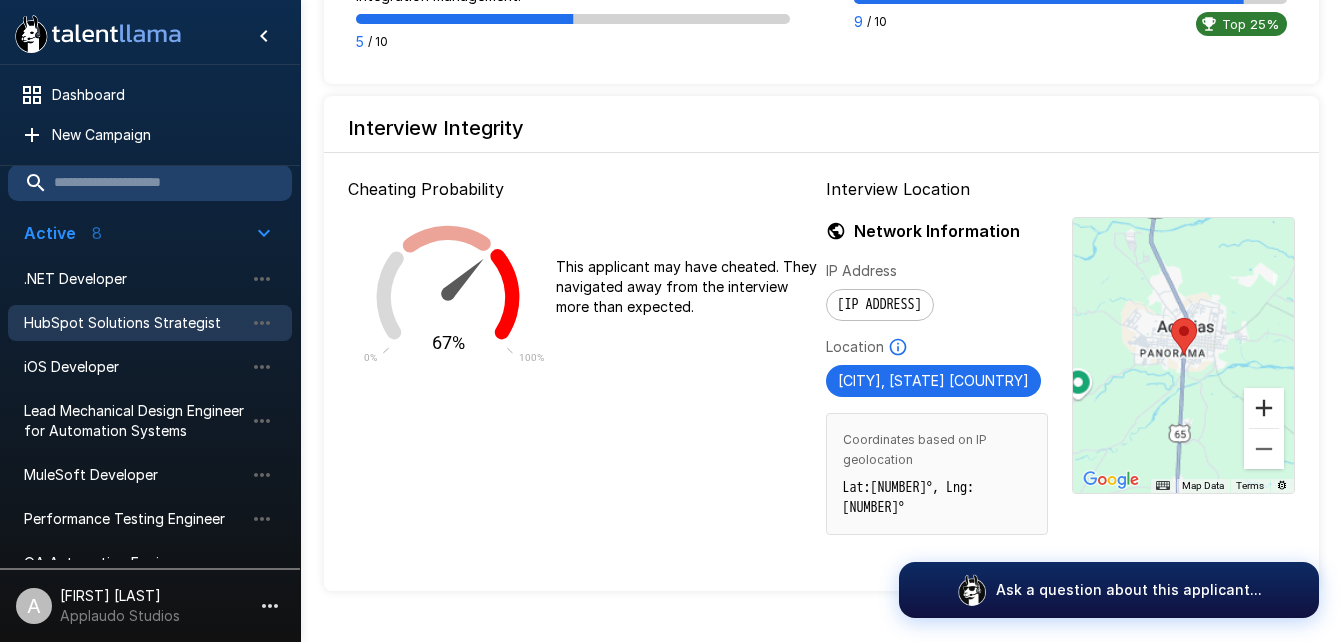 click at bounding box center (1264, 408) 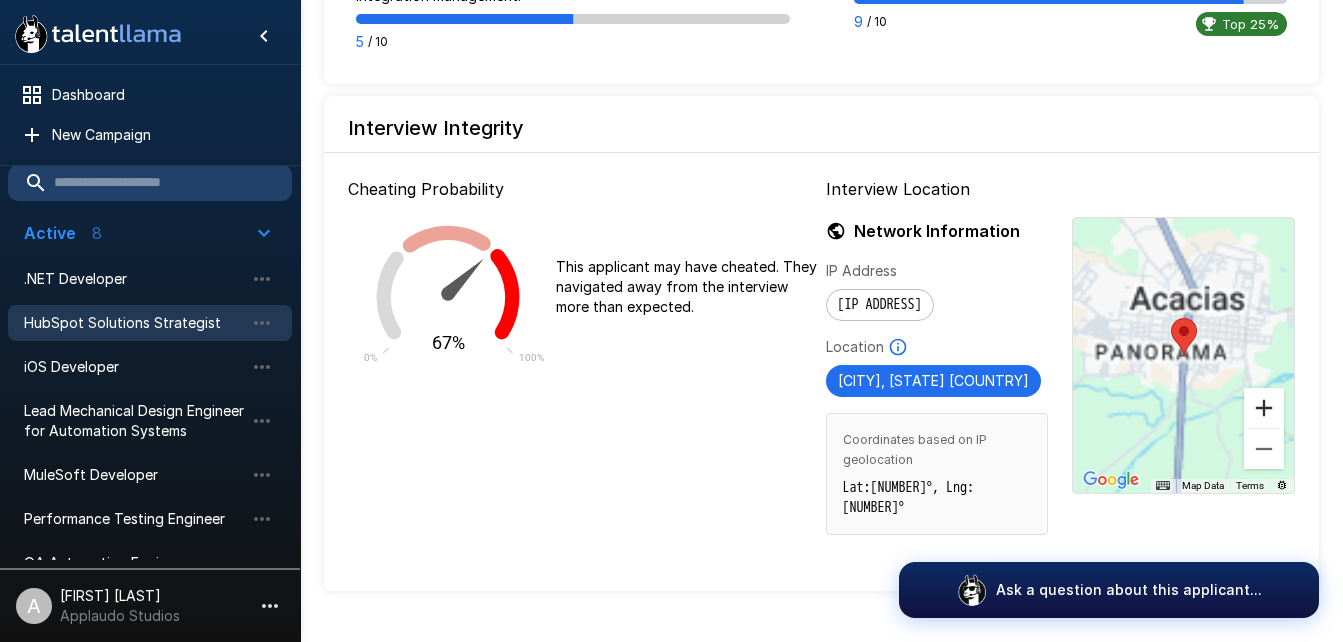 click at bounding box center (1264, 408) 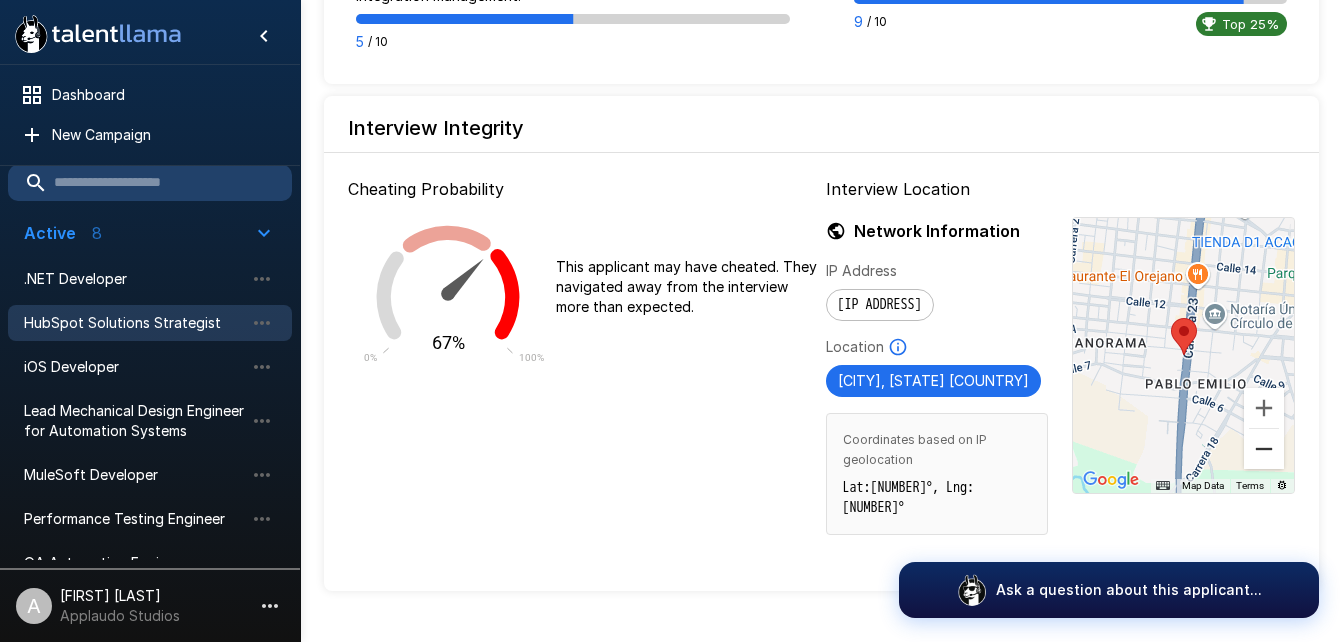 click at bounding box center [1264, 449] 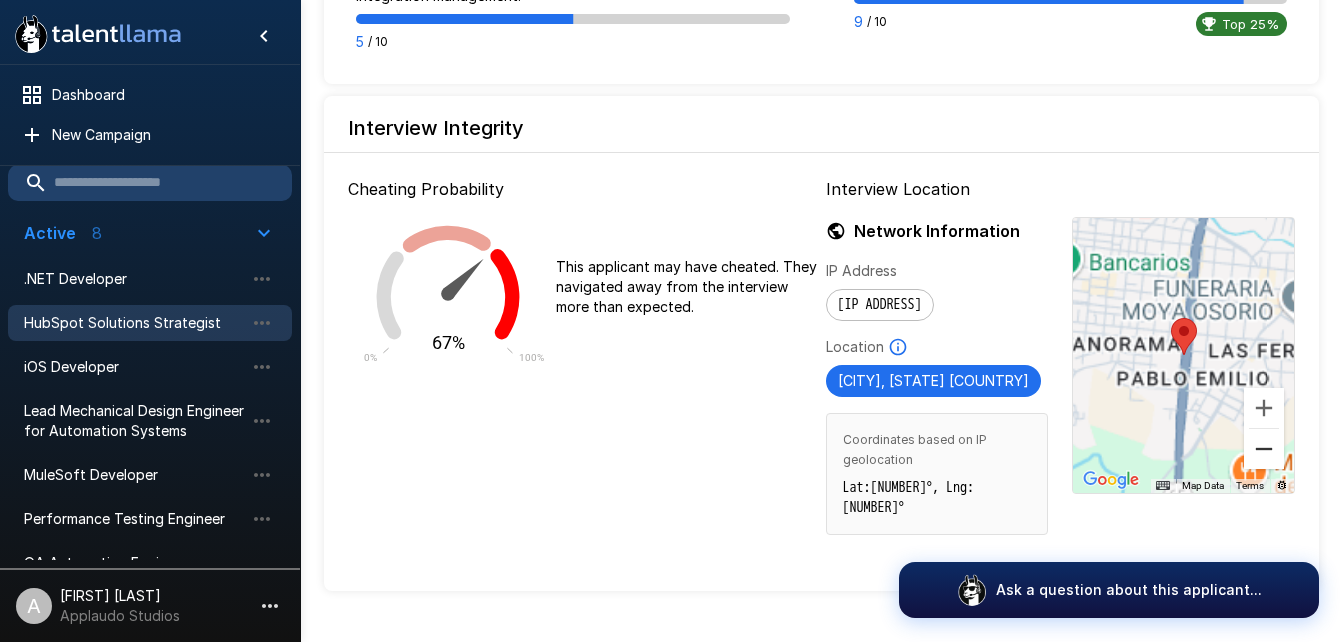 click at bounding box center (1264, 449) 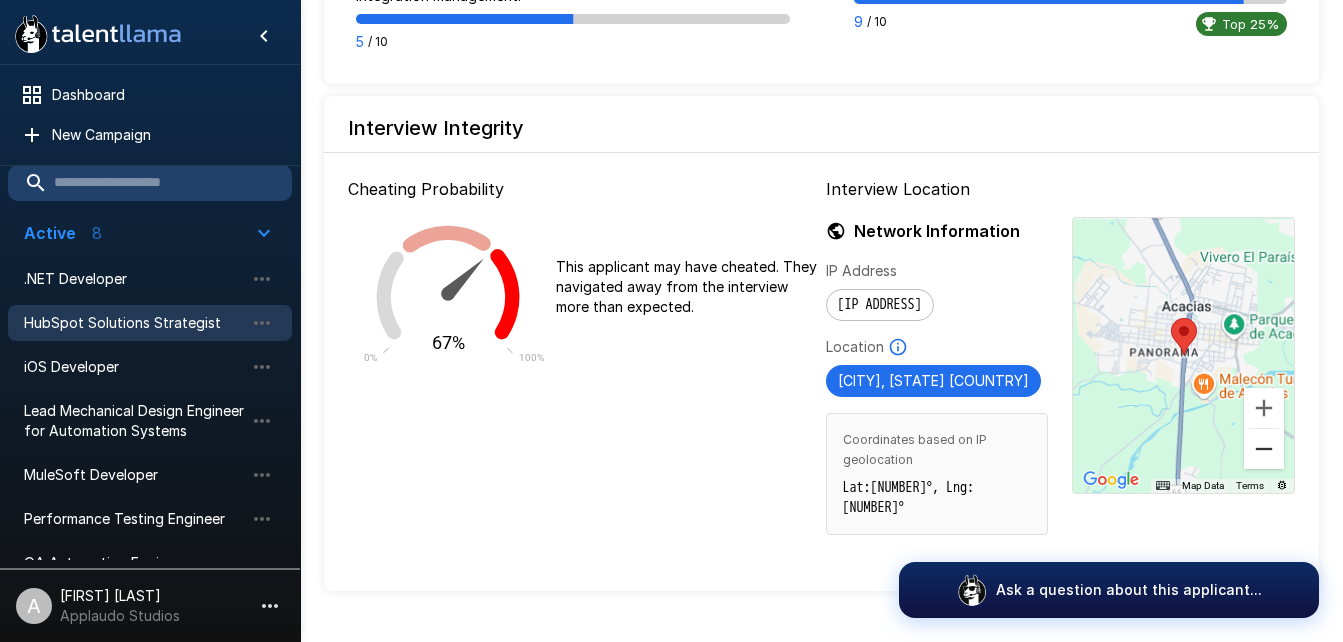 click at bounding box center (1264, 449) 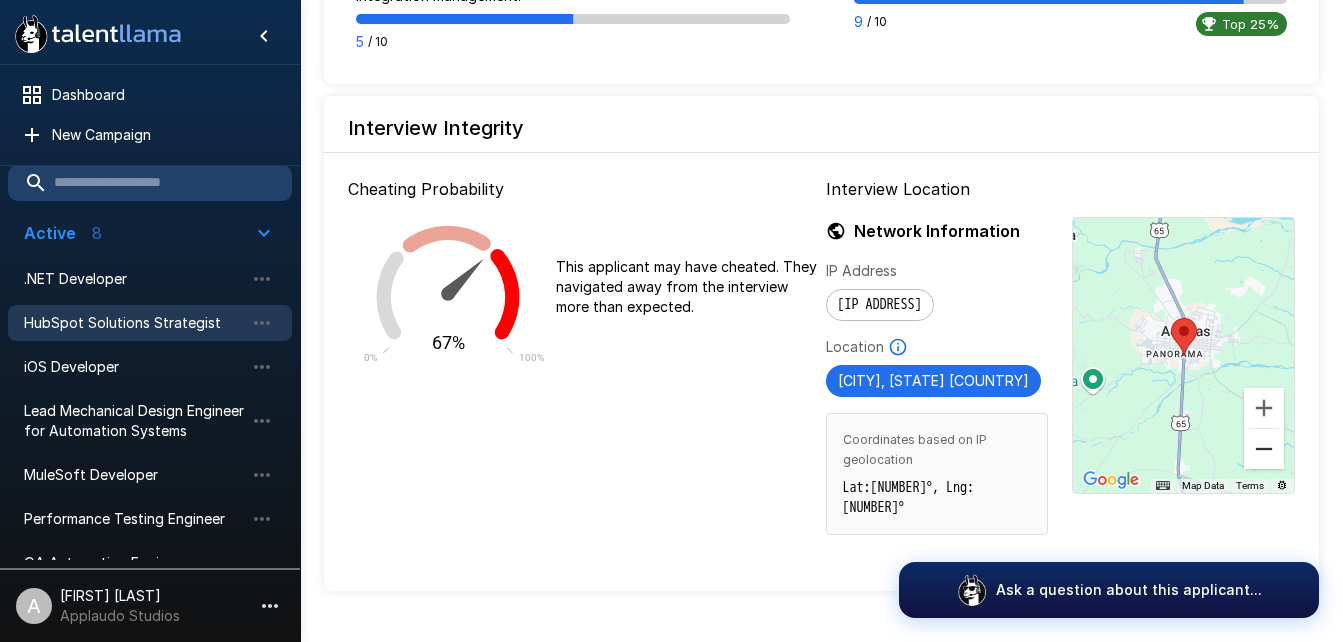 click at bounding box center [1264, 449] 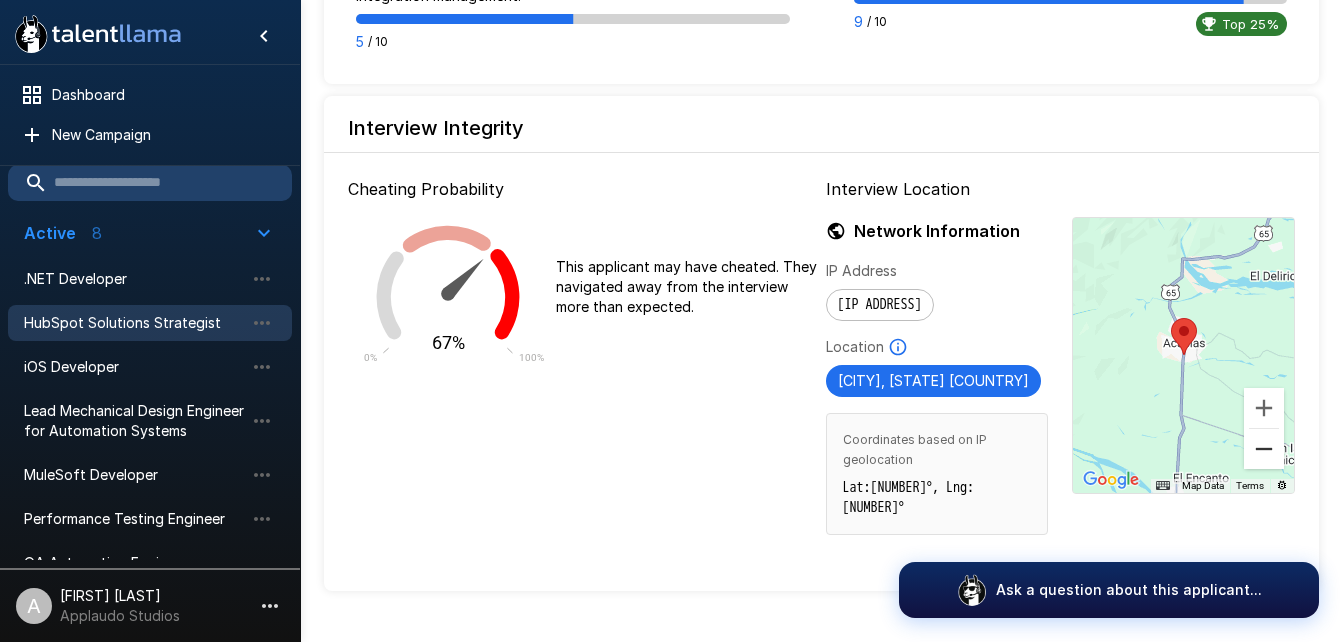 click at bounding box center (1264, 449) 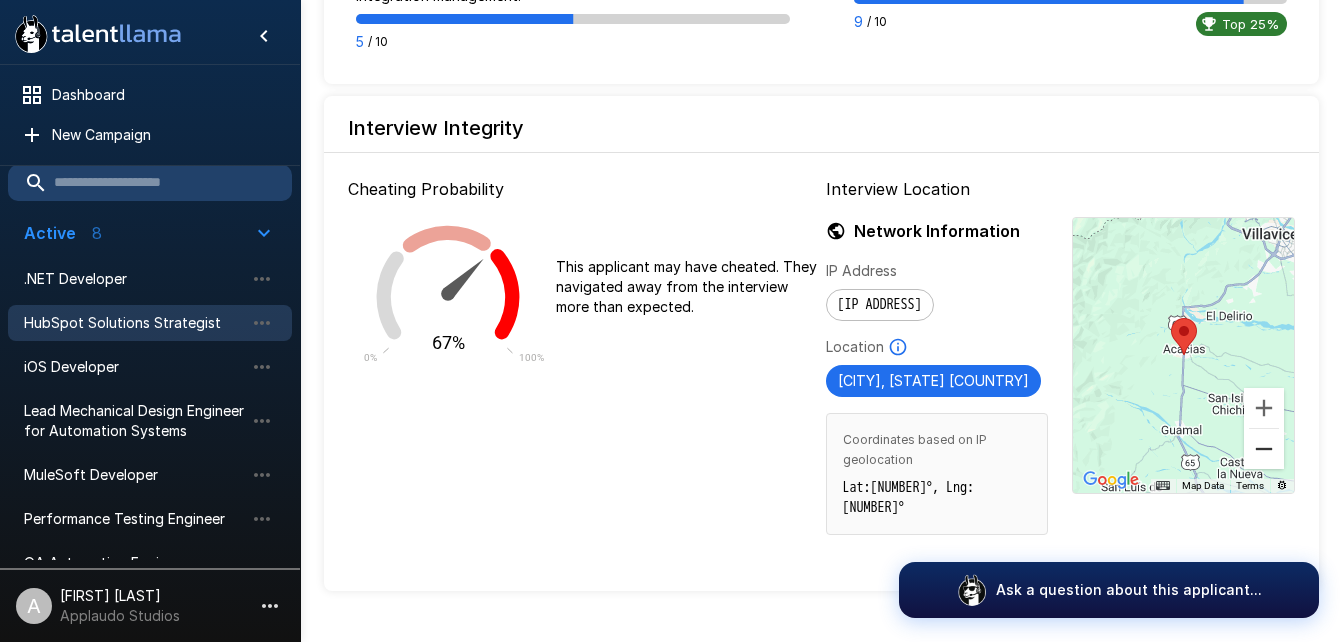 click at bounding box center (1264, 449) 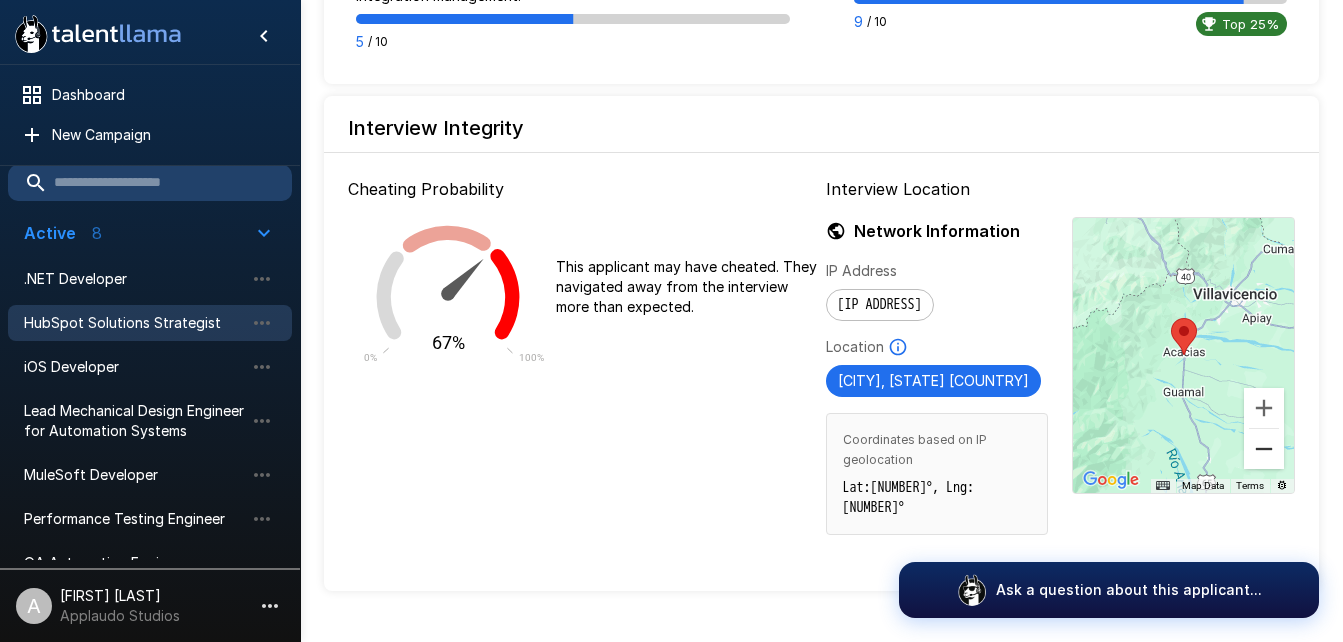 click at bounding box center [1264, 449] 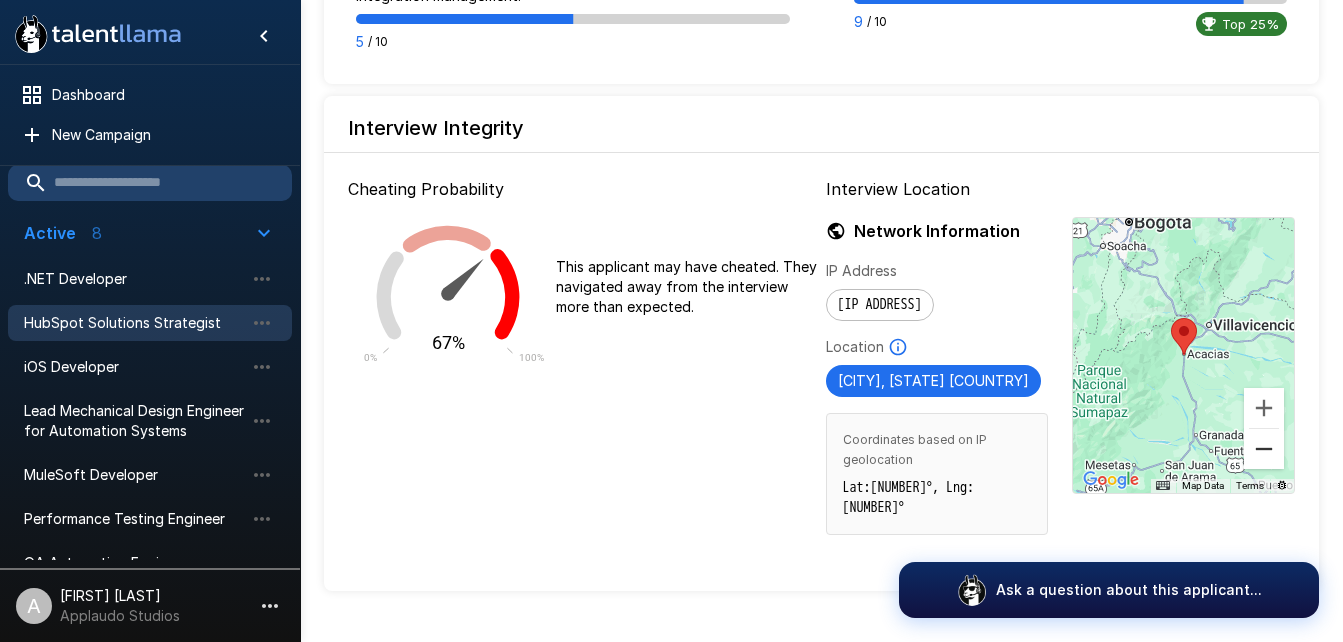 click at bounding box center (1264, 449) 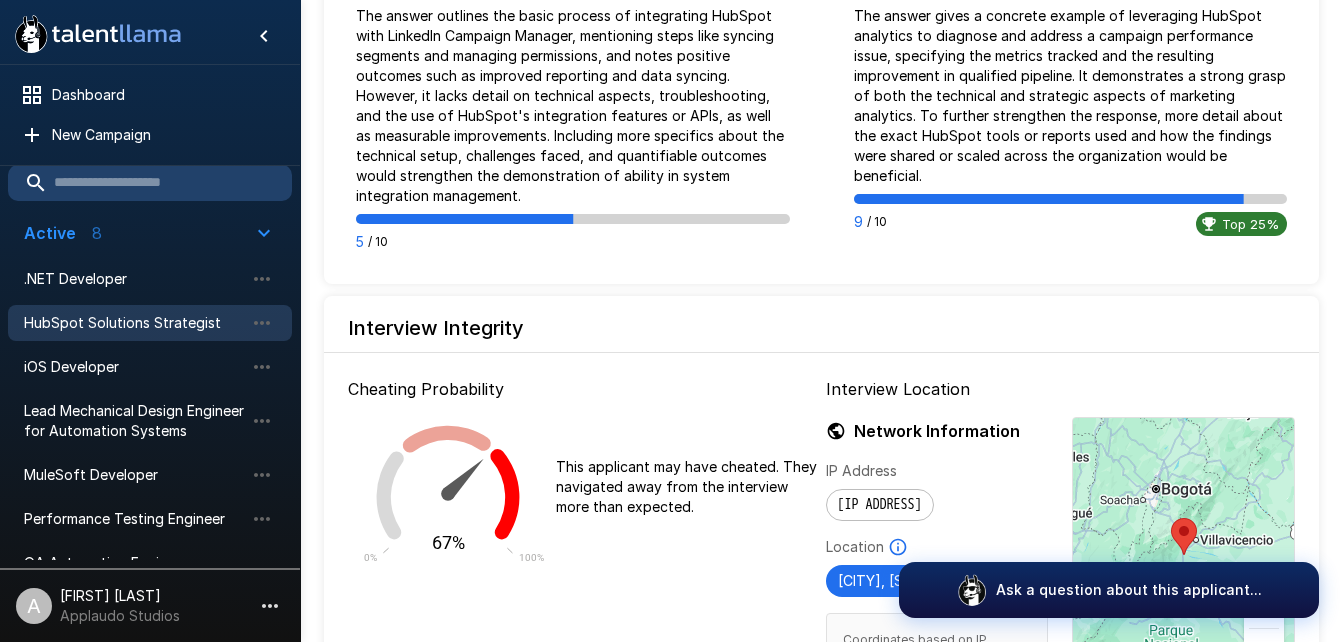 scroll, scrollTop: 2058, scrollLeft: 0, axis: vertical 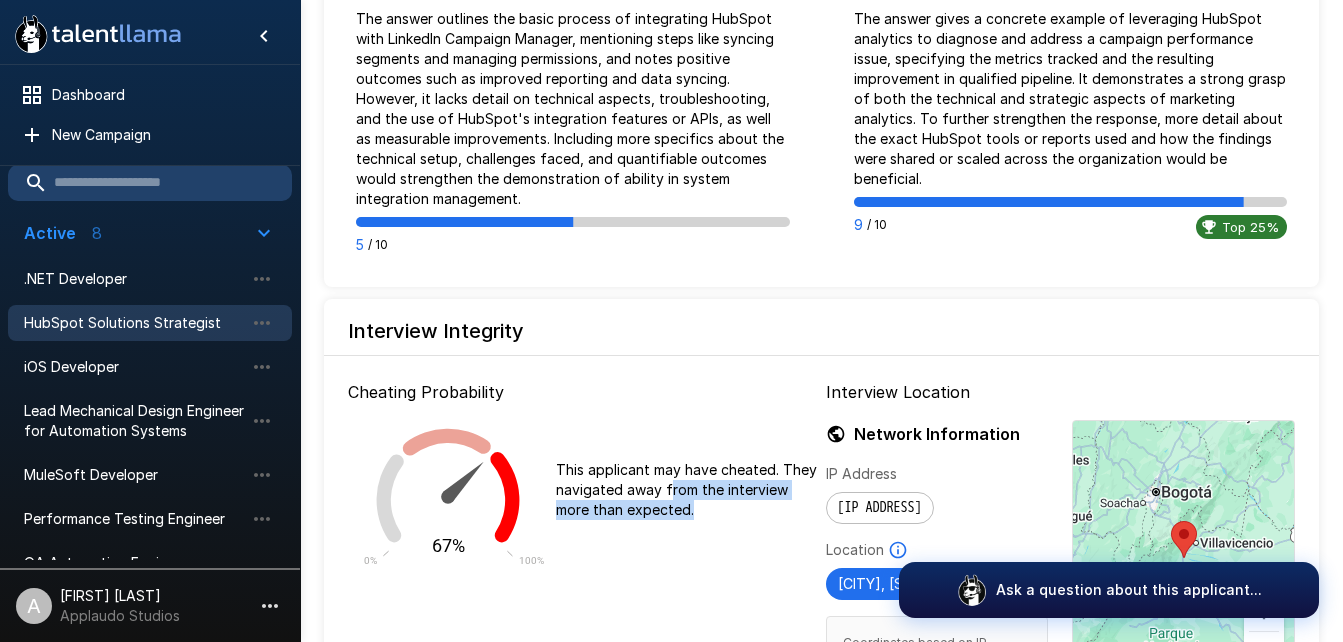 drag, startPoint x: 668, startPoint y: 449, endPoint x: 699, endPoint y: 484, distance: 46.75468 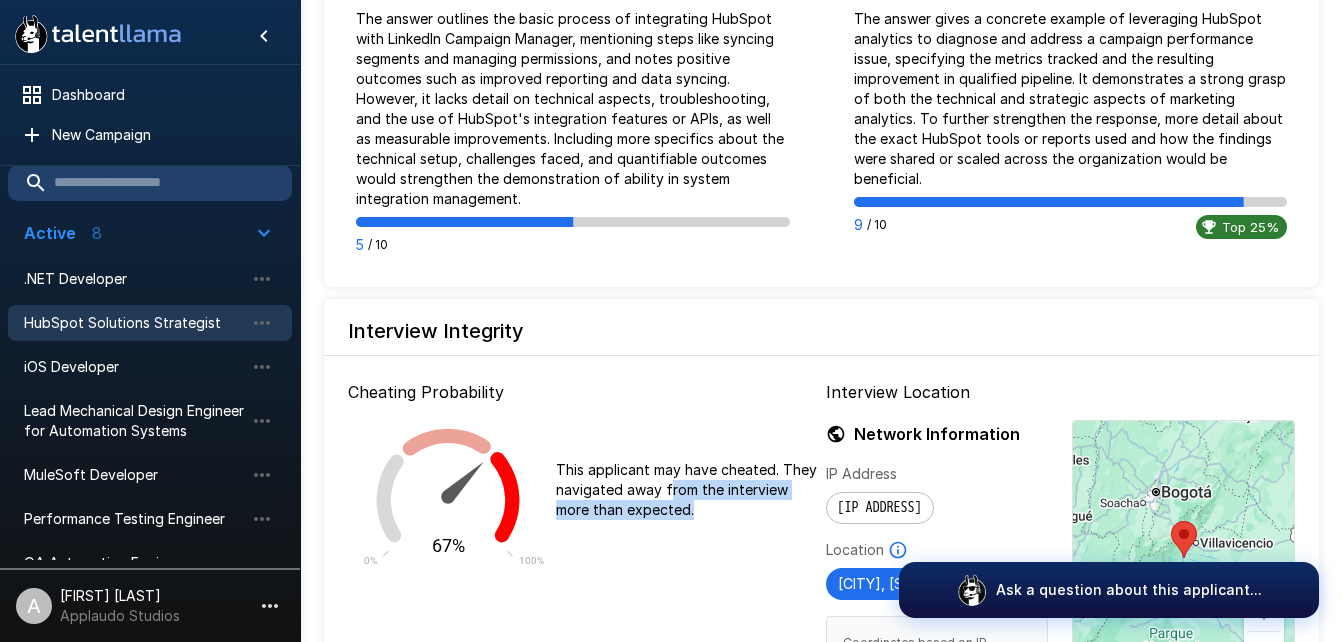 click on "[PERCENTAGE] [PERCENTAGE] [PERCENTAGE] This applicant may have cheated. They navigated away from the interview more than expected." at bounding box center [583, 490] 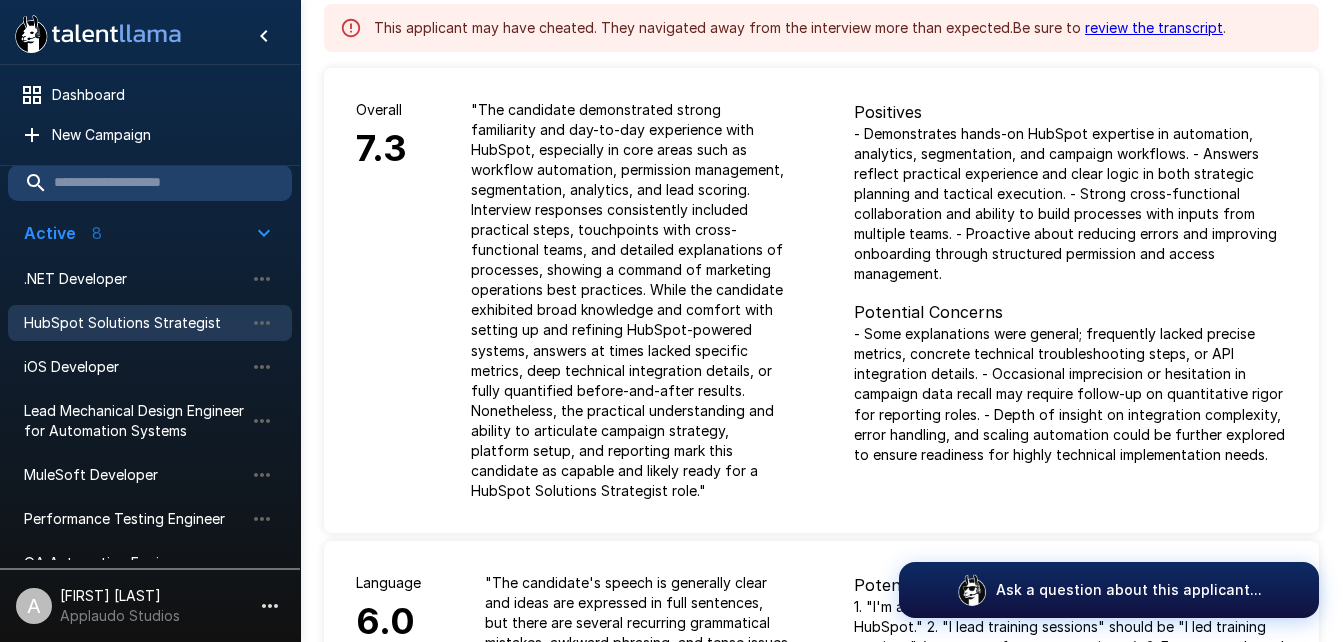scroll, scrollTop: 0, scrollLeft: 0, axis: both 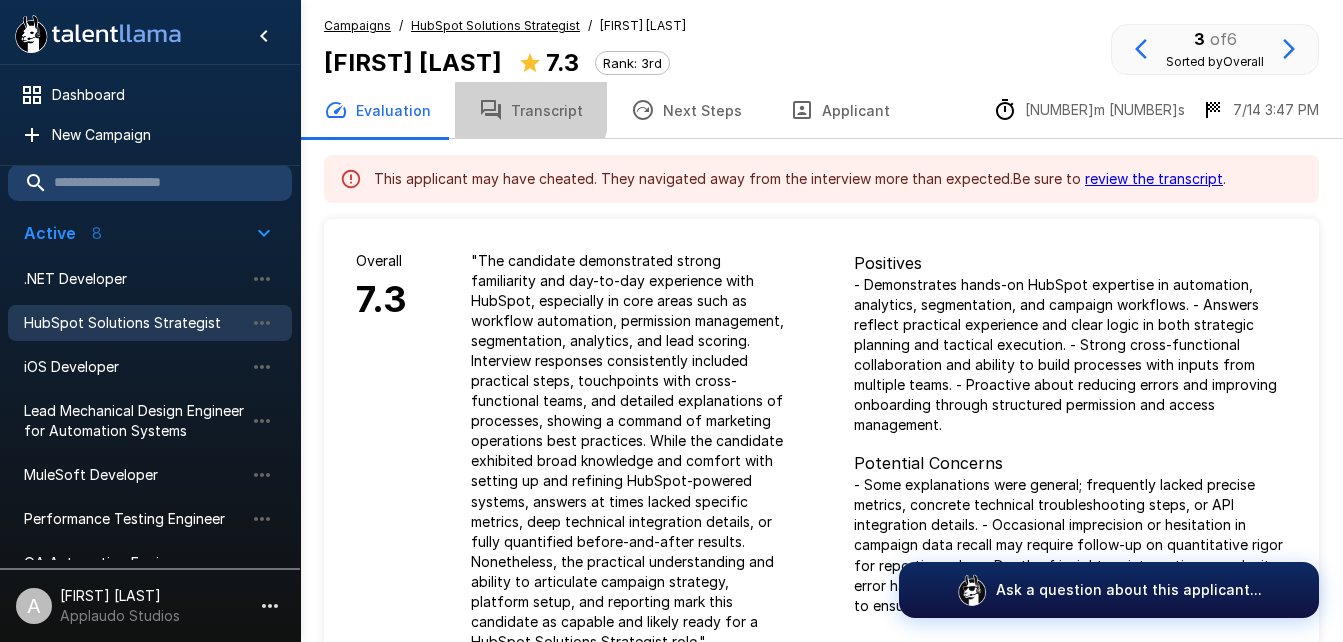 click 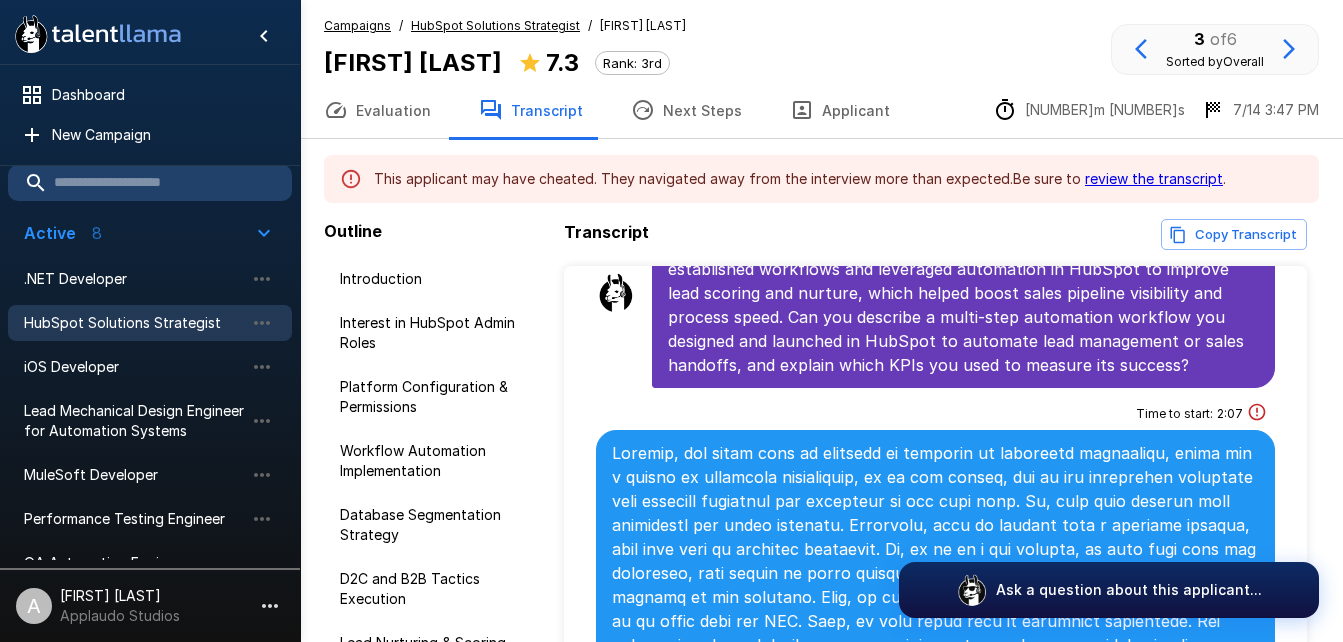 scroll, scrollTop: 3101, scrollLeft: 0, axis: vertical 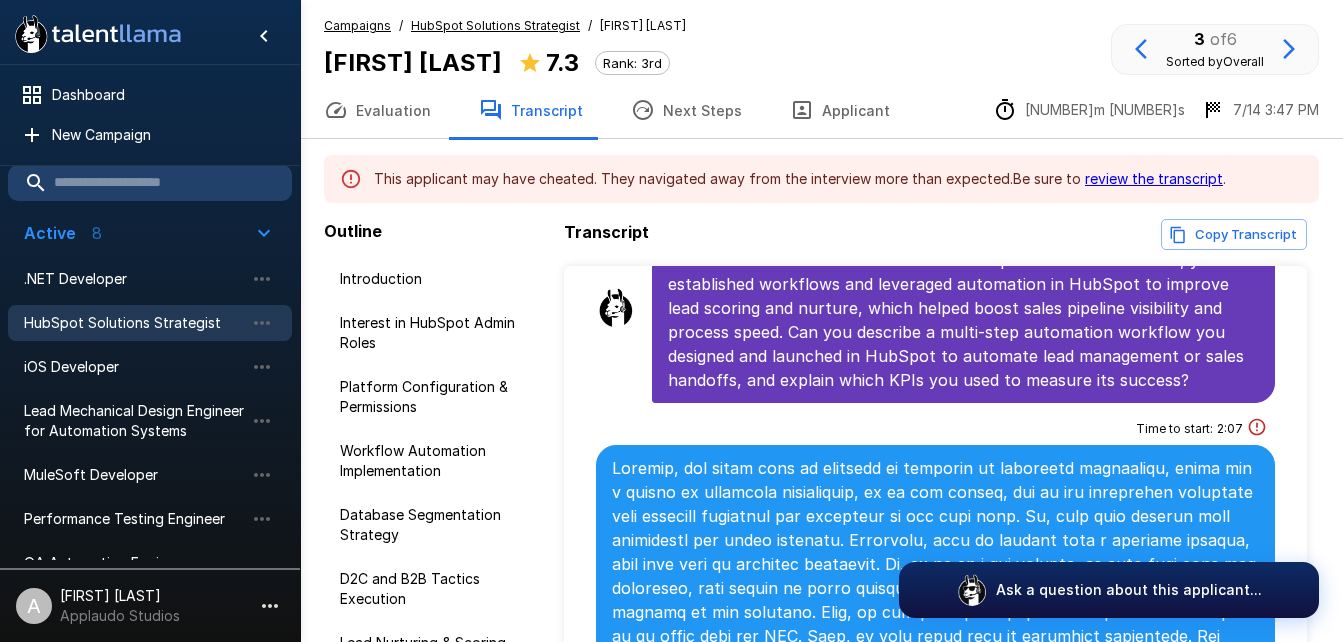 click on "[MINUTES] : [SECONDS]" at bounding box center (1230, 429) 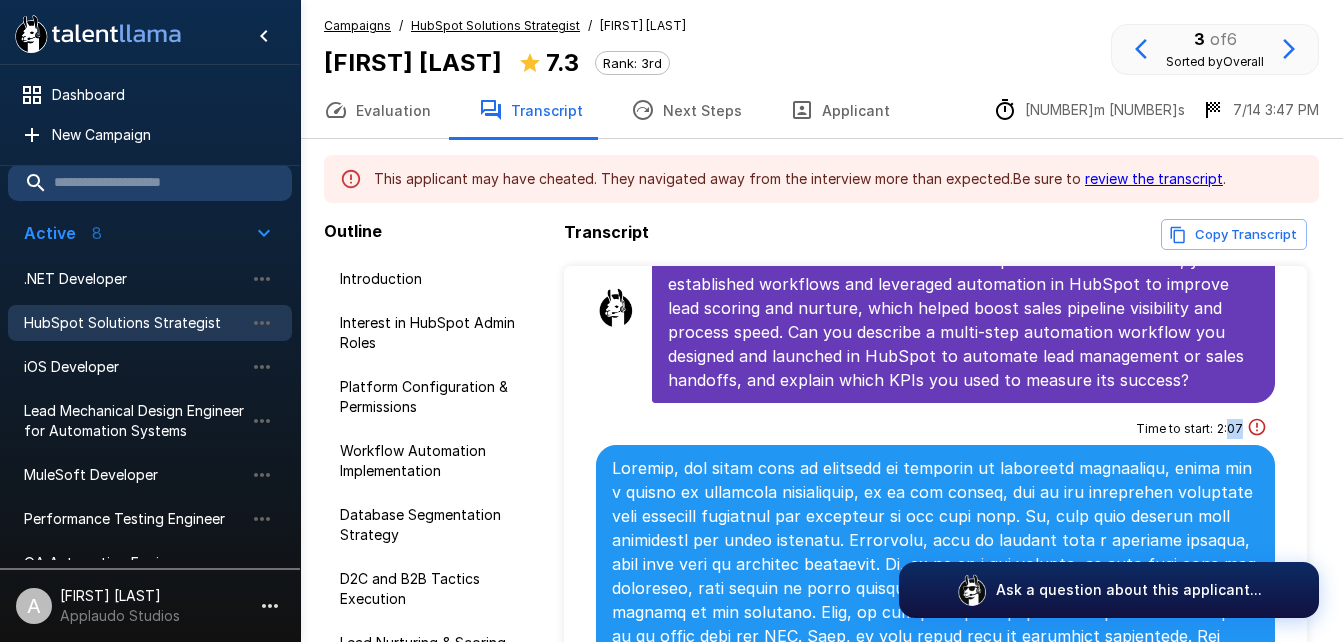 click on "[MINUTES] : [SECONDS]" at bounding box center (1230, 429) 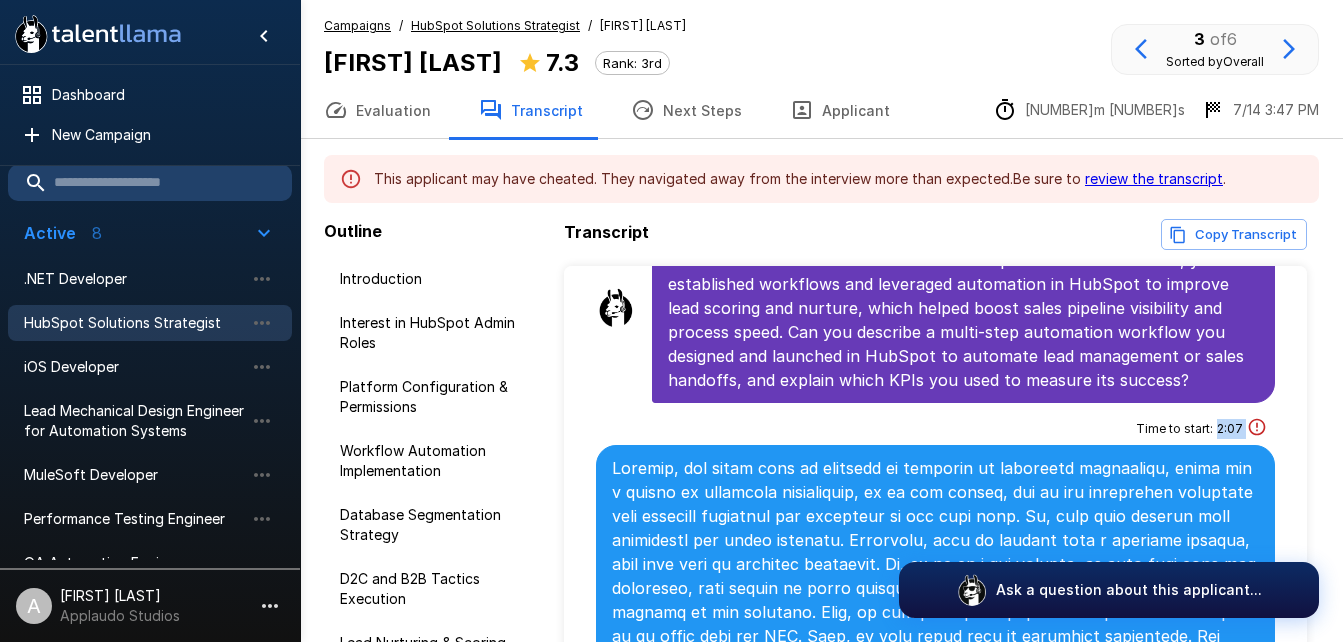 click on "[MINUTES] : [SECONDS]" at bounding box center [1230, 429] 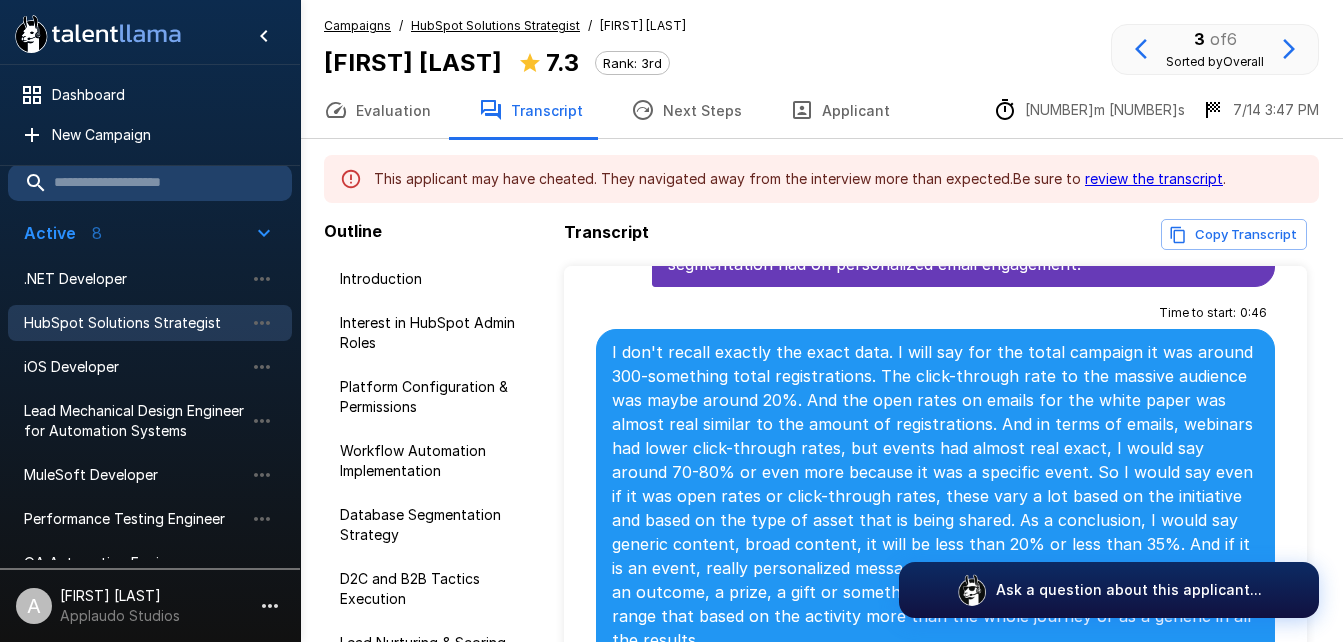 scroll, scrollTop: 6283, scrollLeft: 0, axis: vertical 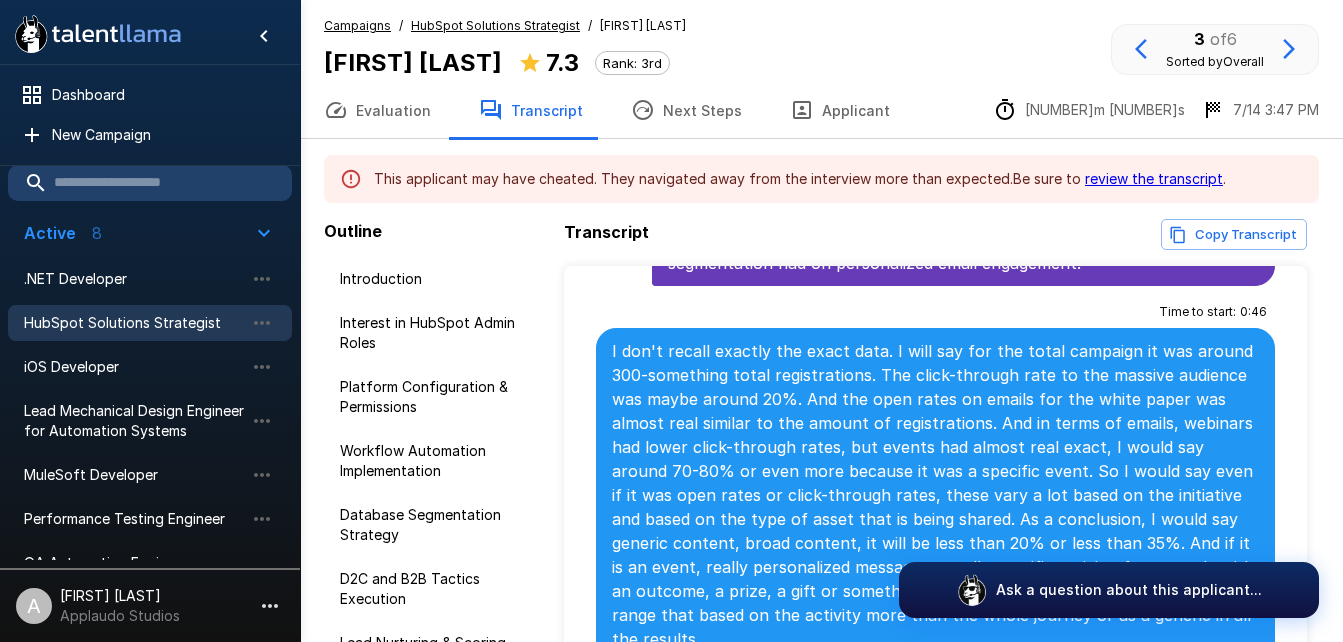 click on "HubSpot Solutions Strategist" at bounding box center [495, 25] 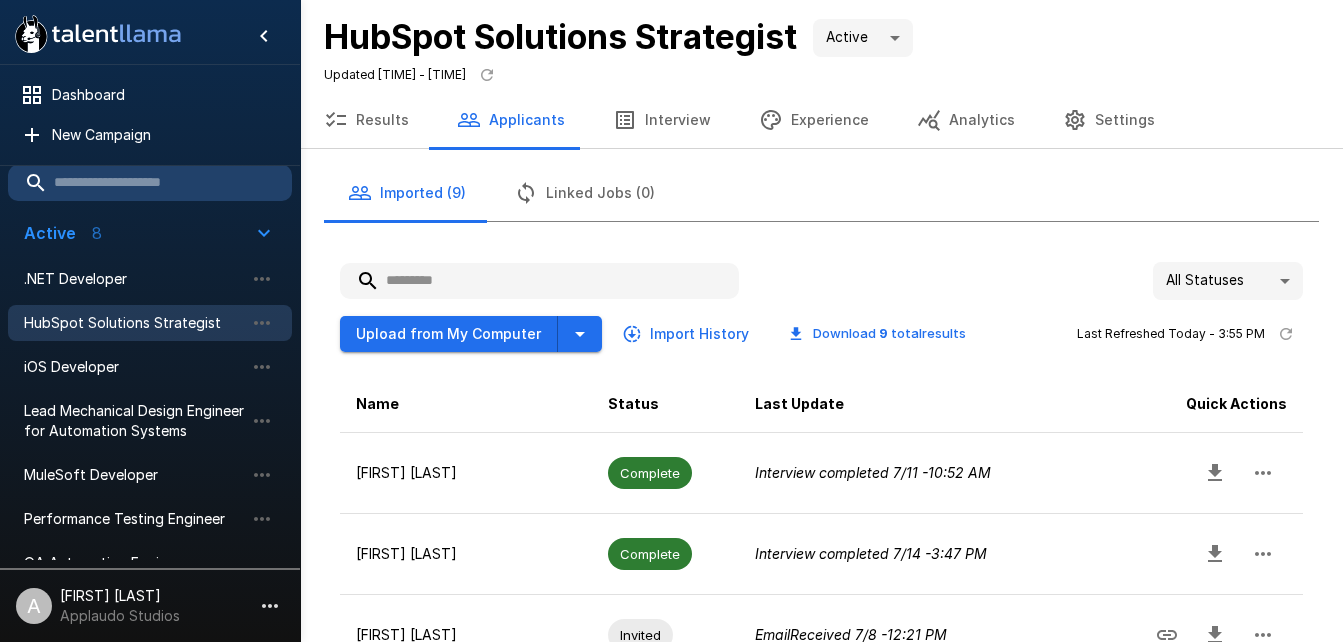 scroll, scrollTop: 2, scrollLeft: 0, axis: vertical 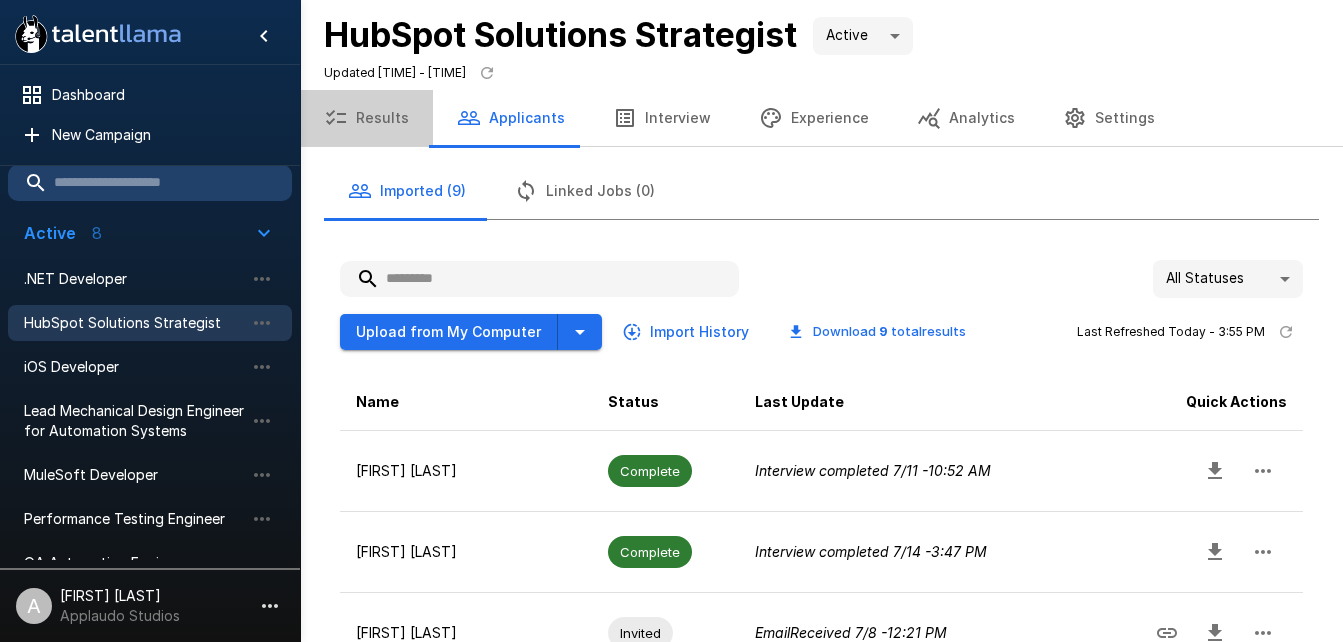 click on "Results" at bounding box center (366, 118) 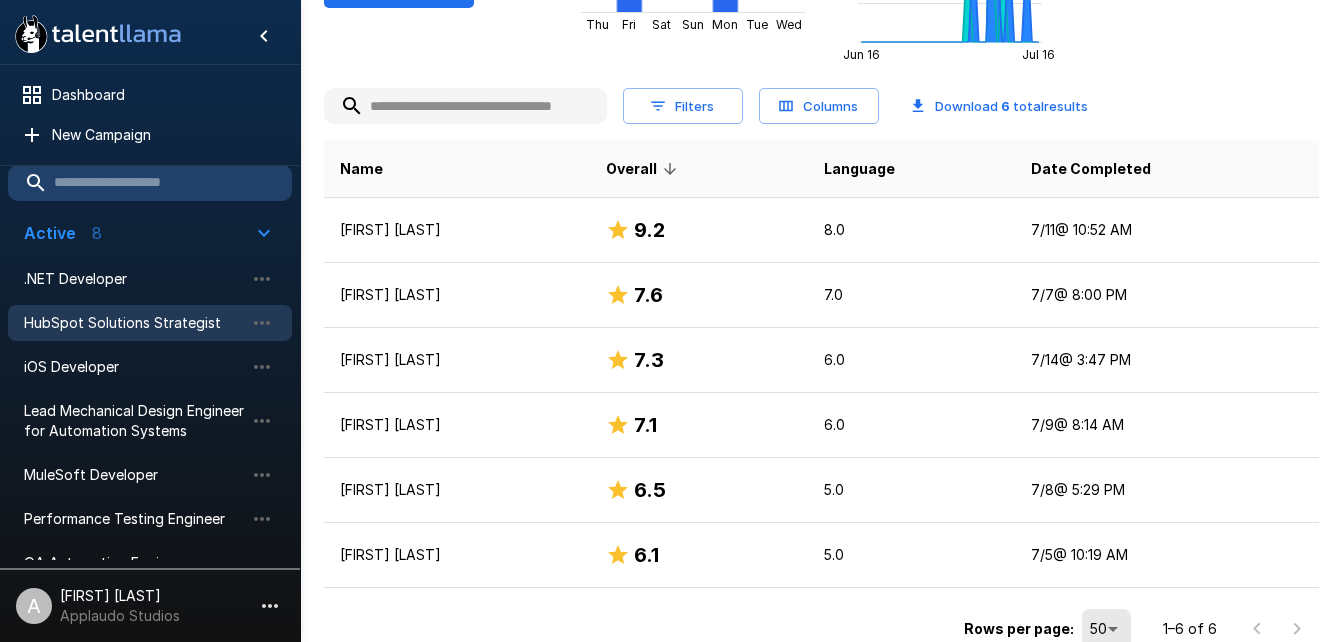 scroll, scrollTop: 460, scrollLeft: 0, axis: vertical 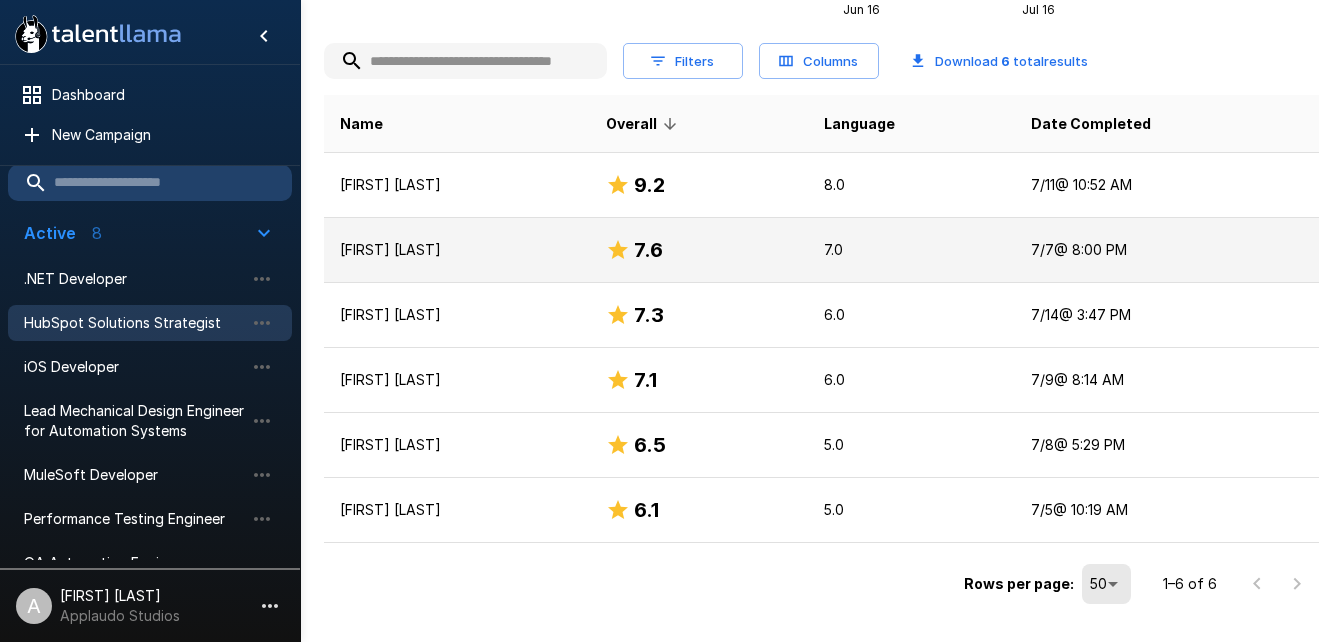 click on "[FIRST] [LAST]" at bounding box center [457, 250] 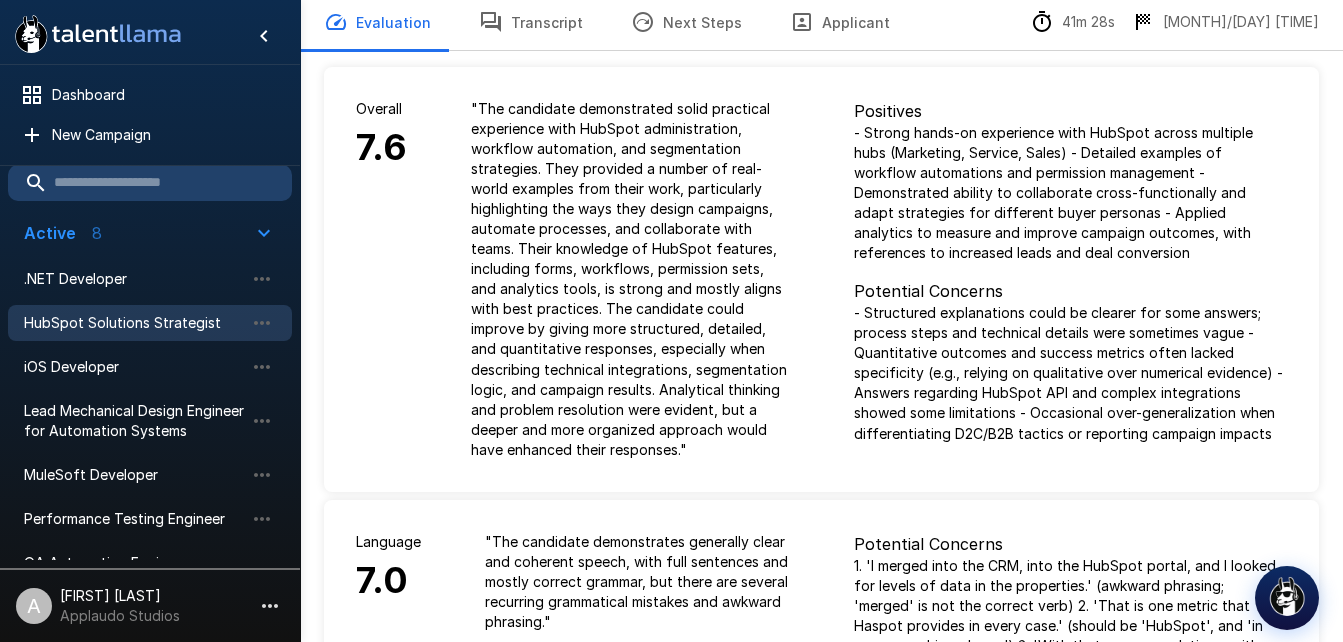 scroll, scrollTop: 0, scrollLeft: 0, axis: both 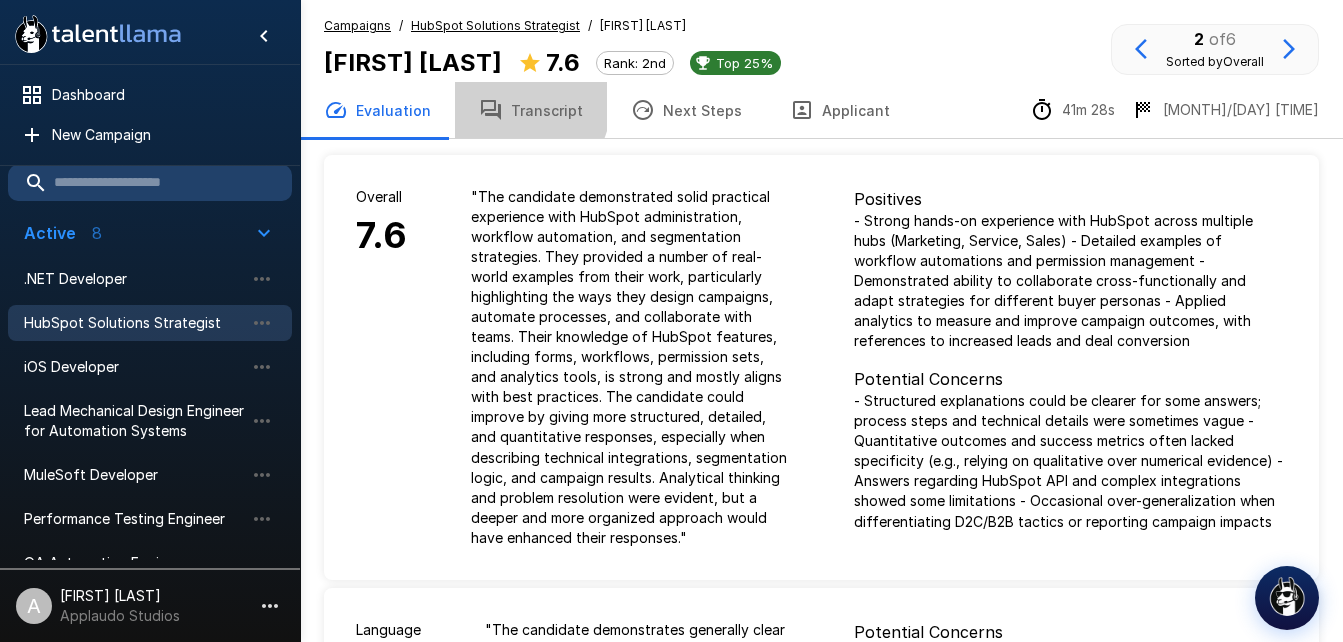 click on "Transcript" at bounding box center [531, 110] 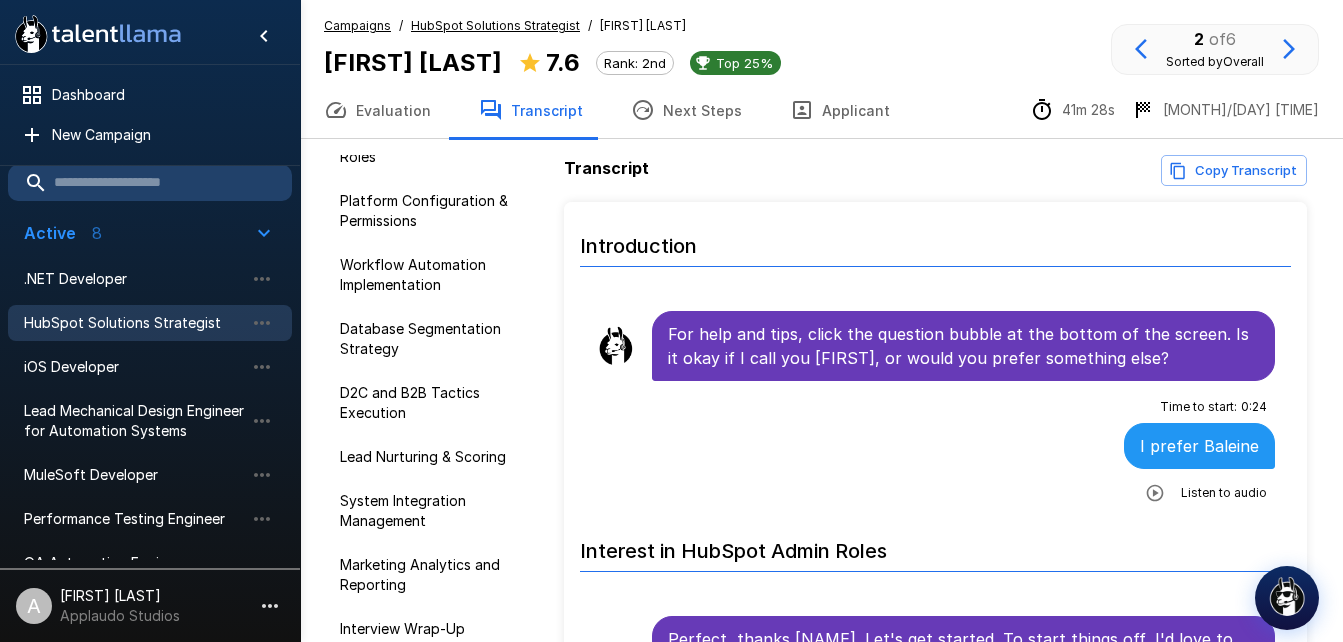 scroll, scrollTop: 124, scrollLeft: 0, axis: vertical 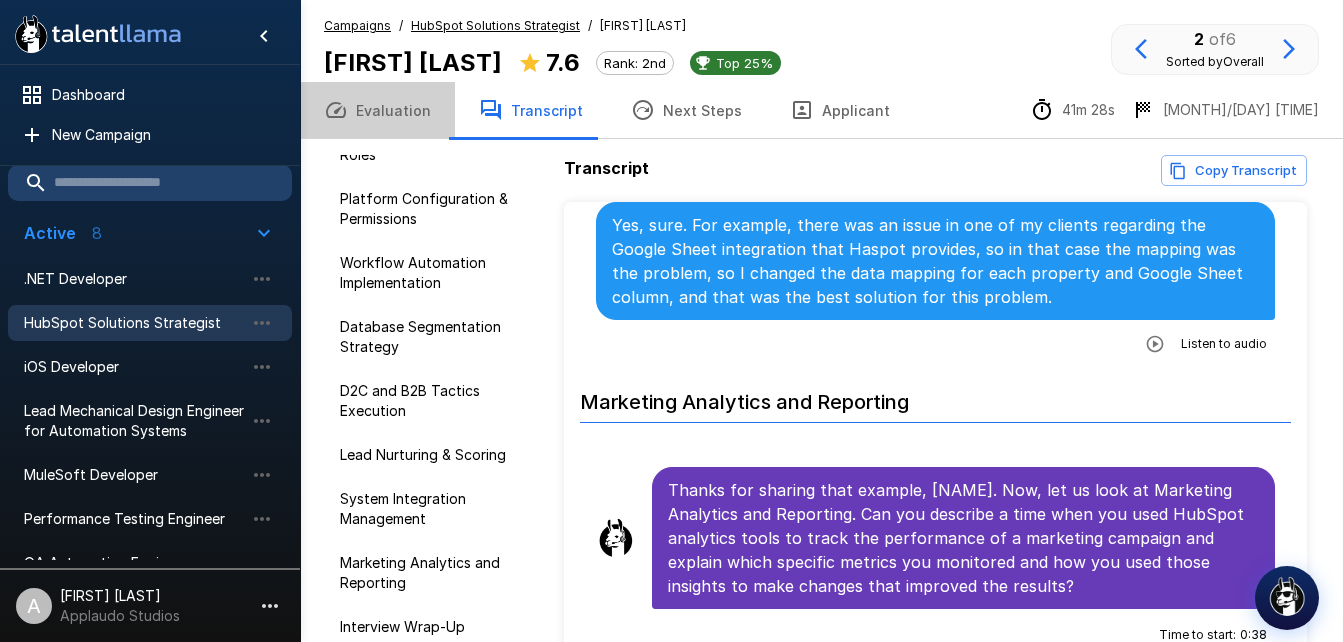 click on "Evaluation" at bounding box center [377, 110] 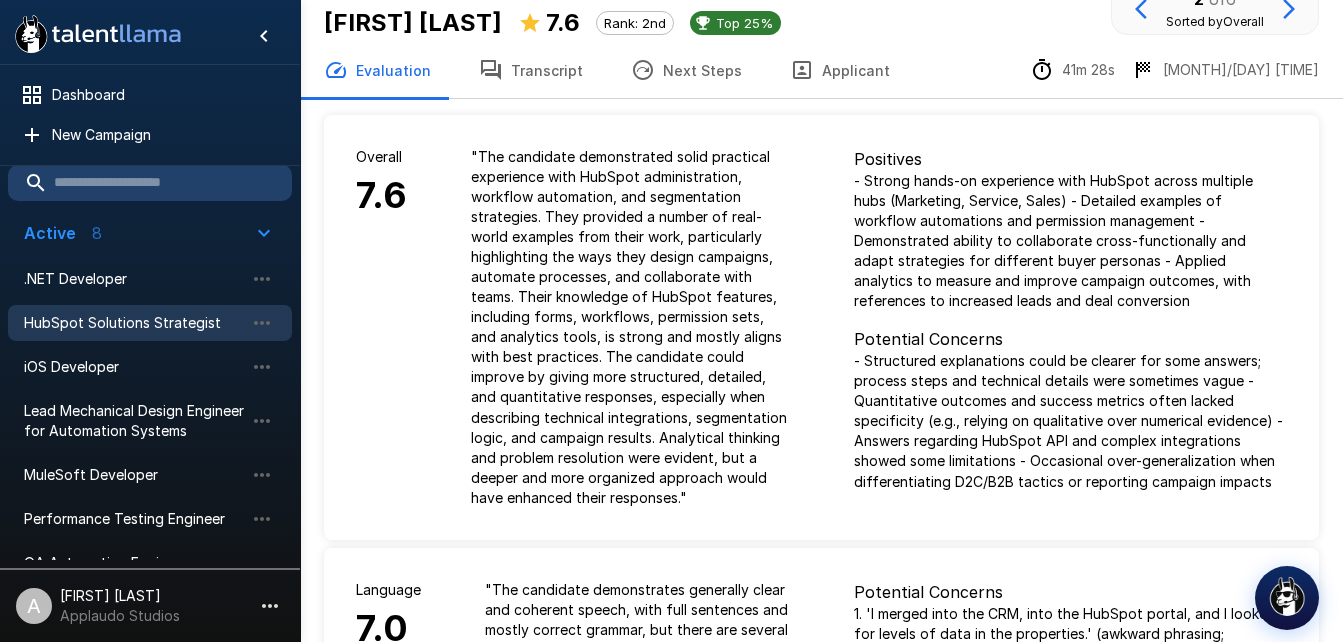 scroll, scrollTop: 0, scrollLeft: 0, axis: both 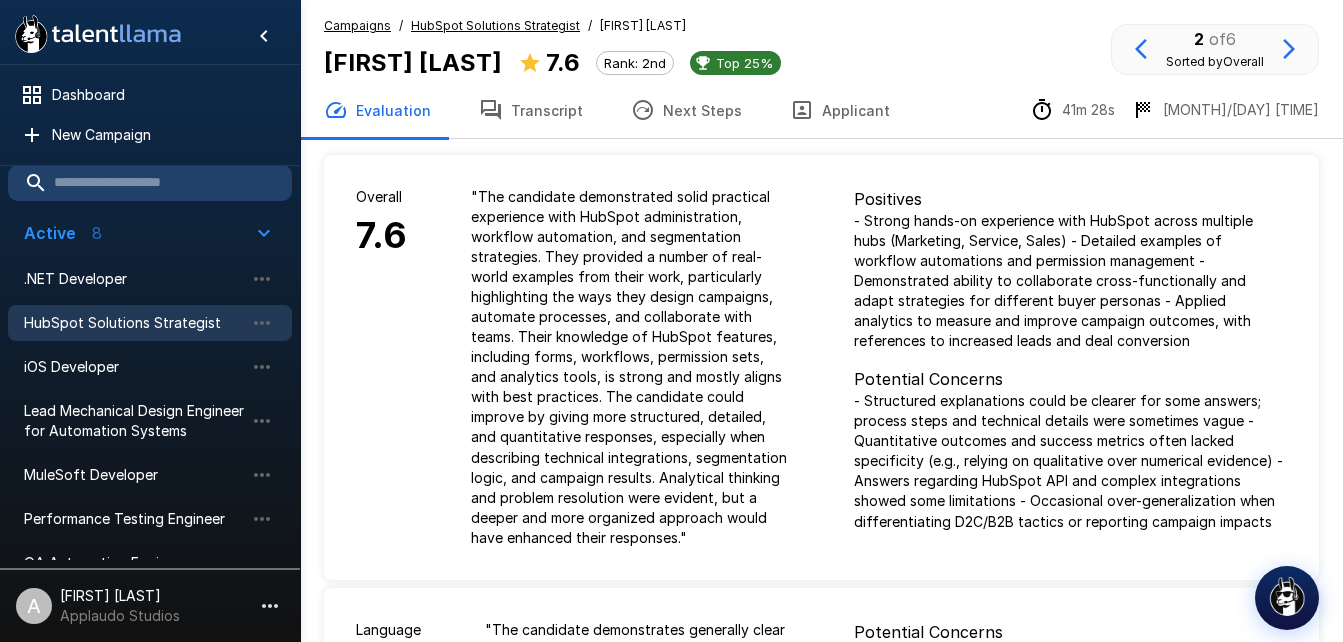 click on "HubSpot Solutions Strategist" at bounding box center (495, 25) 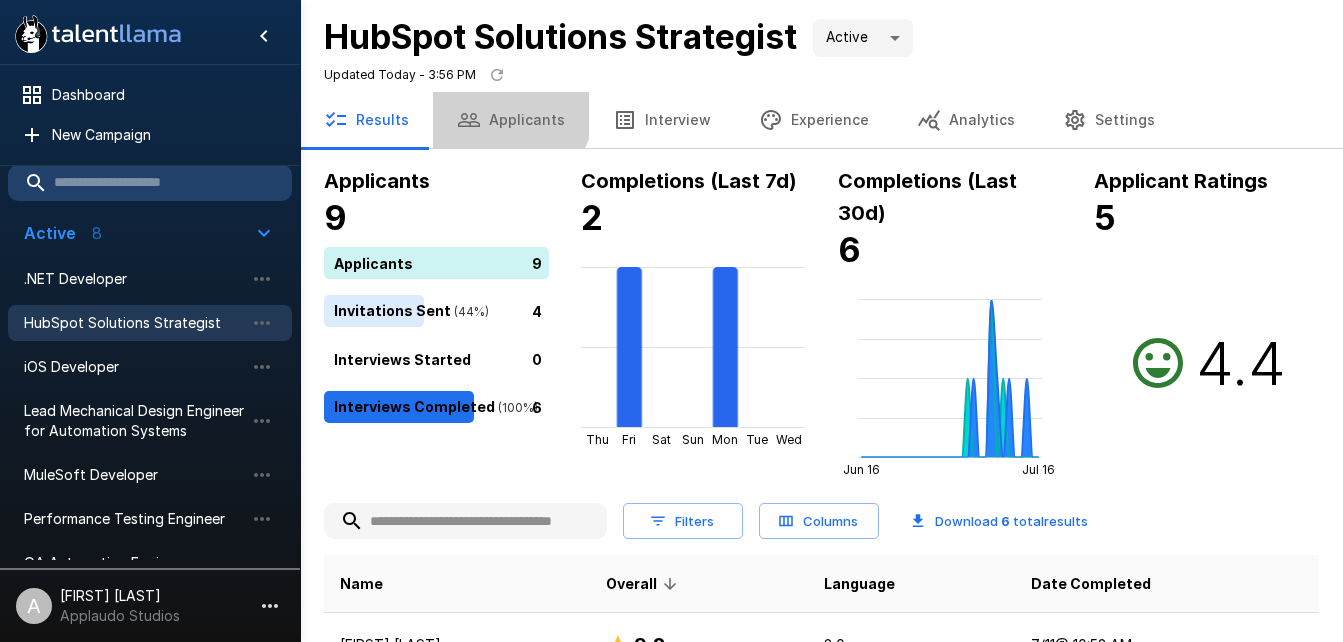 click on "Applicants" at bounding box center (511, 120) 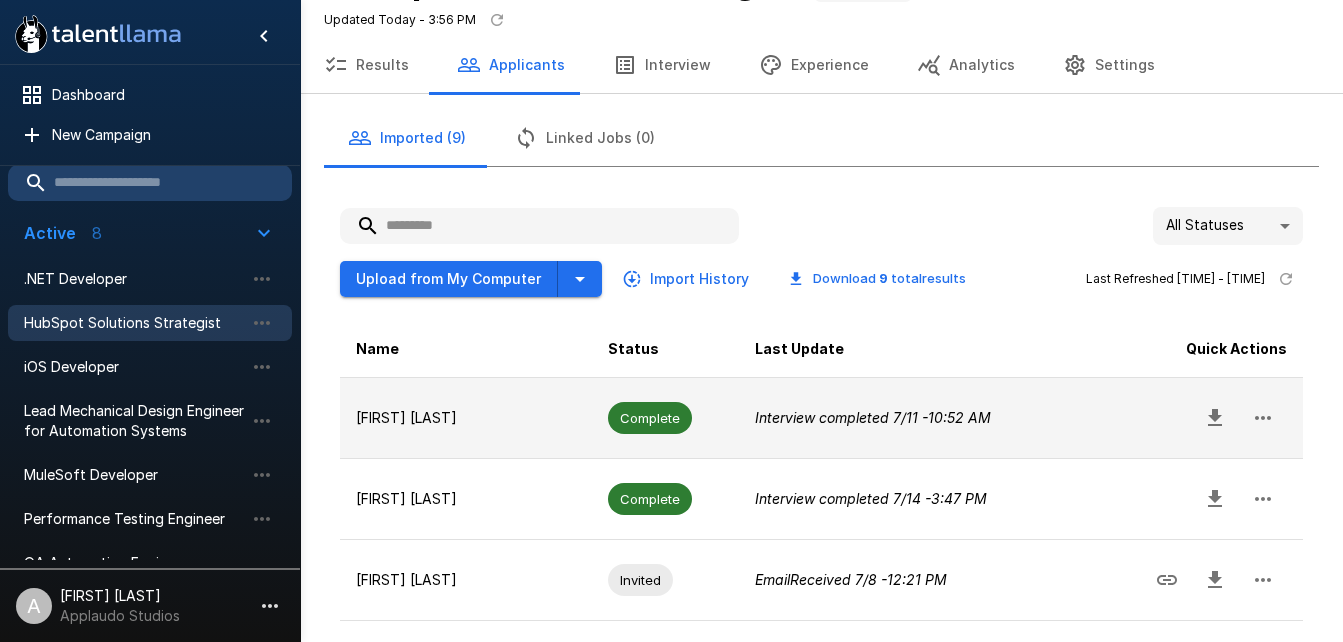 scroll, scrollTop: 0, scrollLeft: 0, axis: both 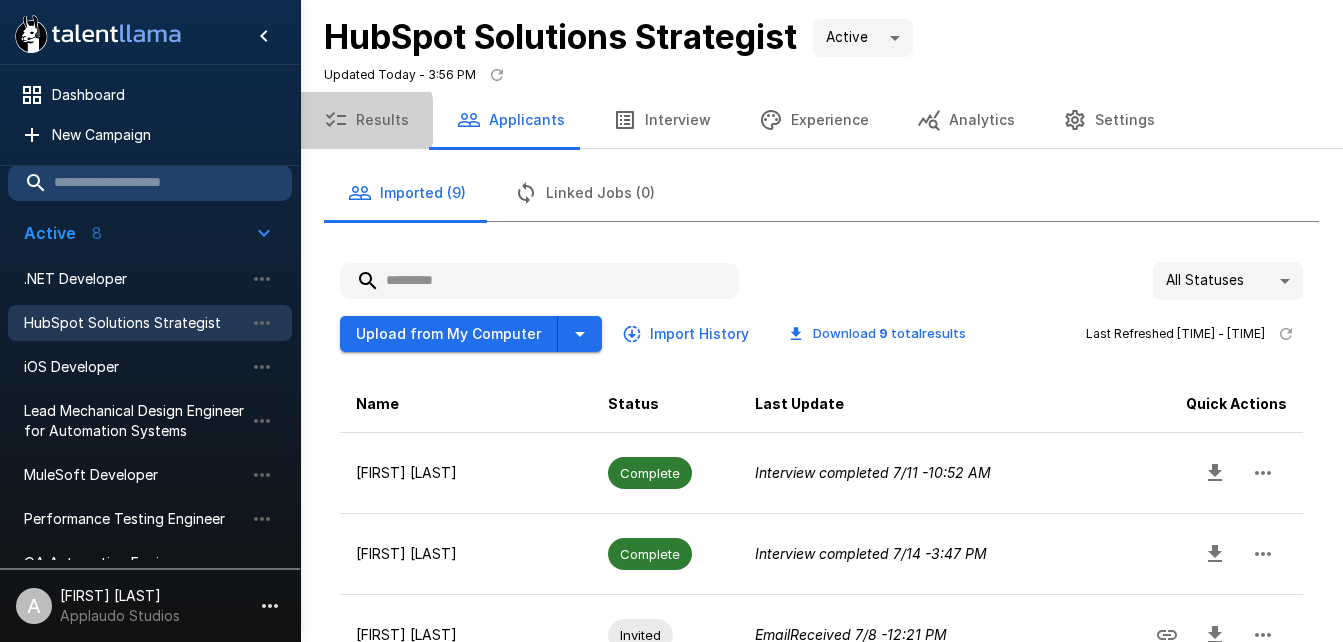 click on "Results" at bounding box center (366, 120) 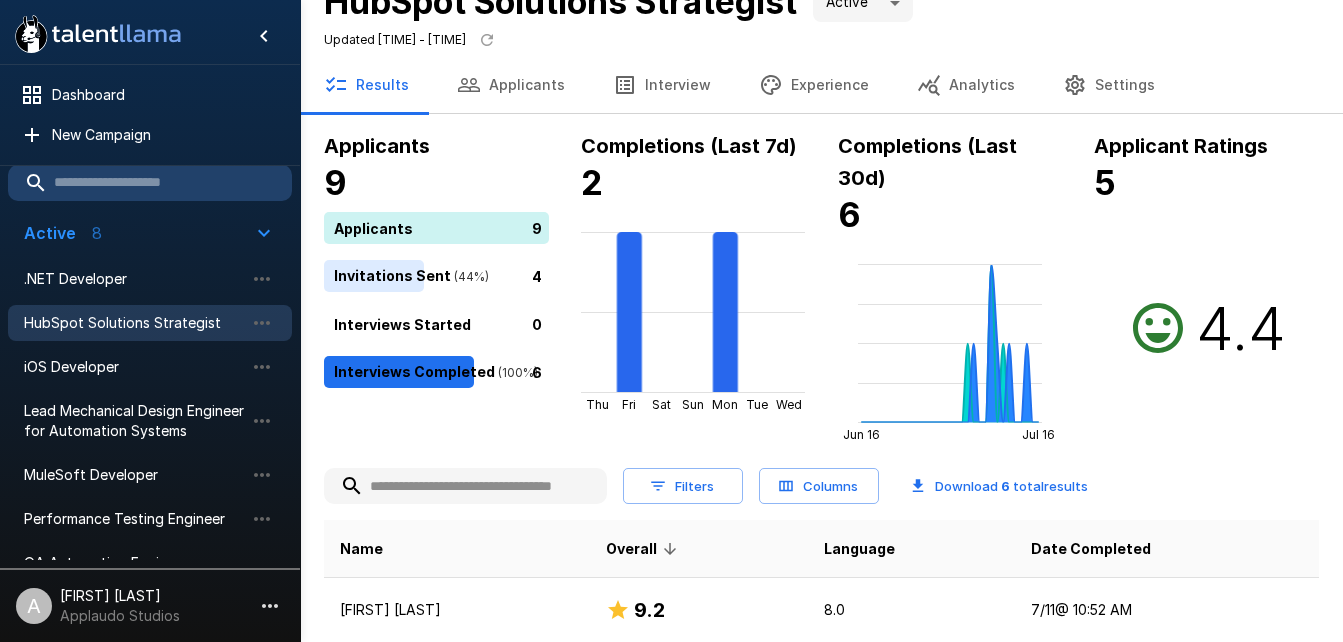 scroll, scrollTop: 0, scrollLeft: 0, axis: both 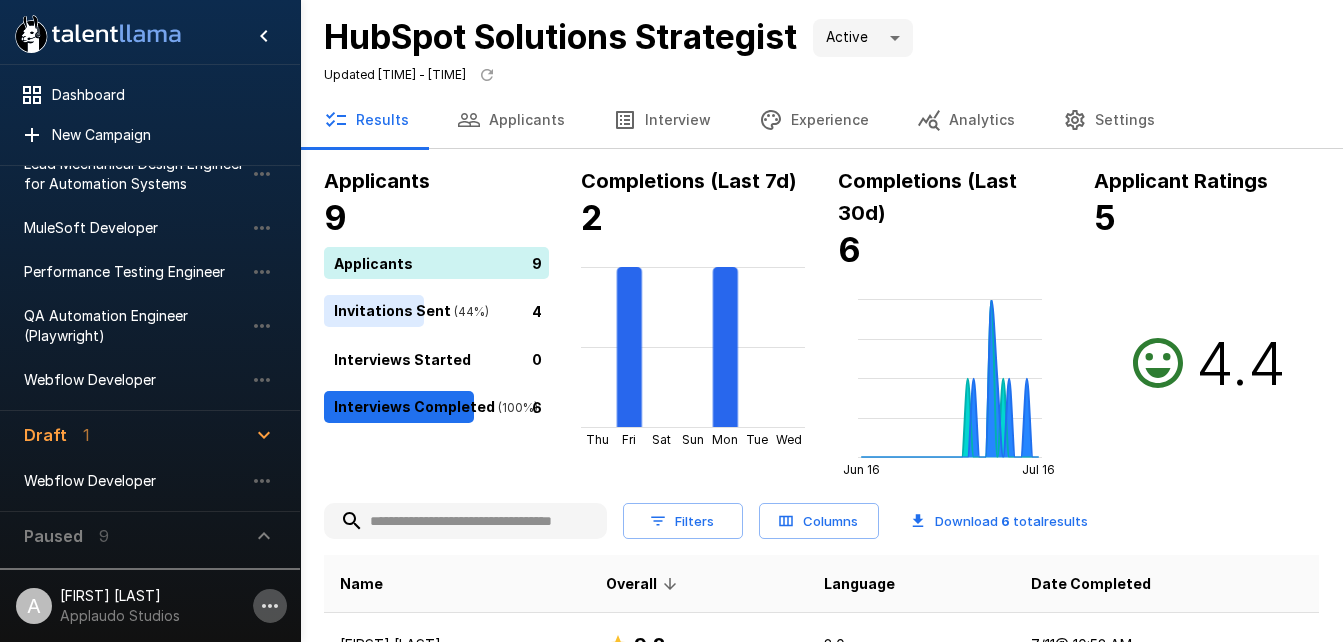 click 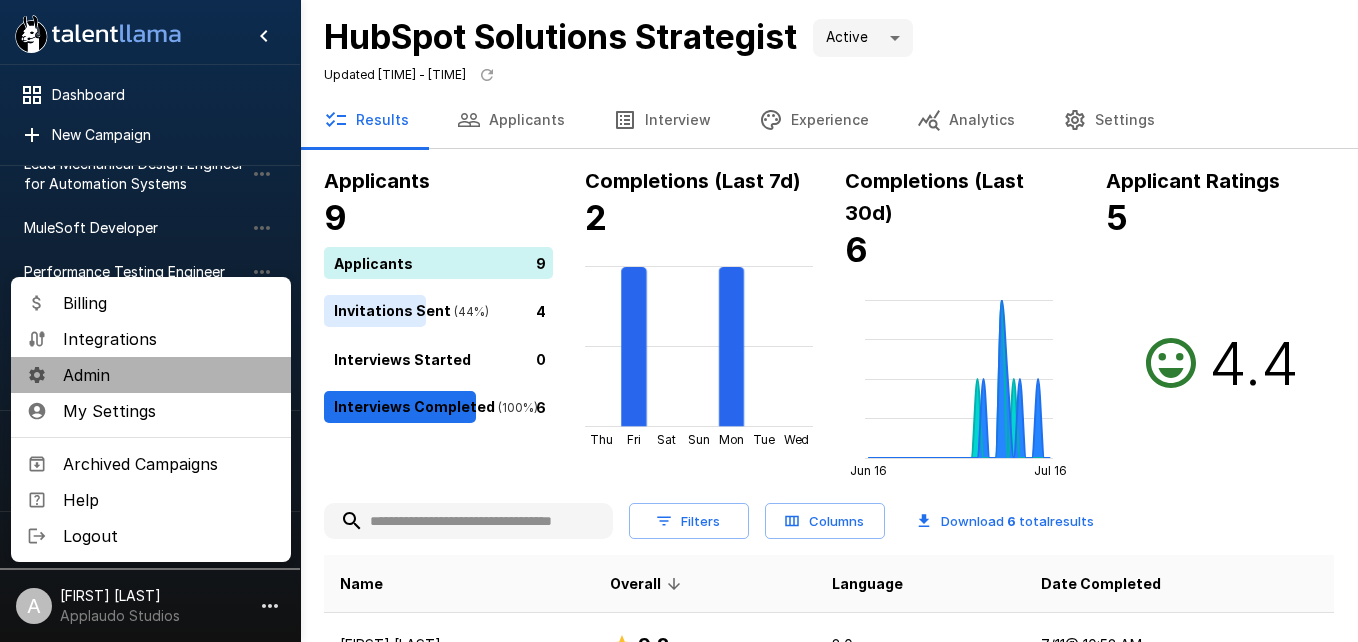 click on "Admin" at bounding box center (169, 375) 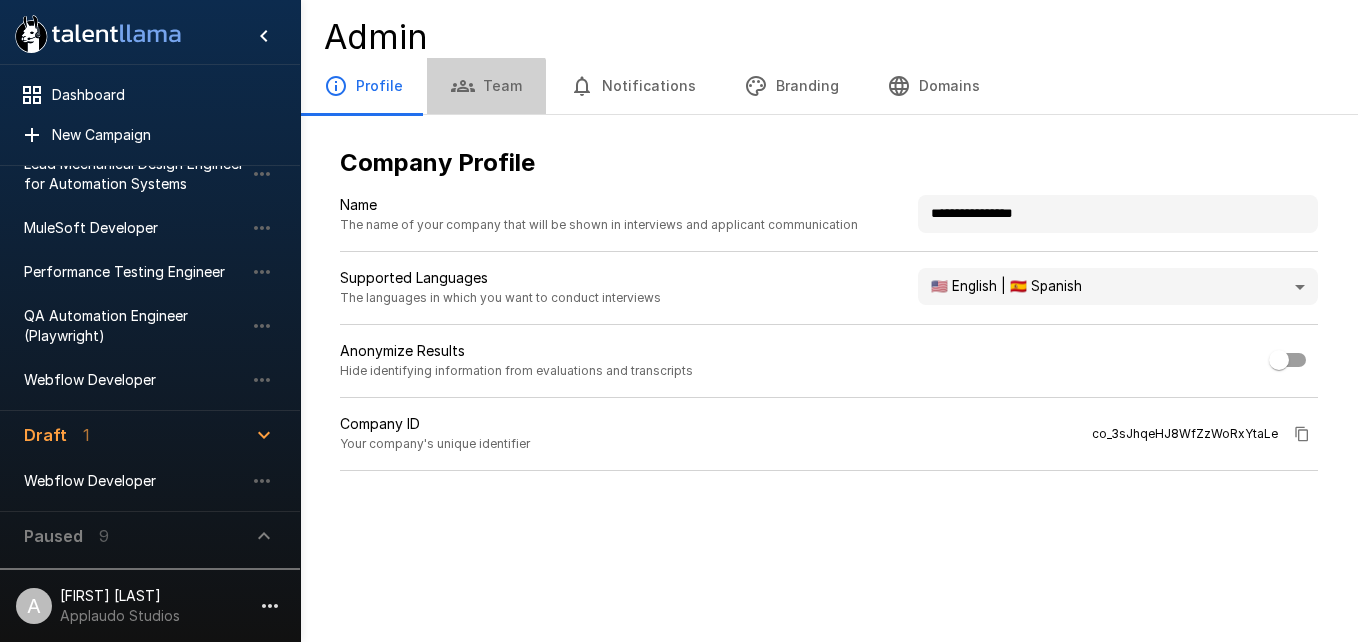click 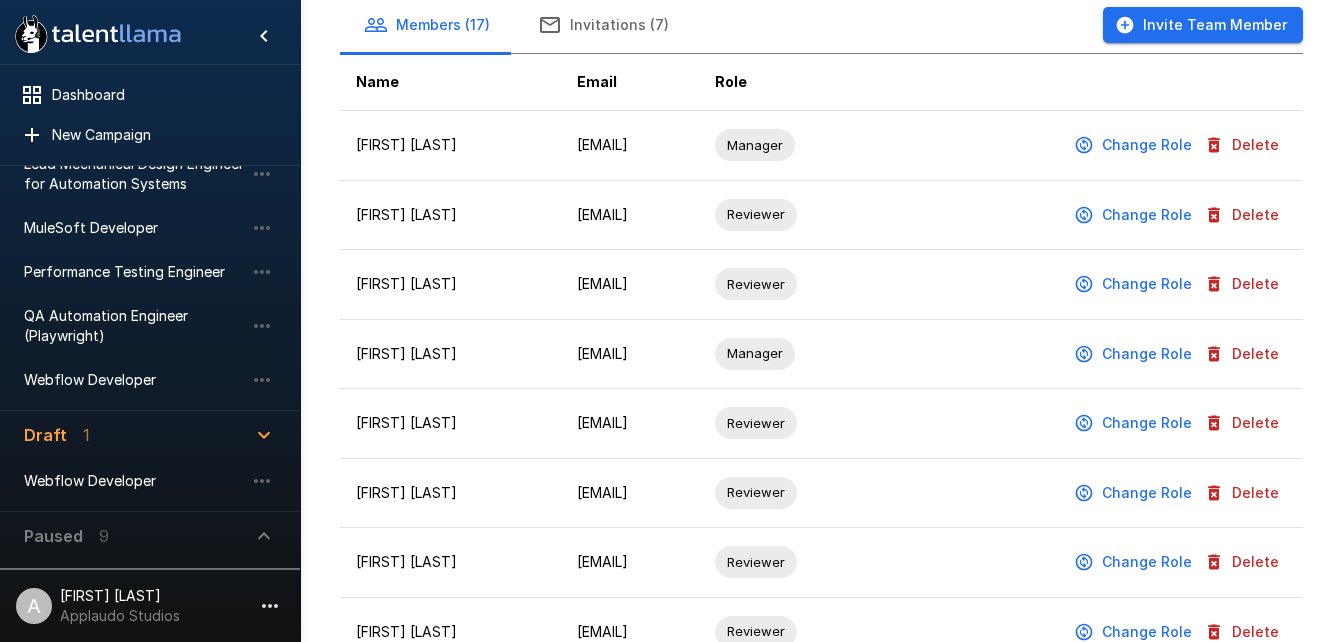 scroll, scrollTop: 197, scrollLeft: 0, axis: vertical 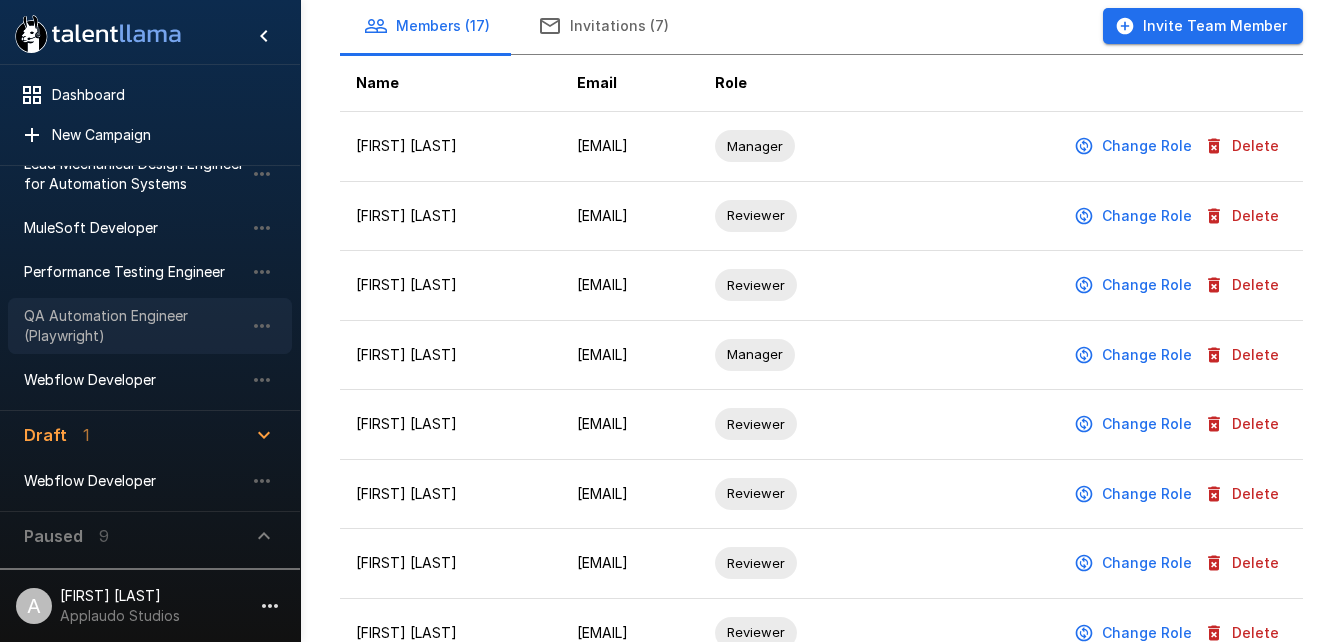 click on "QA Automation Engineer (Playwright)" at bounding box center (134, 326) 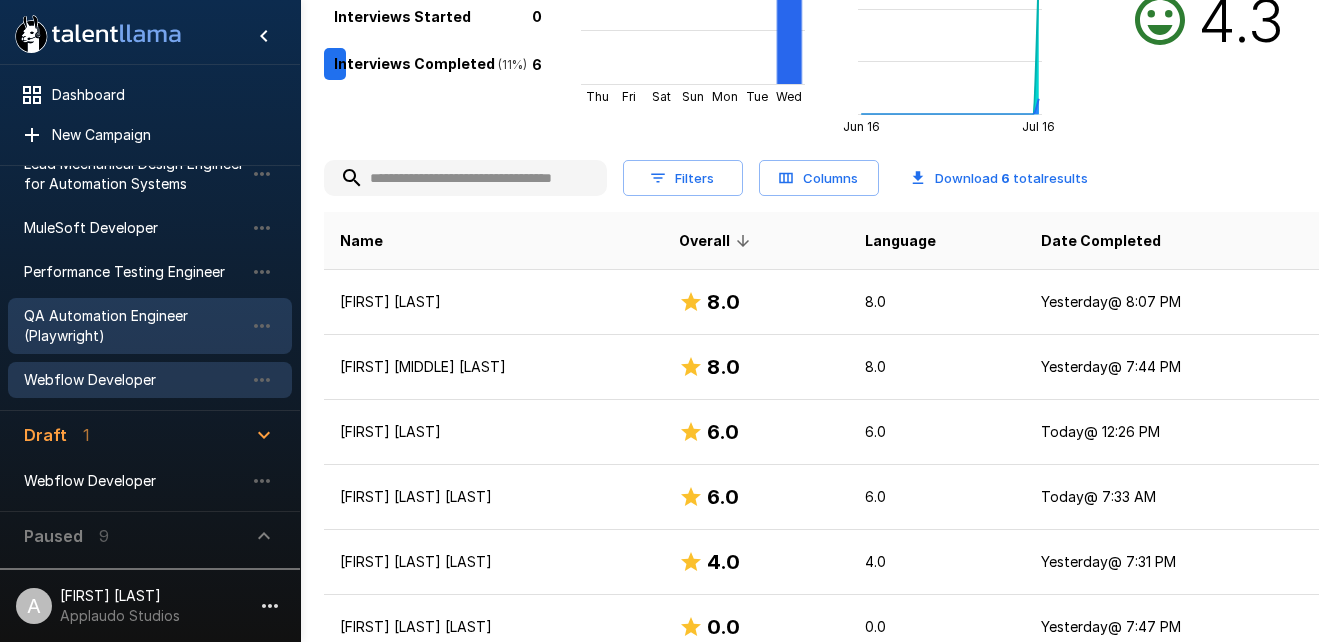scroll, scrollTop: 344, scrollLeft: 0, axis: vertical 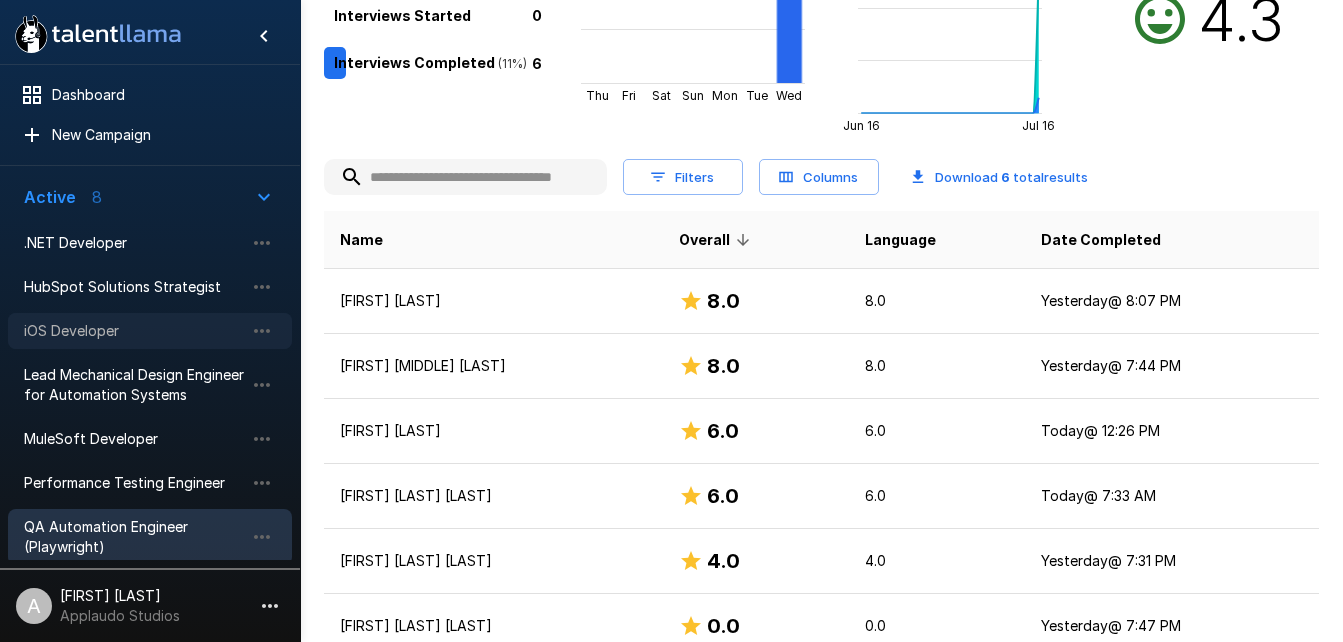 click on "iOS Developer" at bounding box center [150, 331] 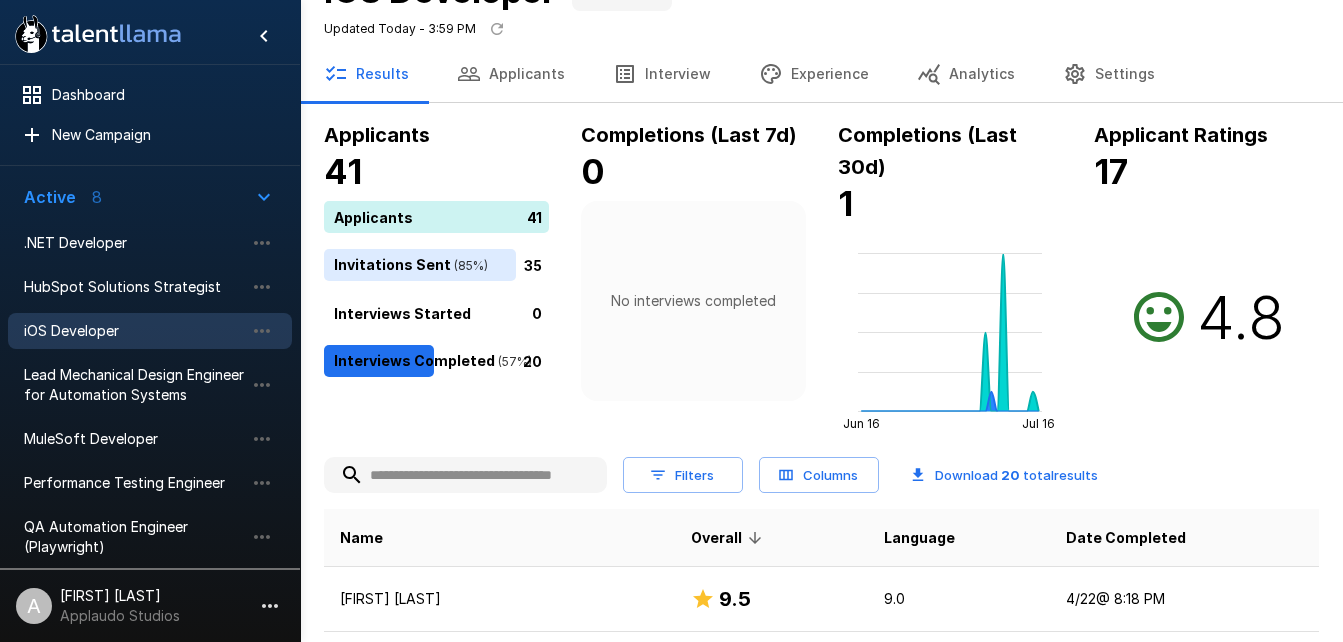 scroll, scrollTop: 0, scrollLeft: 0, axis: both 